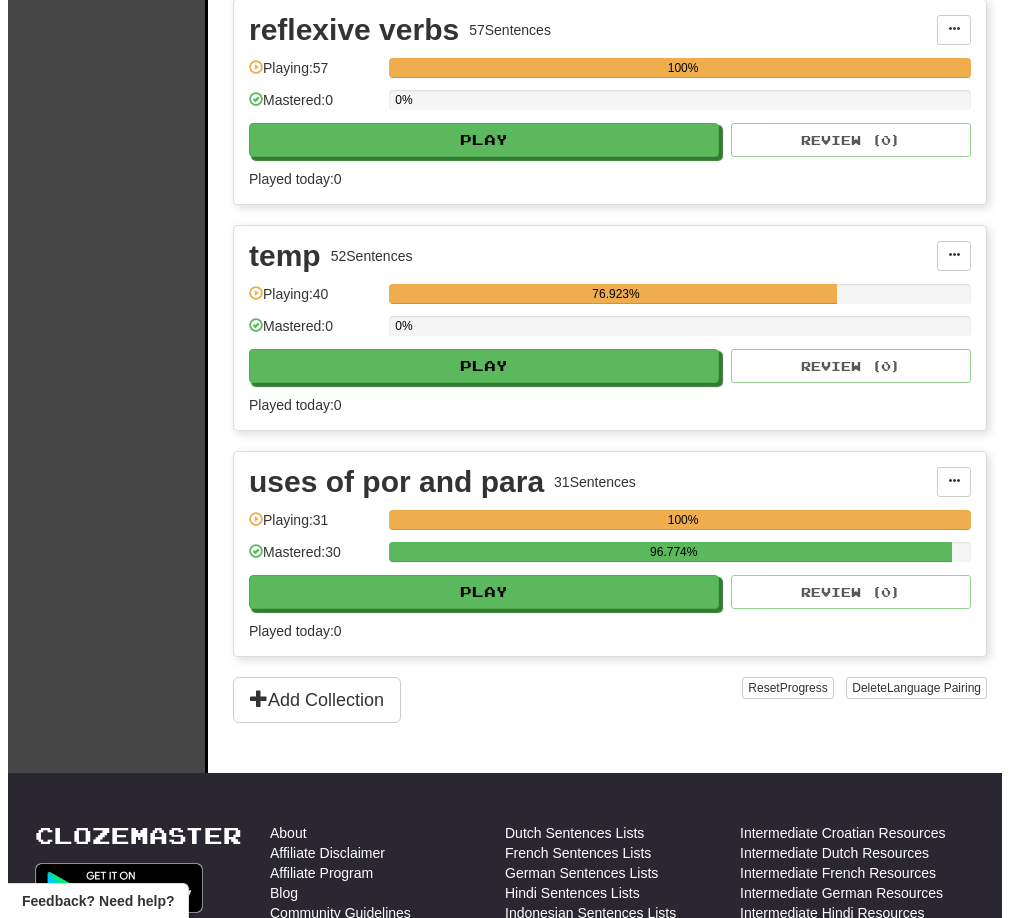 scroll, scrollTop: 2547, scrollLeft: 0, axis: vertical 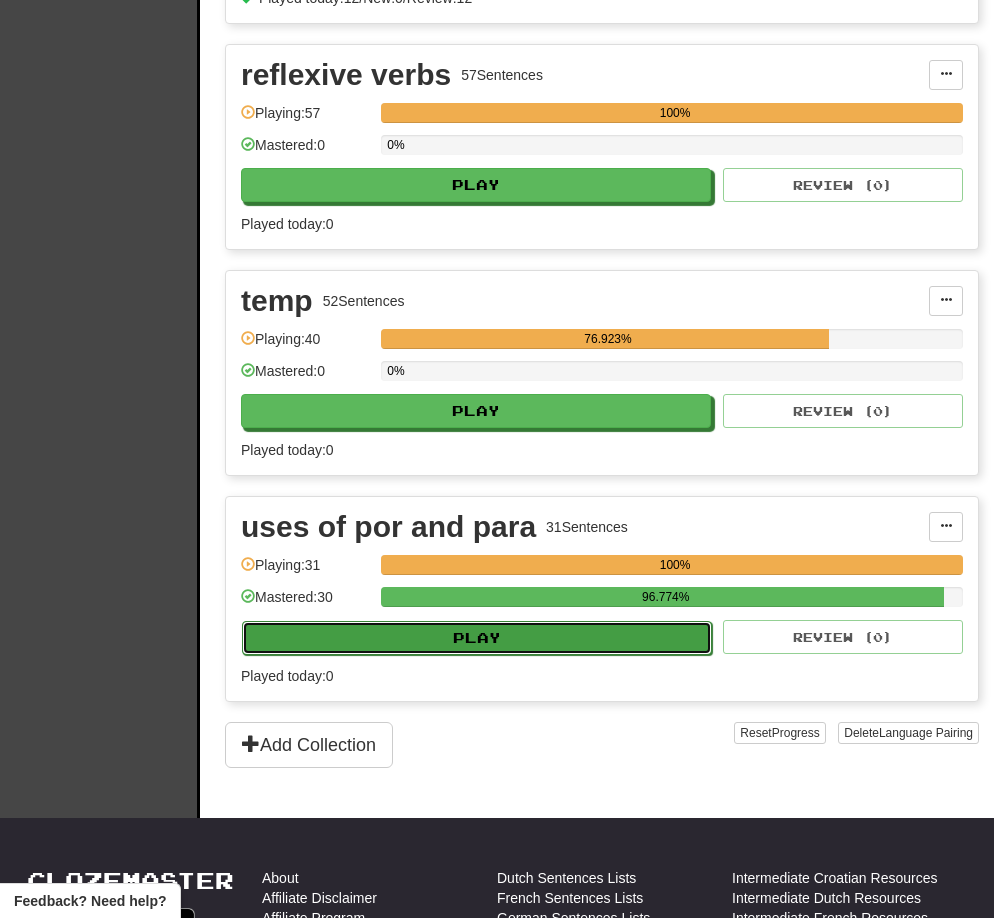 click on "Play" at bounding box center (477, 638) 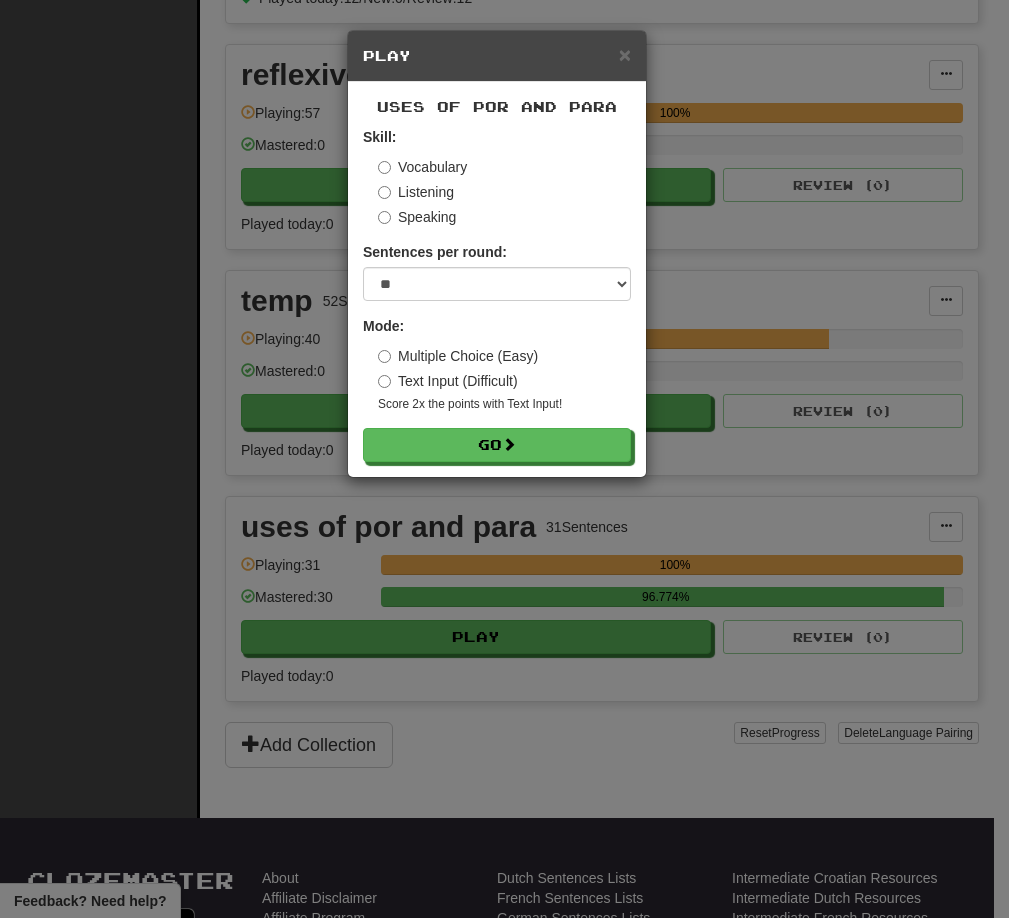 click on "Listening" at bounding box center (416, 192) 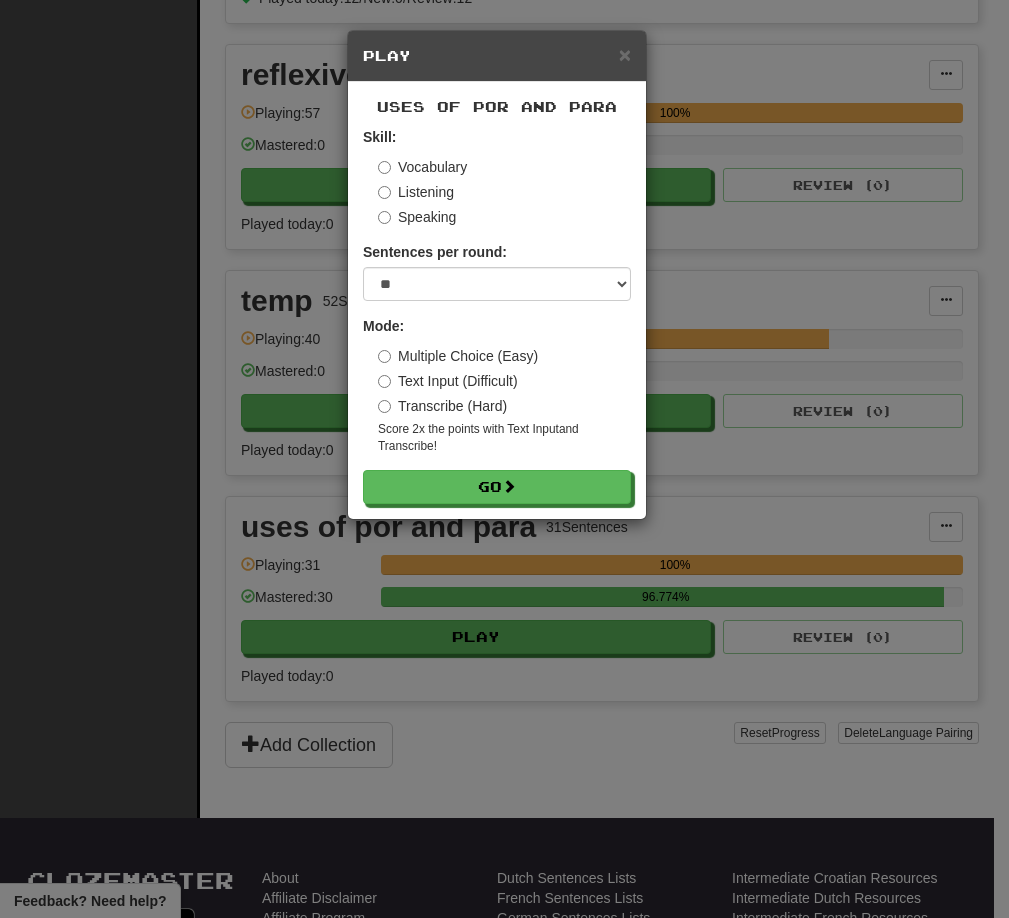 click on "Transcribe (Hard)" at bounding box center (442, 406) 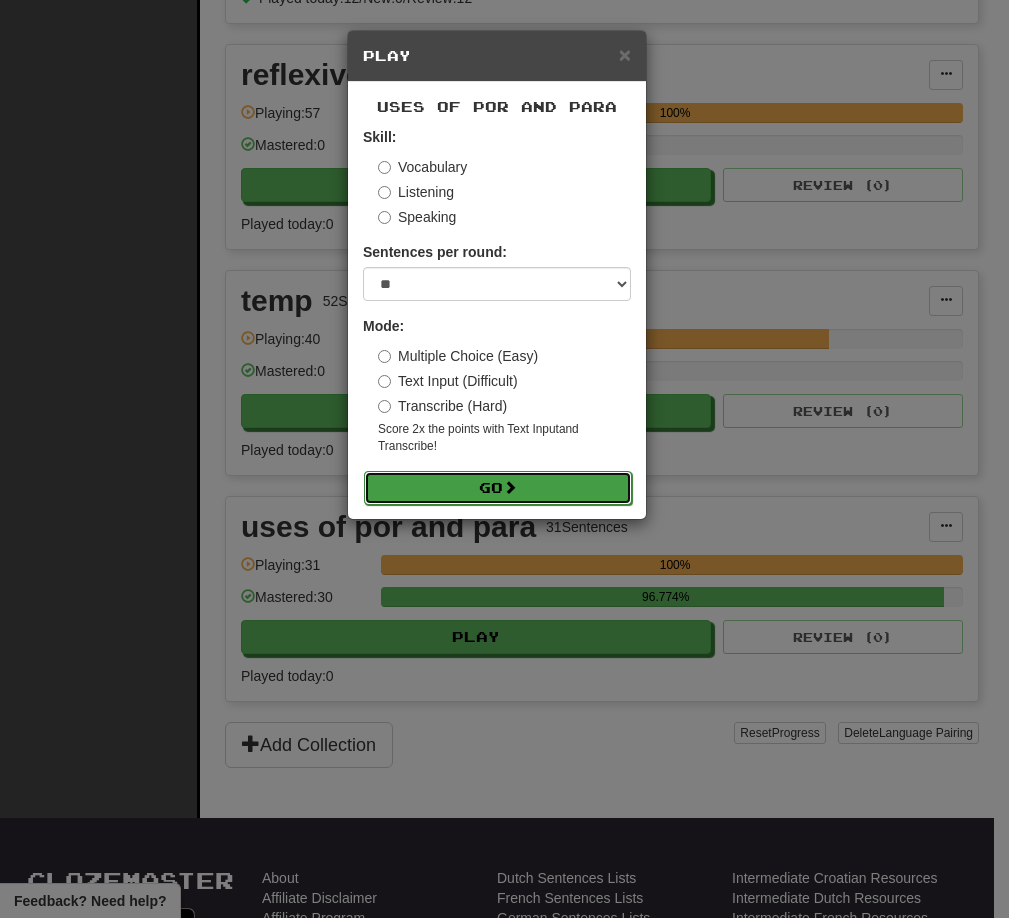 click on "Go" at bounding box center [498, 488] 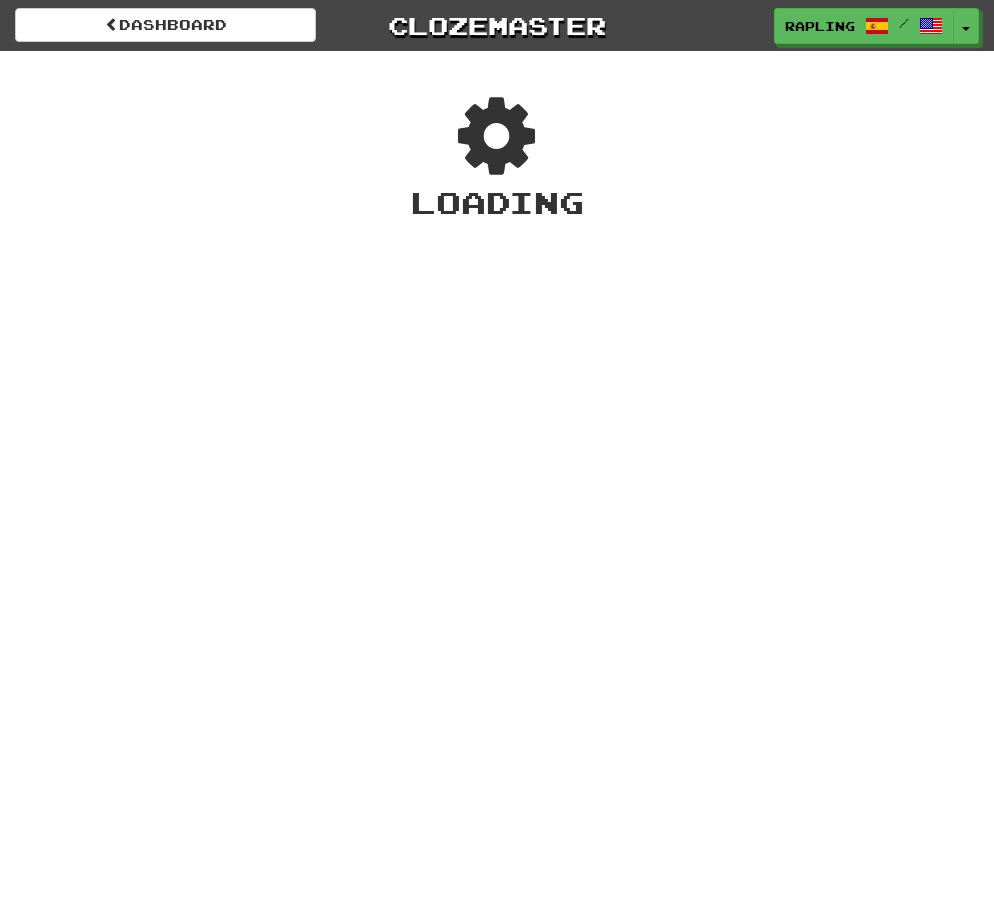 scroll, scrollTop: 0, scrollLeft: 0, axis: both 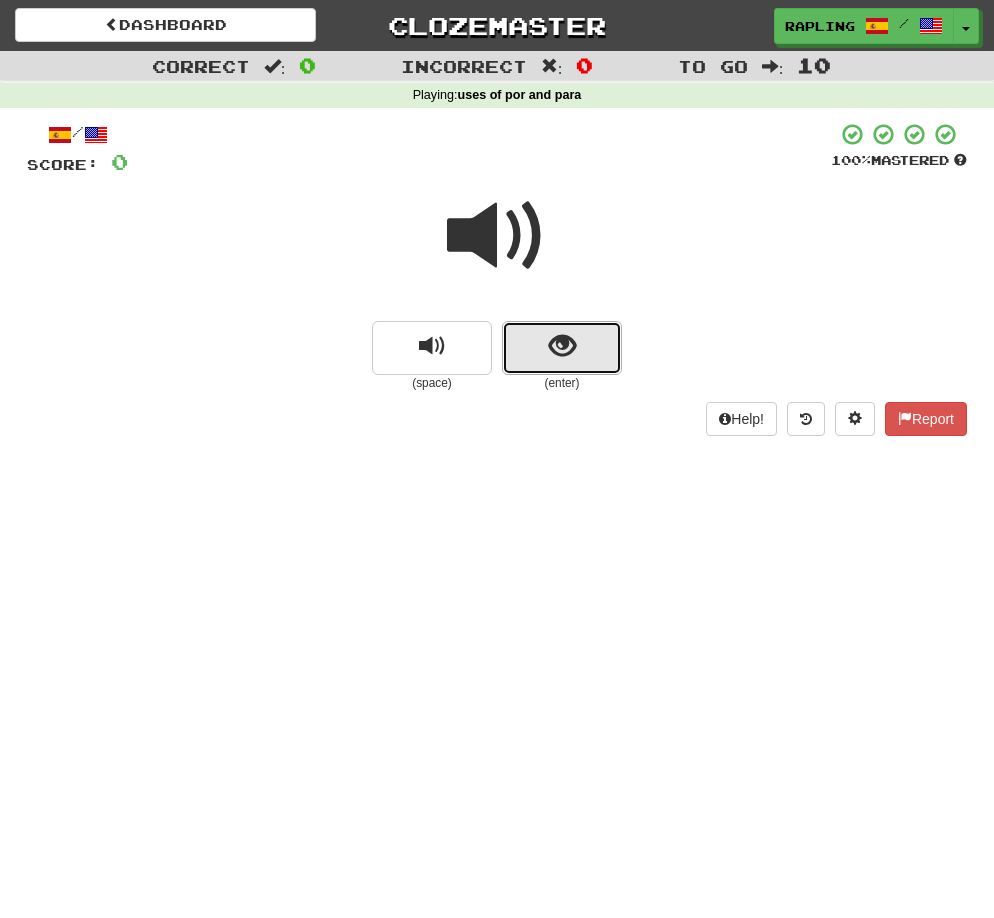 click at bounding box center (562, 346) 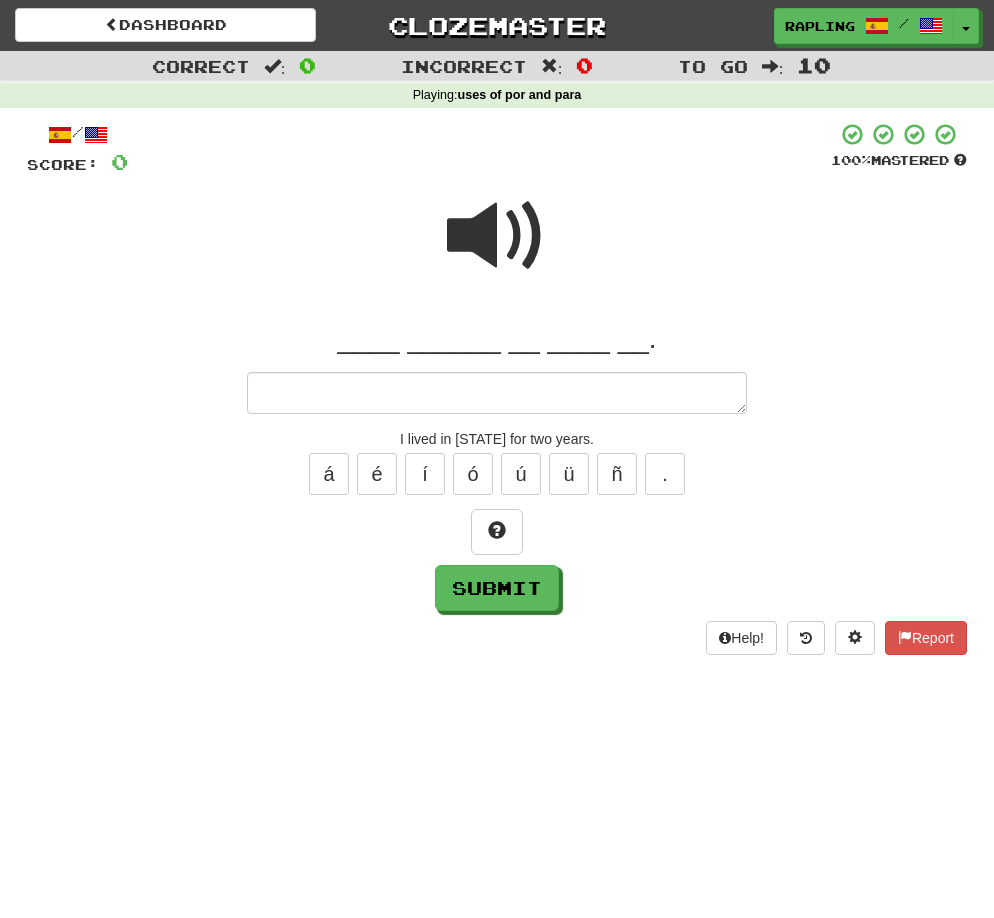 type on "*" 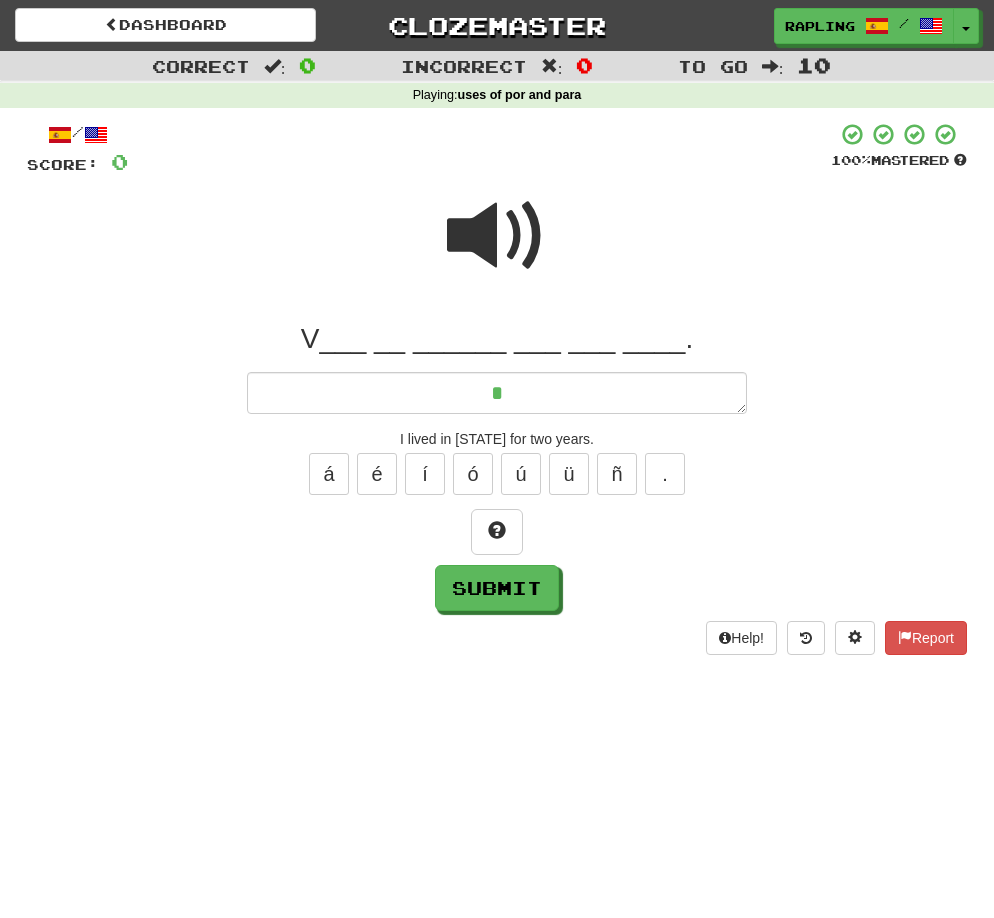 type on "*" 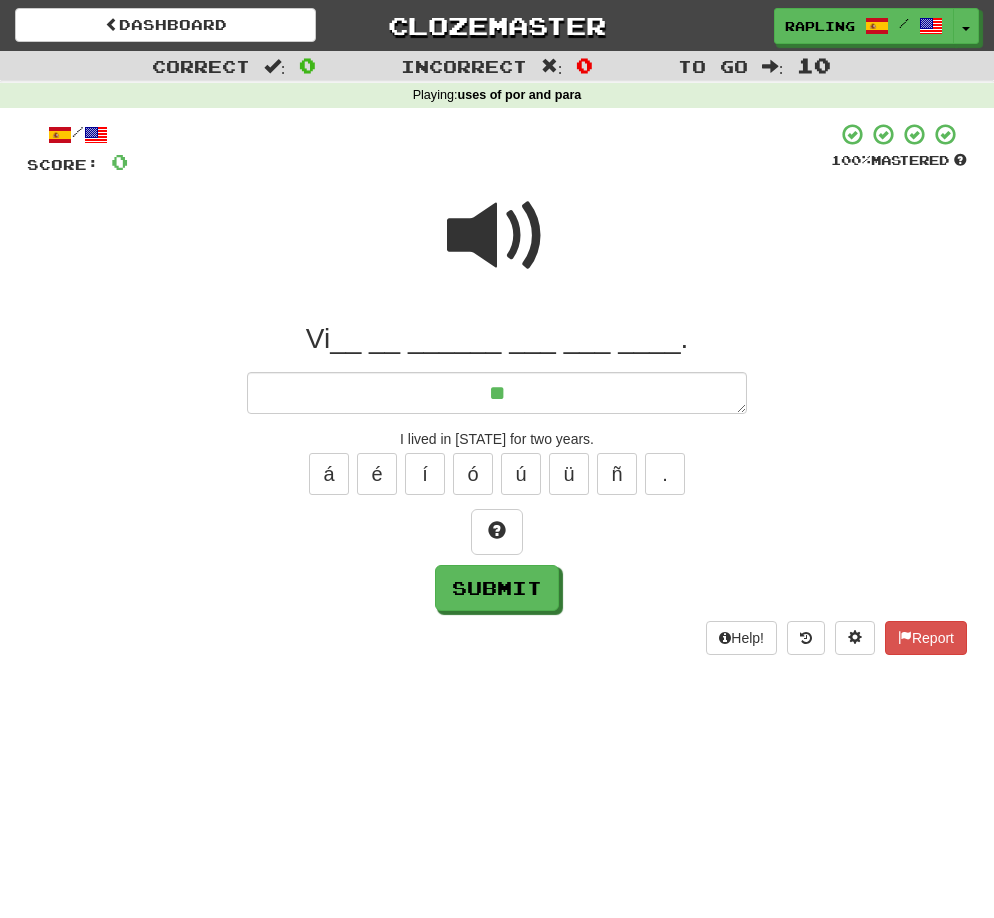 type on "*" 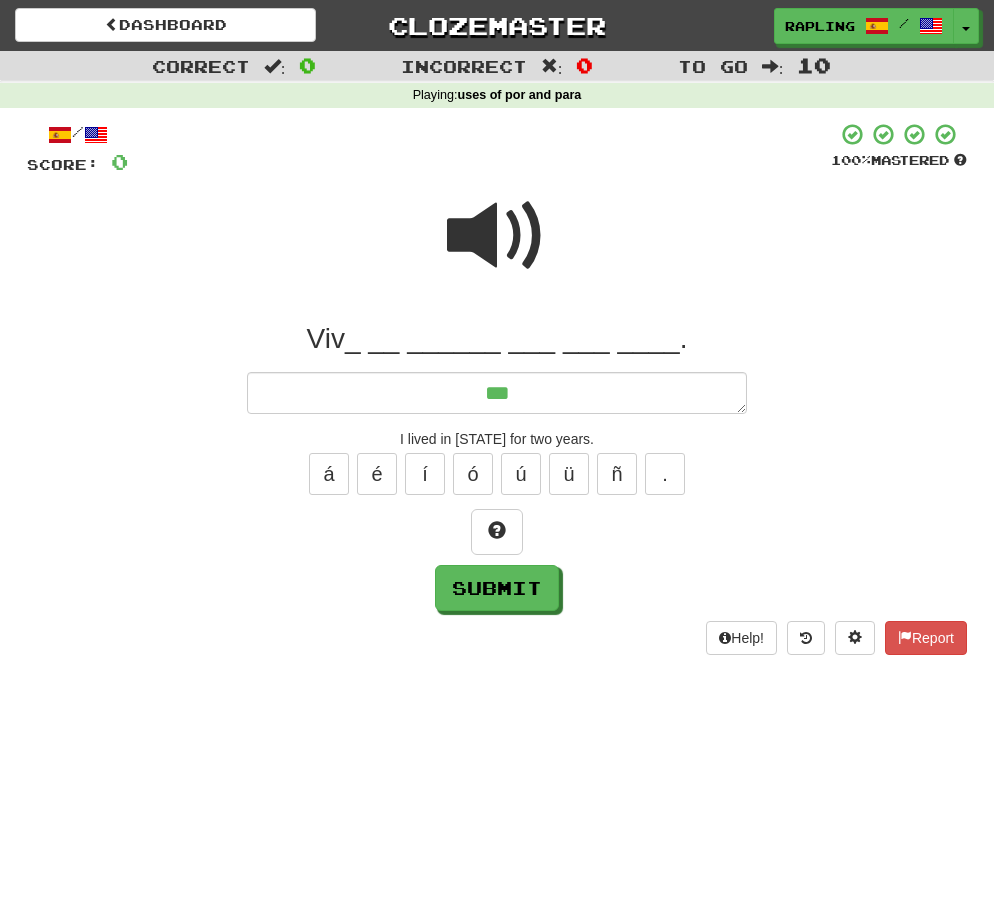 type on "*" 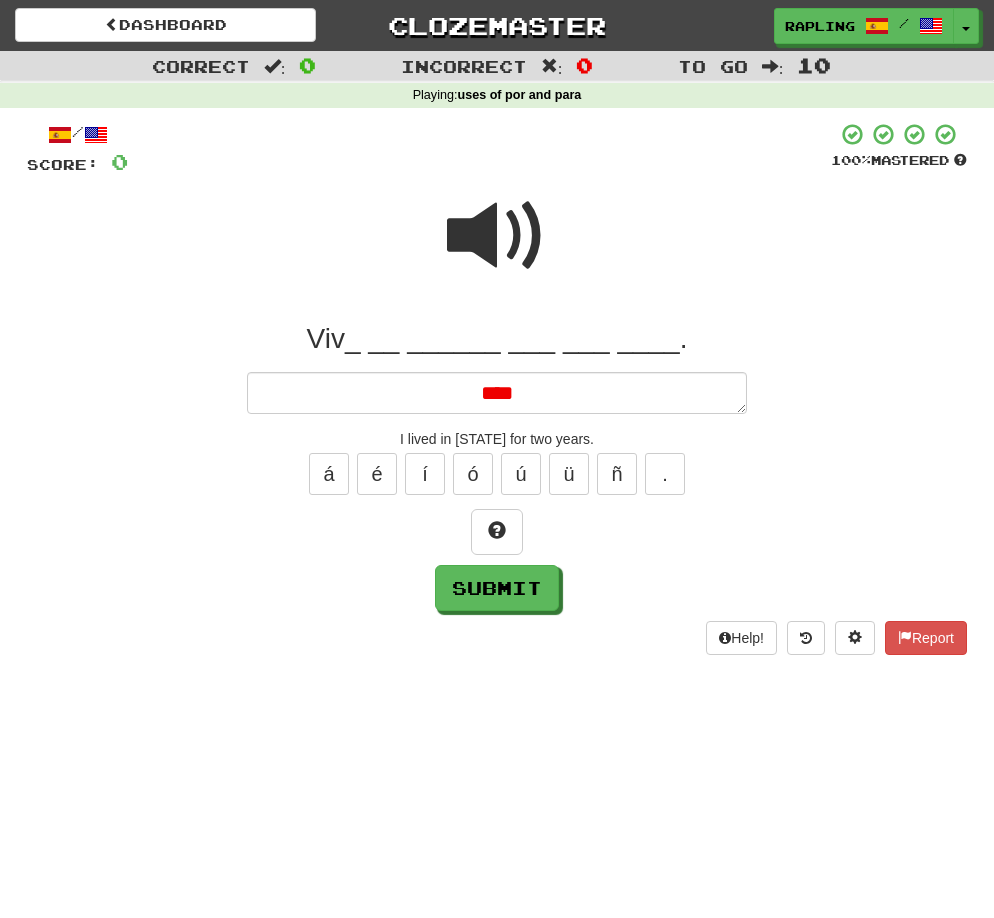 type on "*" 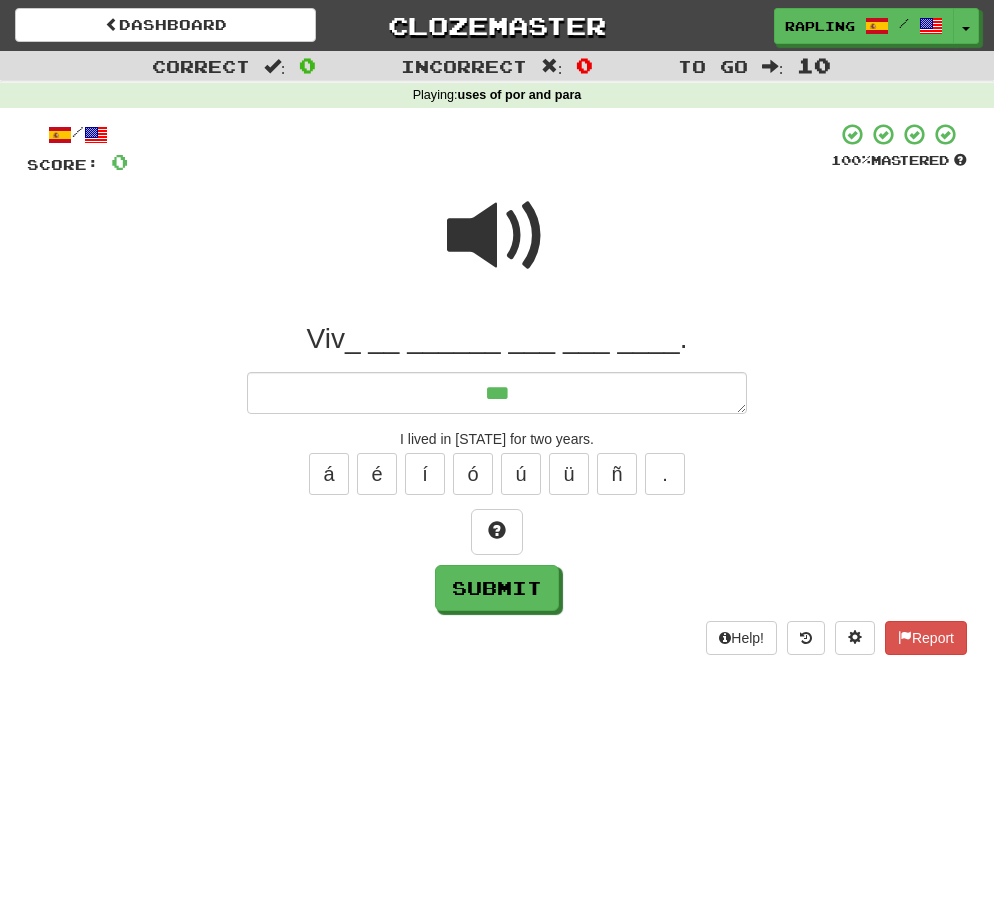 type on "*" 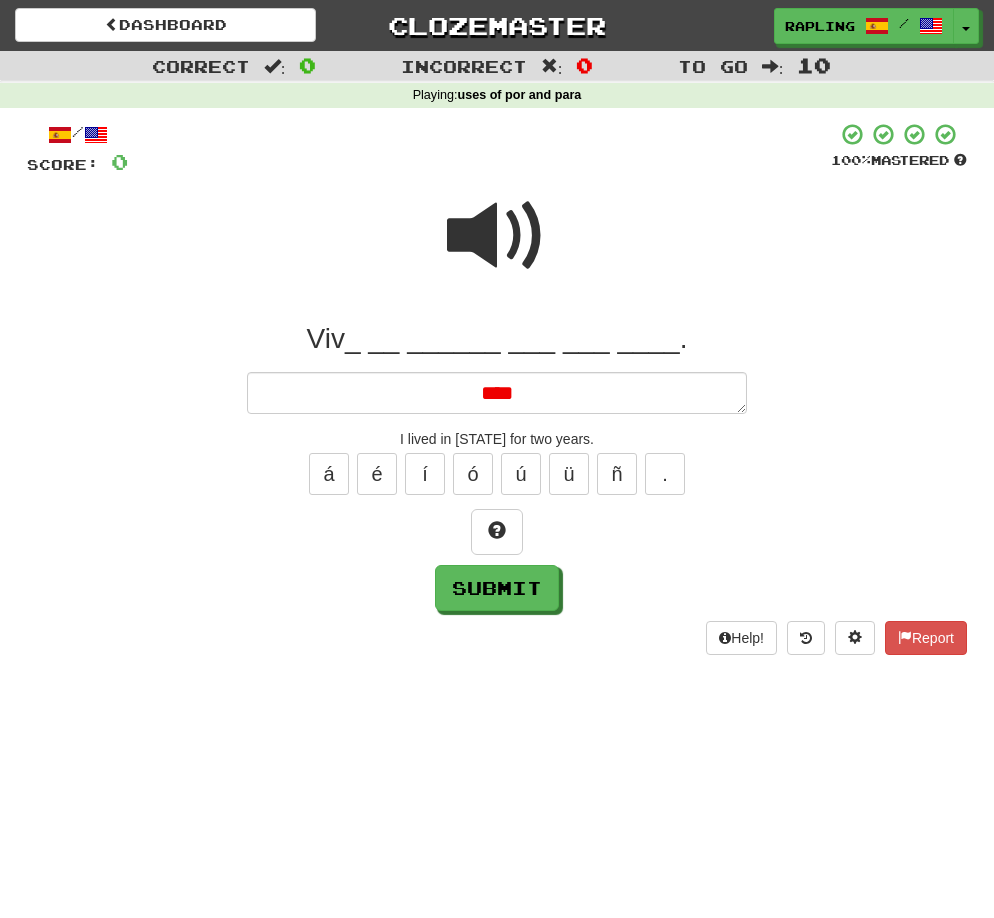type on "*" 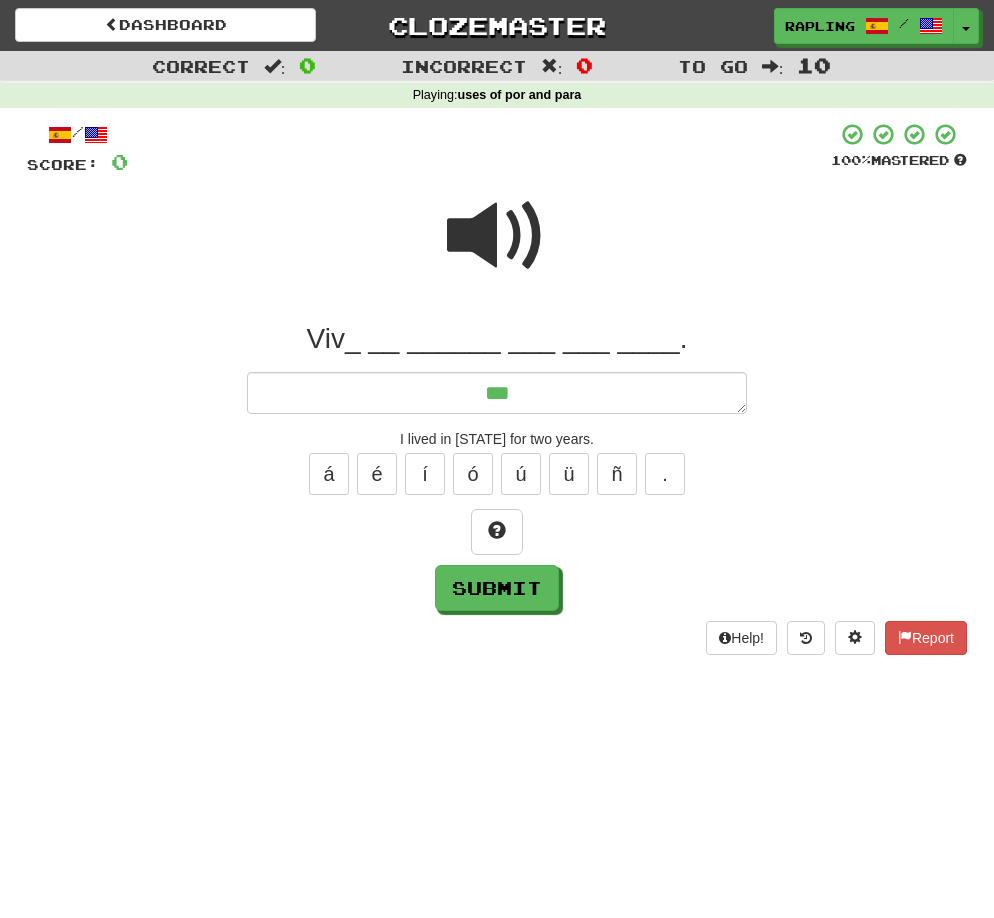 type on "*" 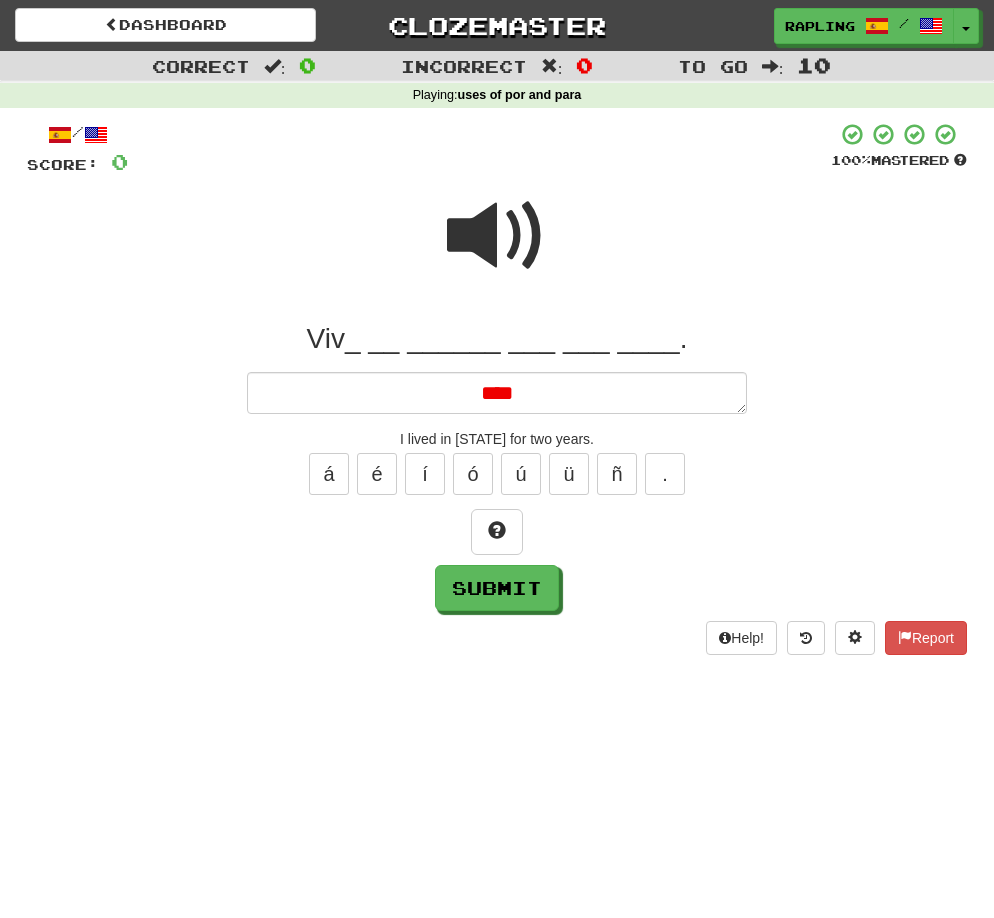 type on "*" 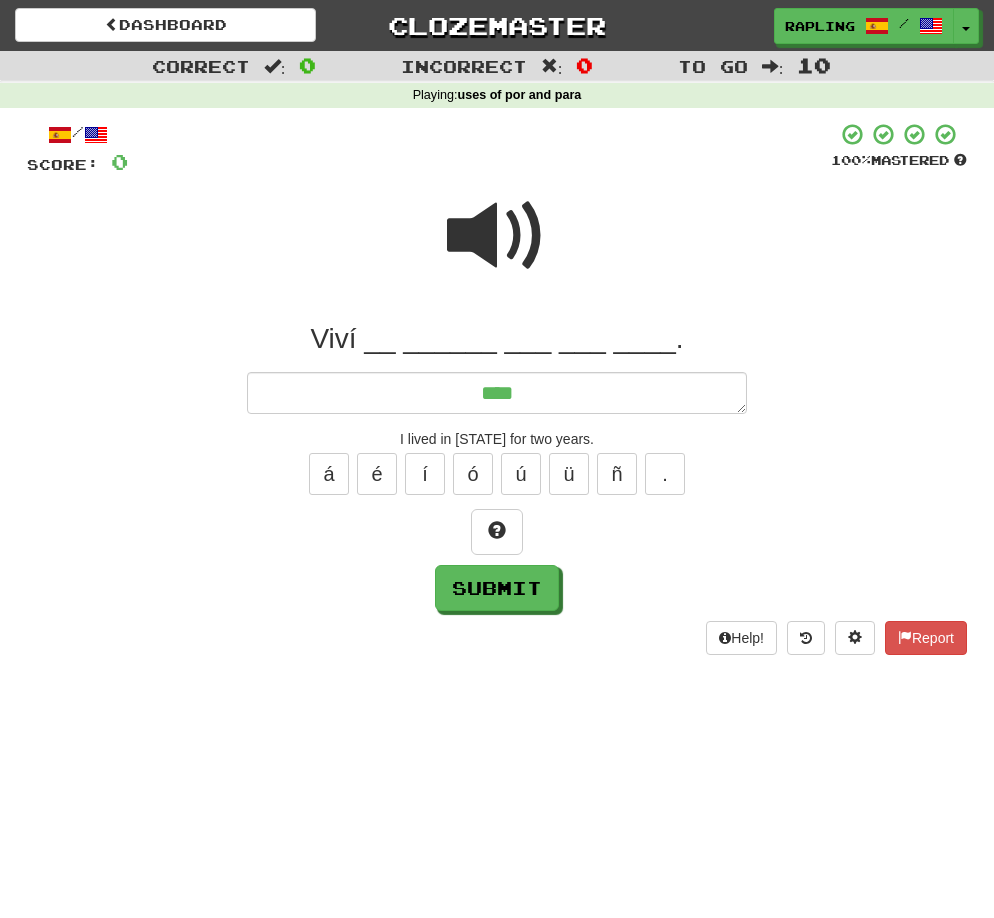 type on "*" 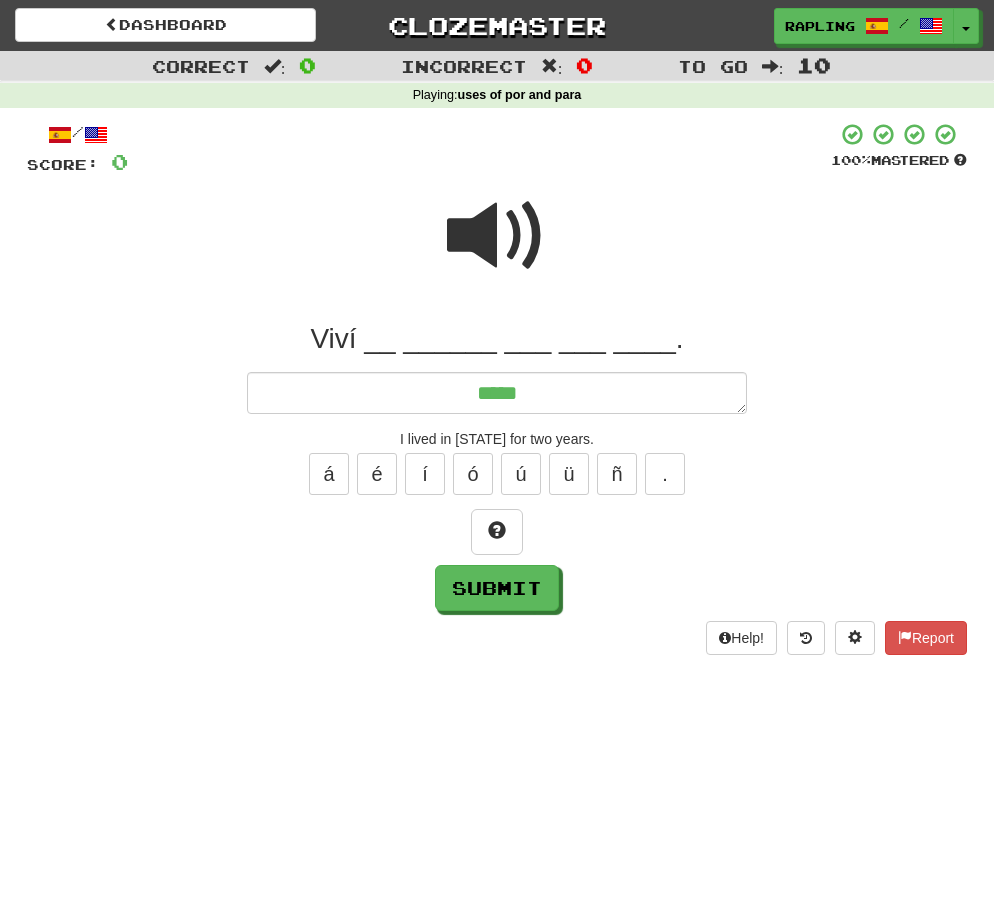 type on "*" 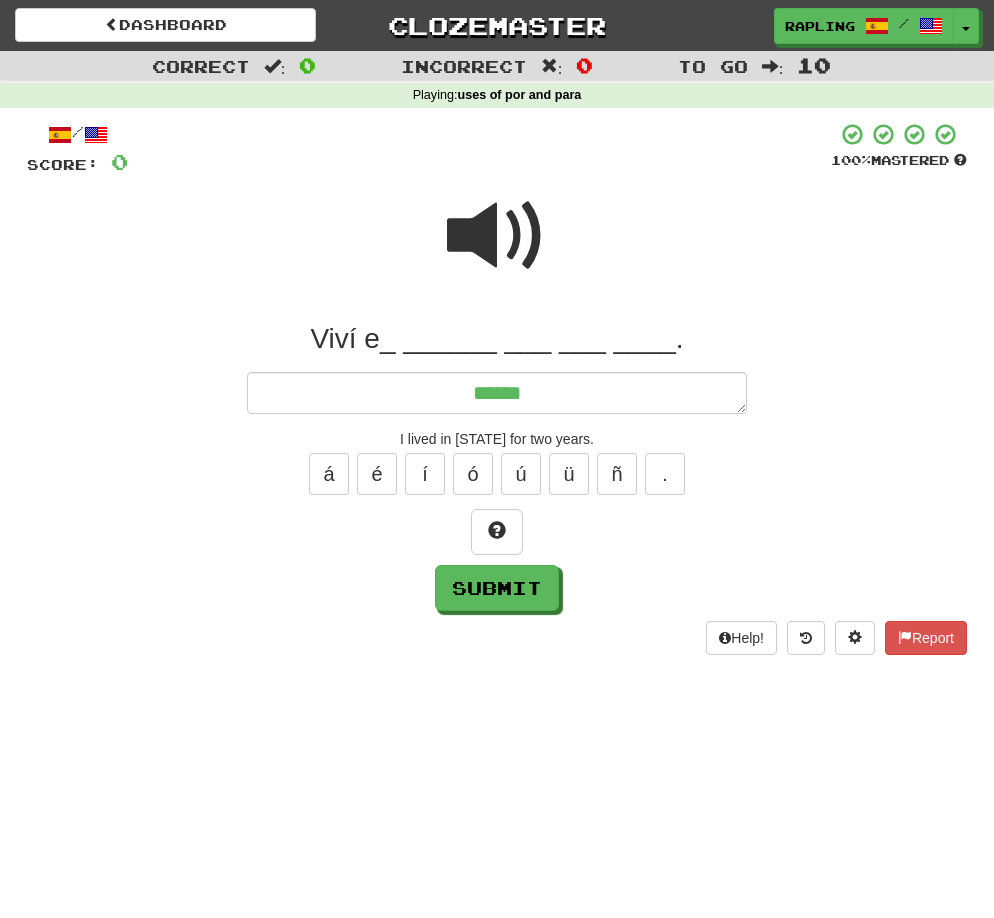 type on "*" 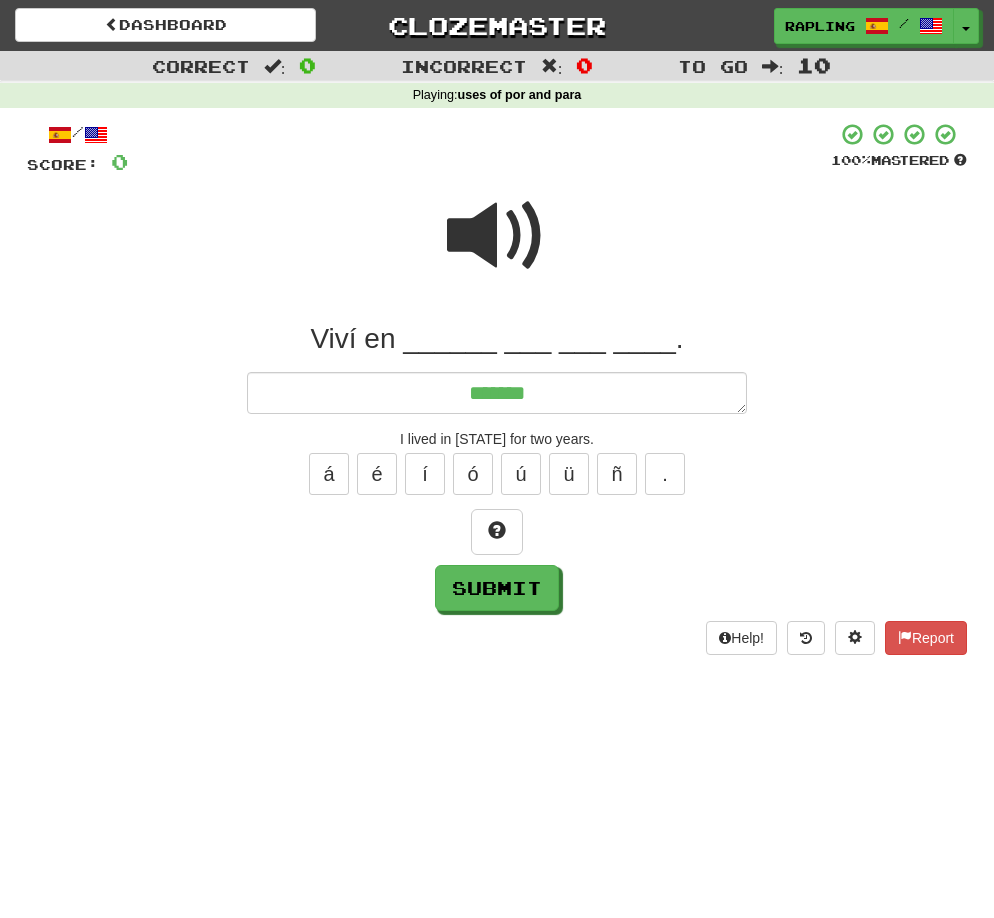 type on "*" 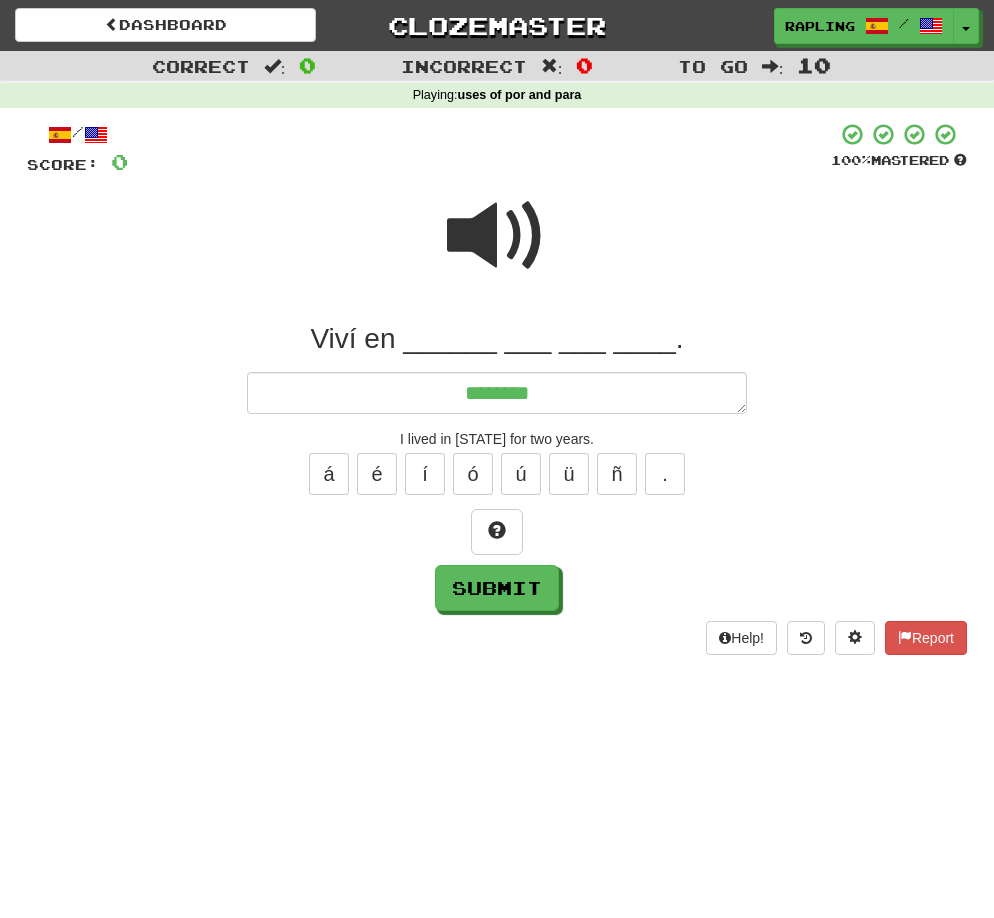 type on "*" 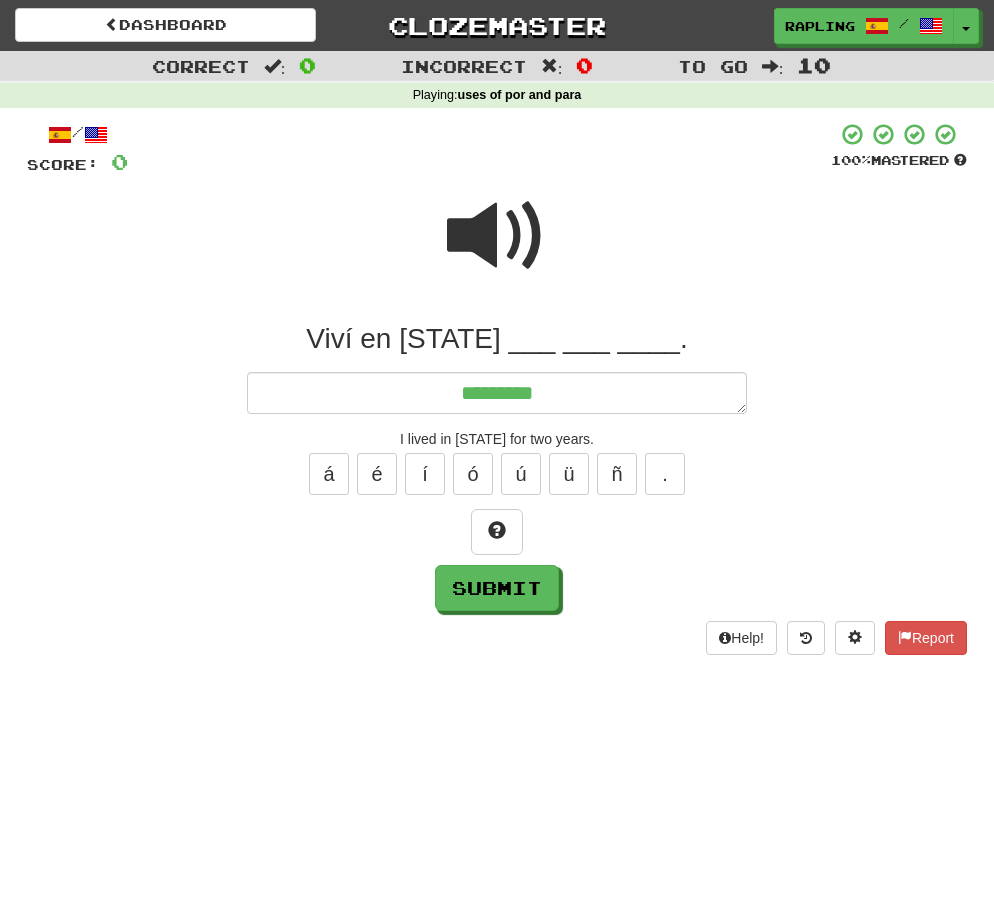 type on "*" 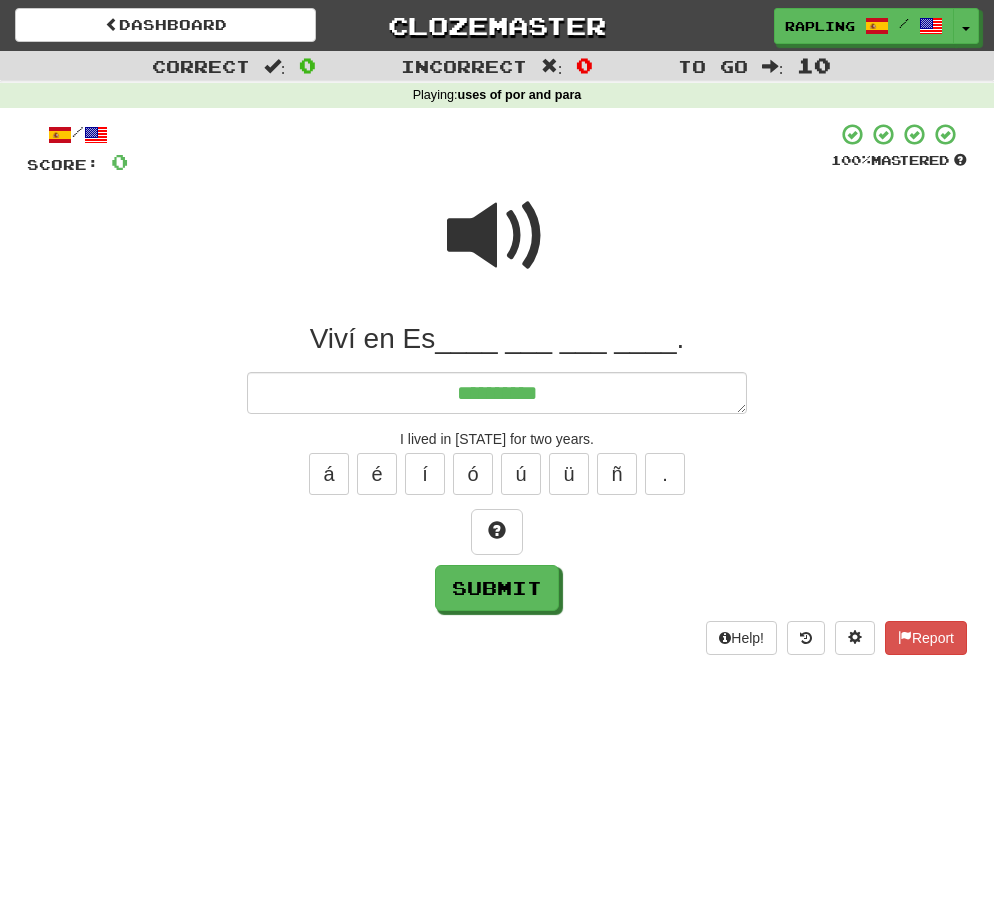 type on "*" 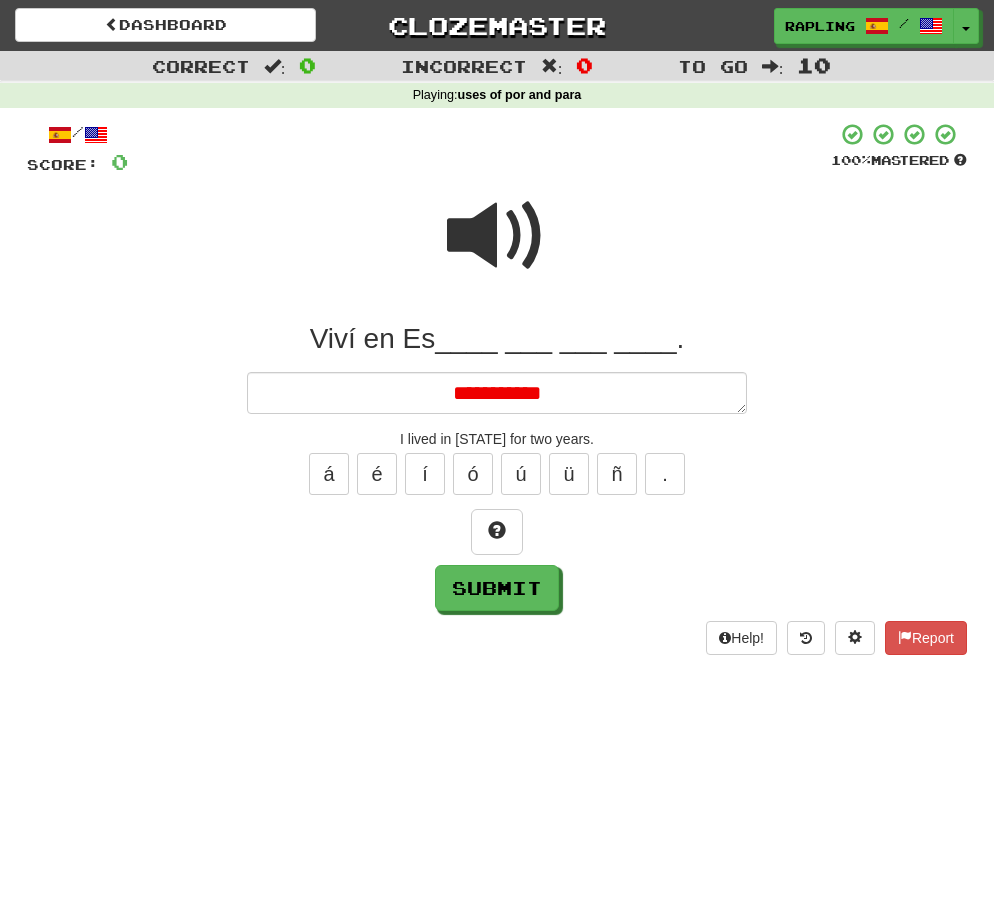 type on "*" 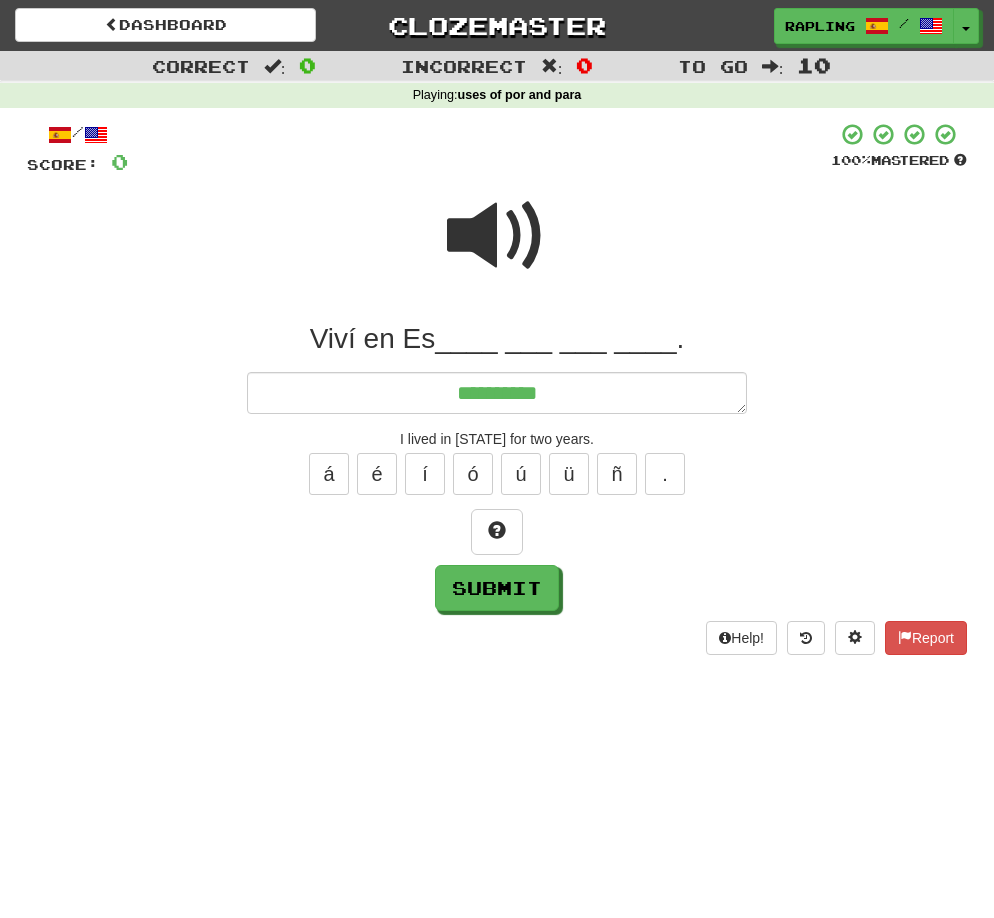 type on "*" 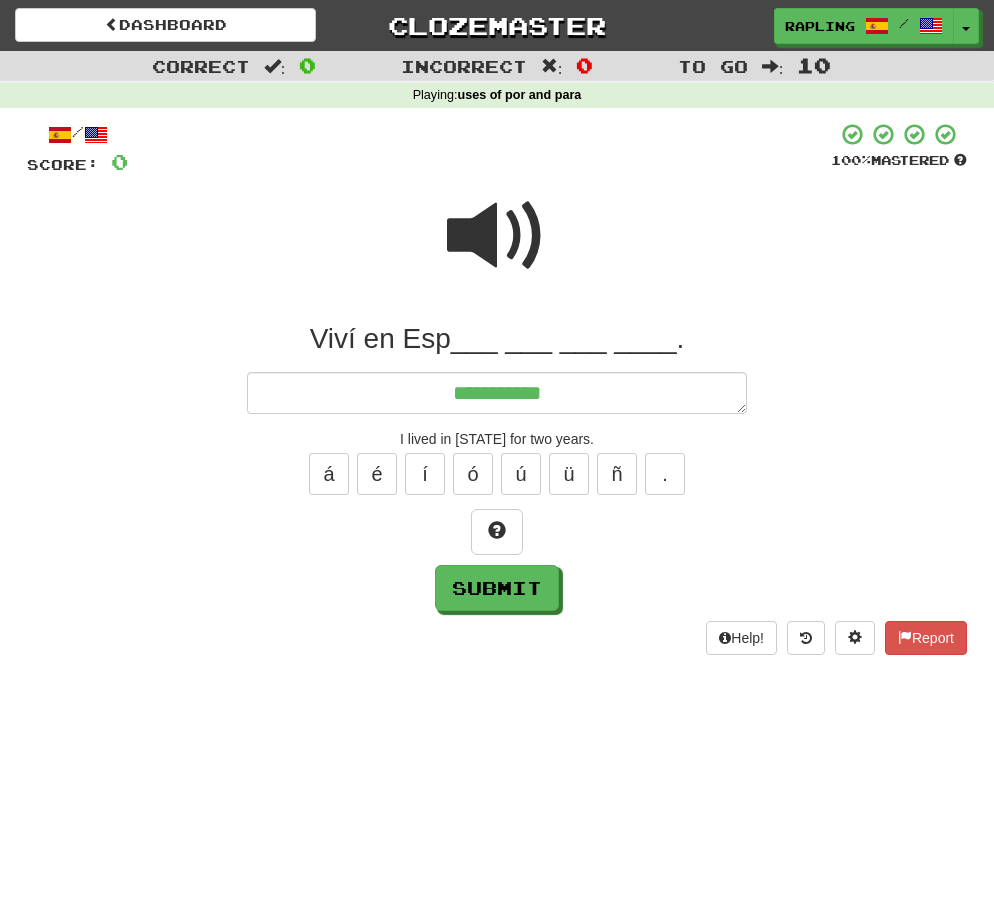 type on "*" 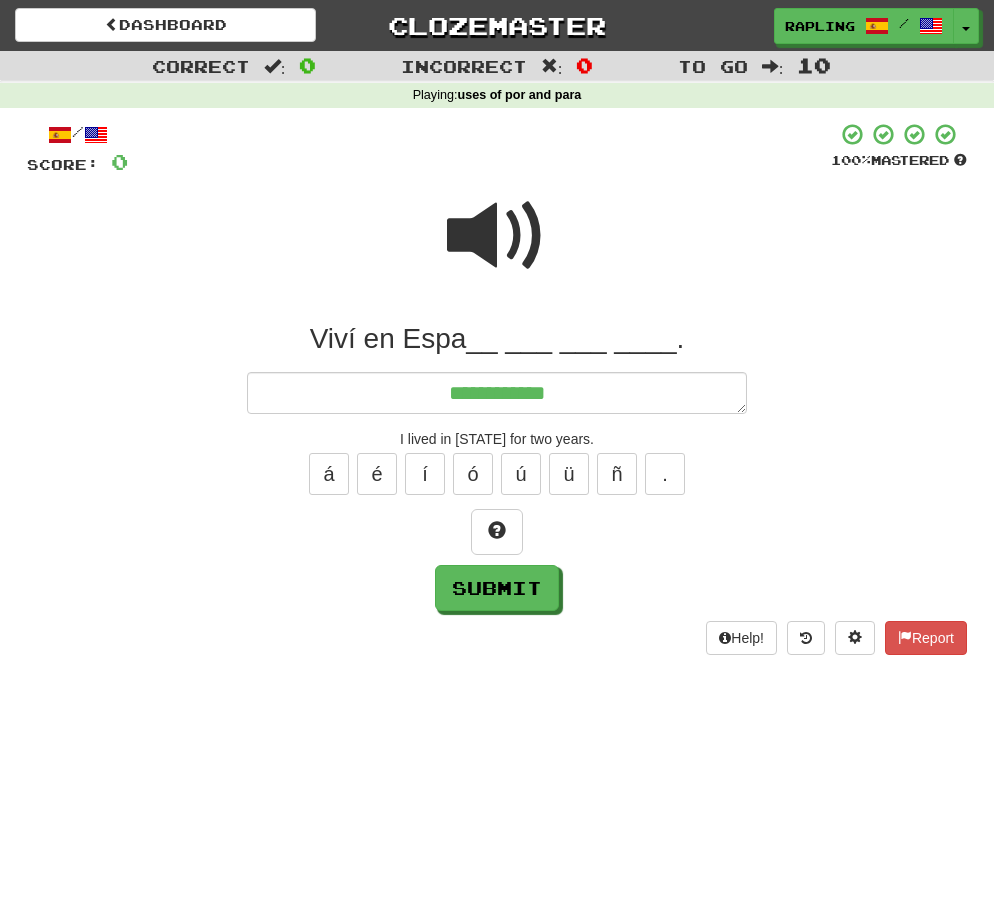 type on "*" 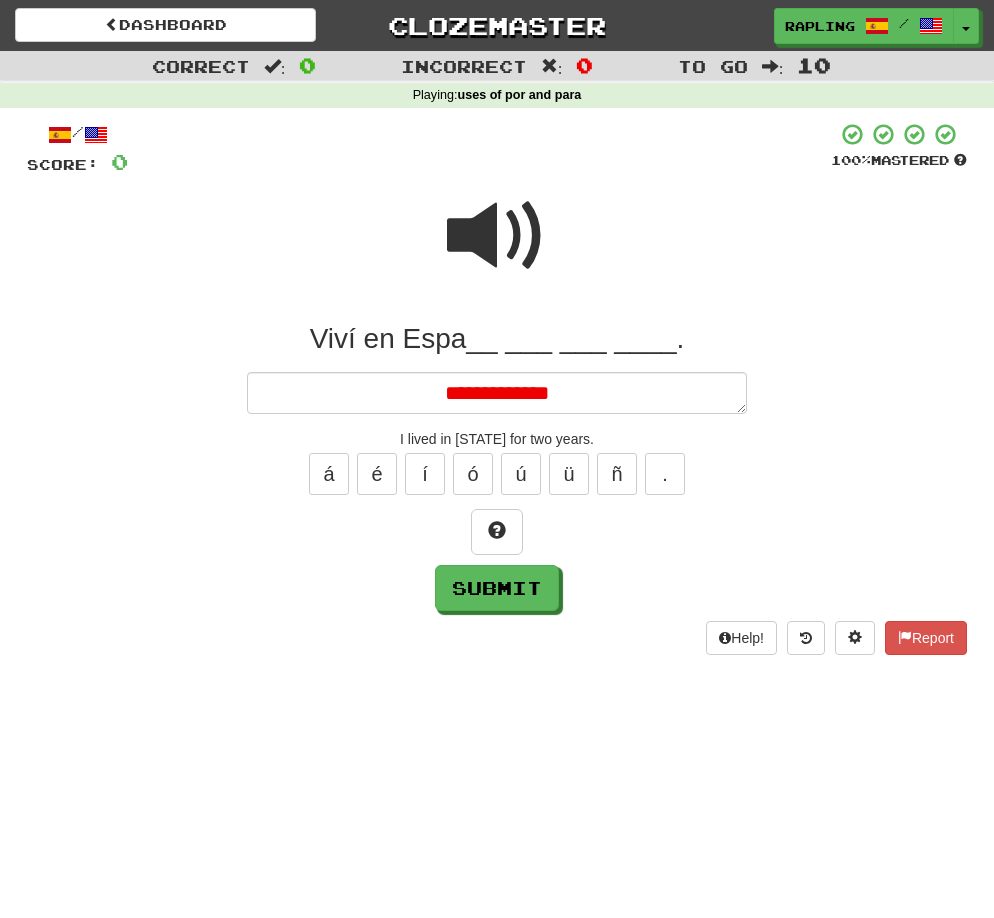 type on "*" 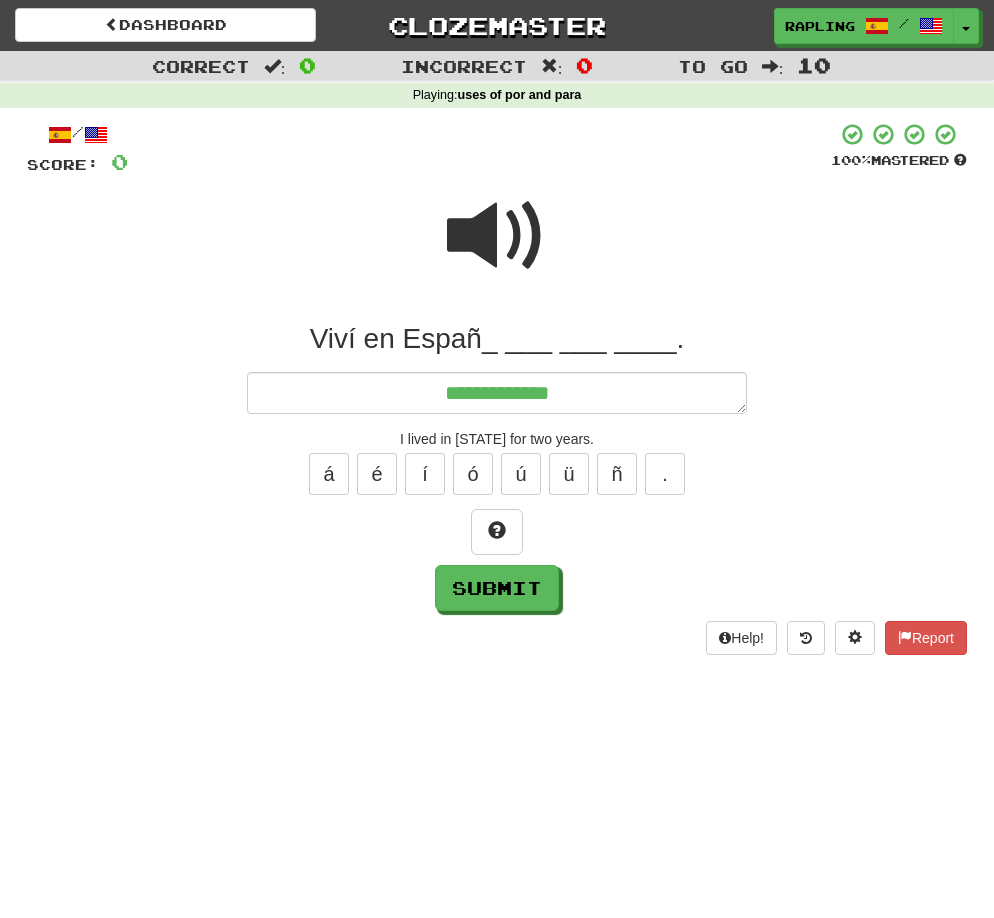 type on "*" 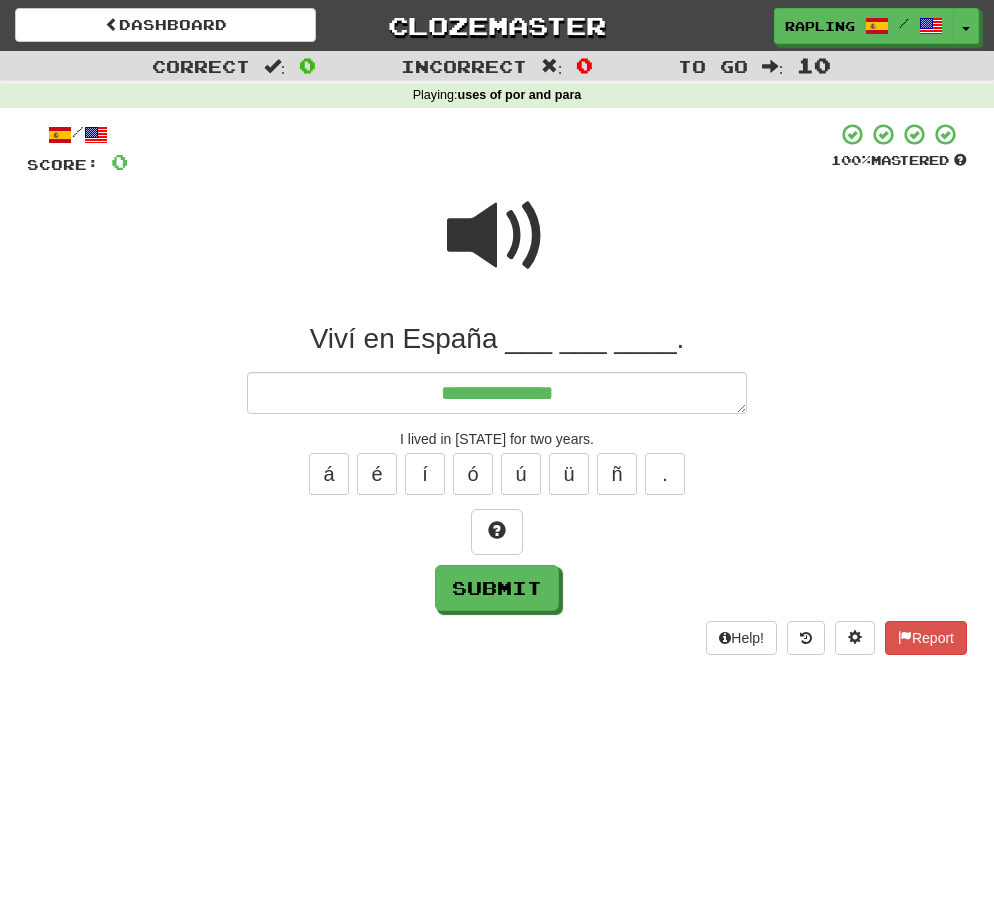 type on "*" 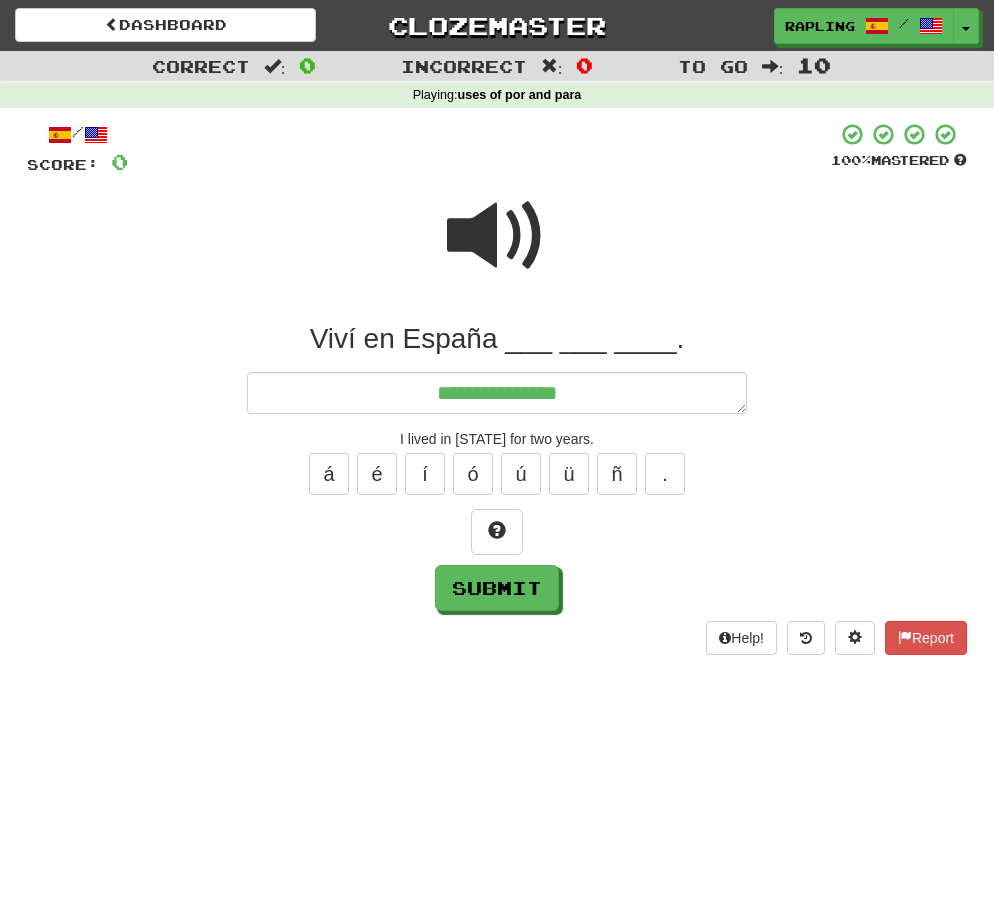 type on "*" 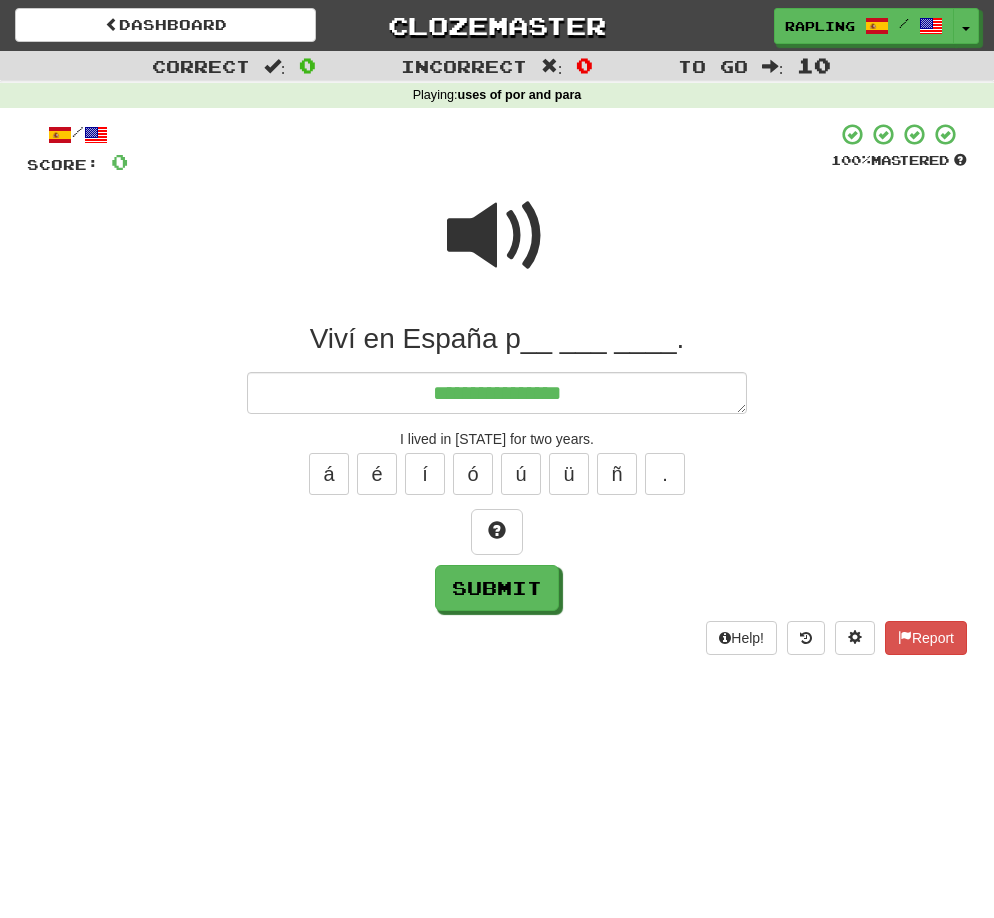 type on "*" 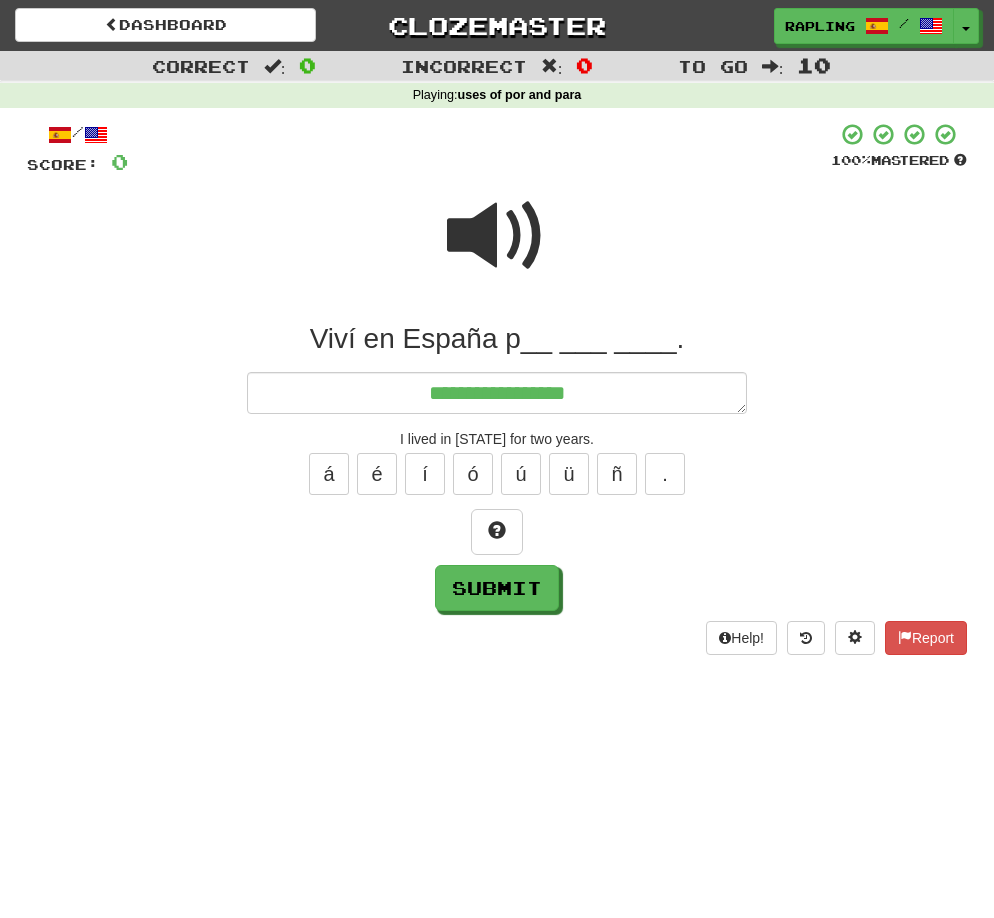 type on "*" 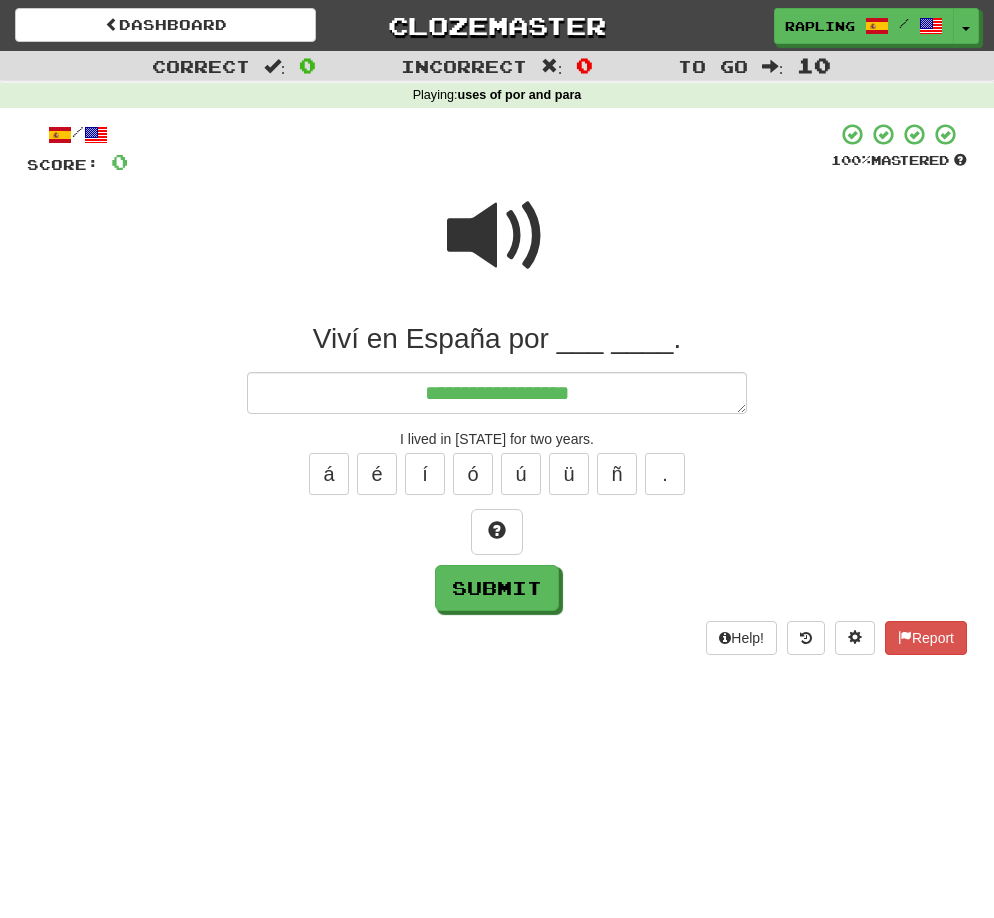 type on "*" 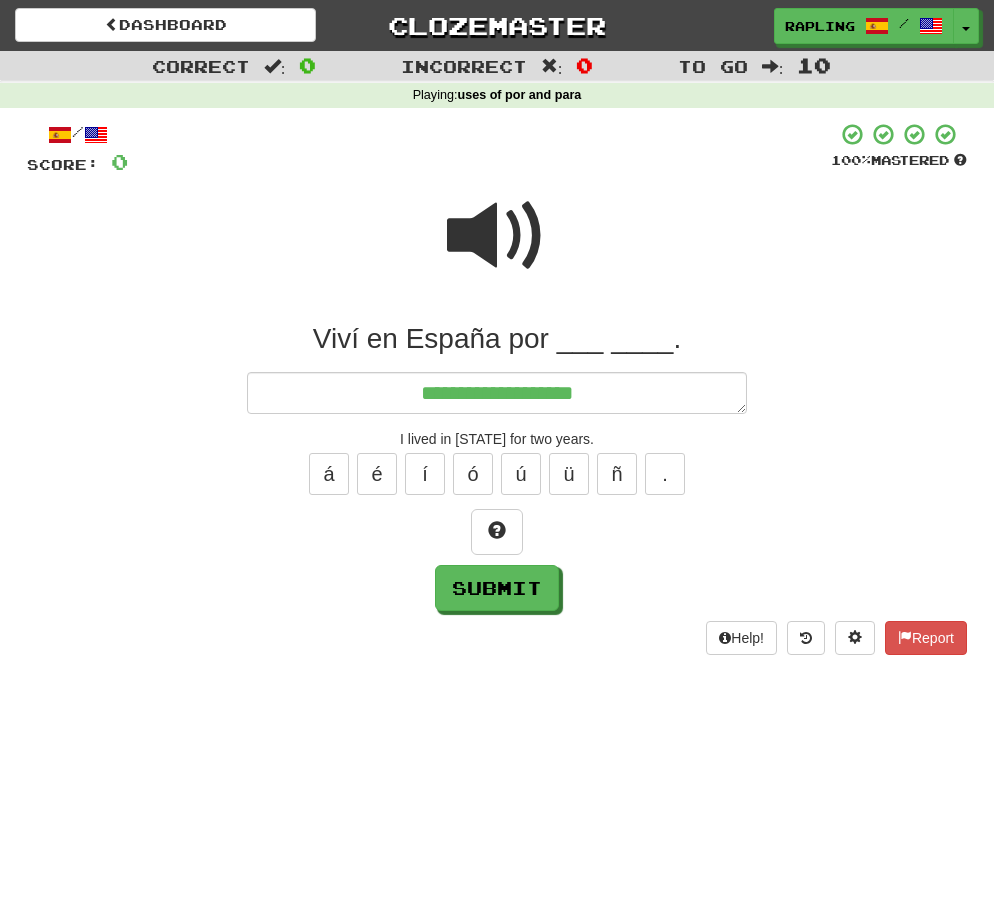 type on "*" 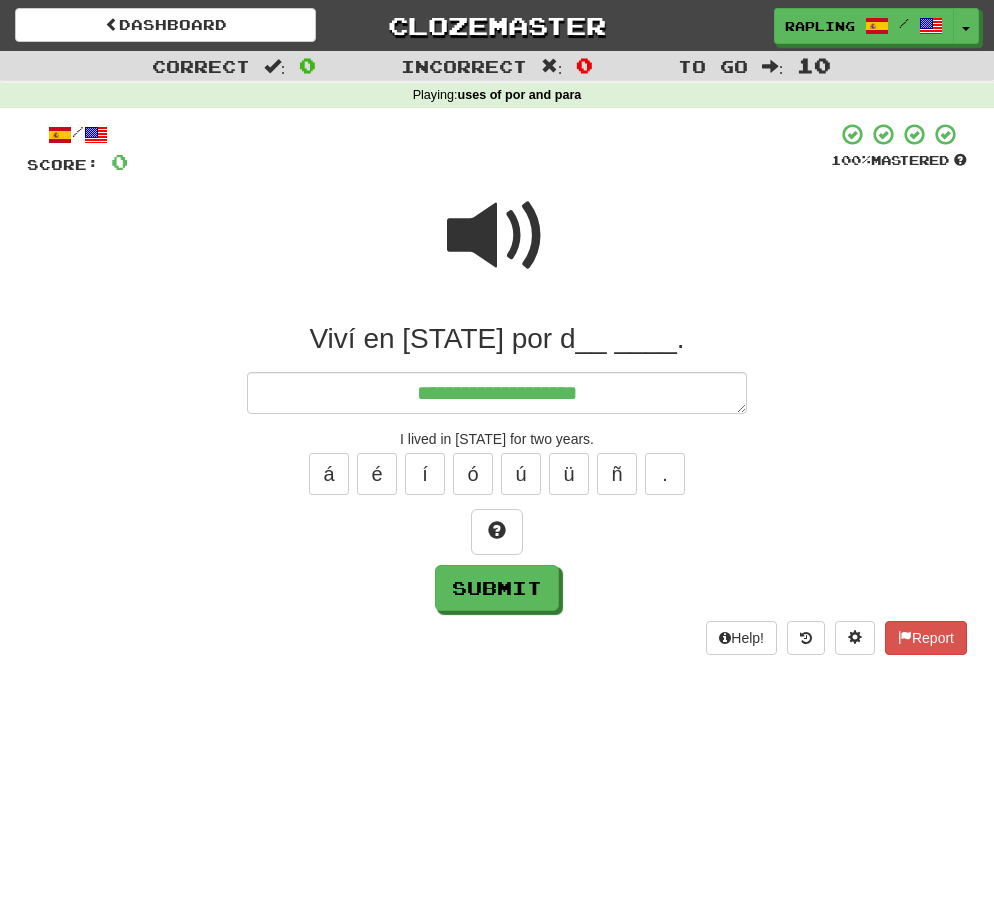 type on "*" 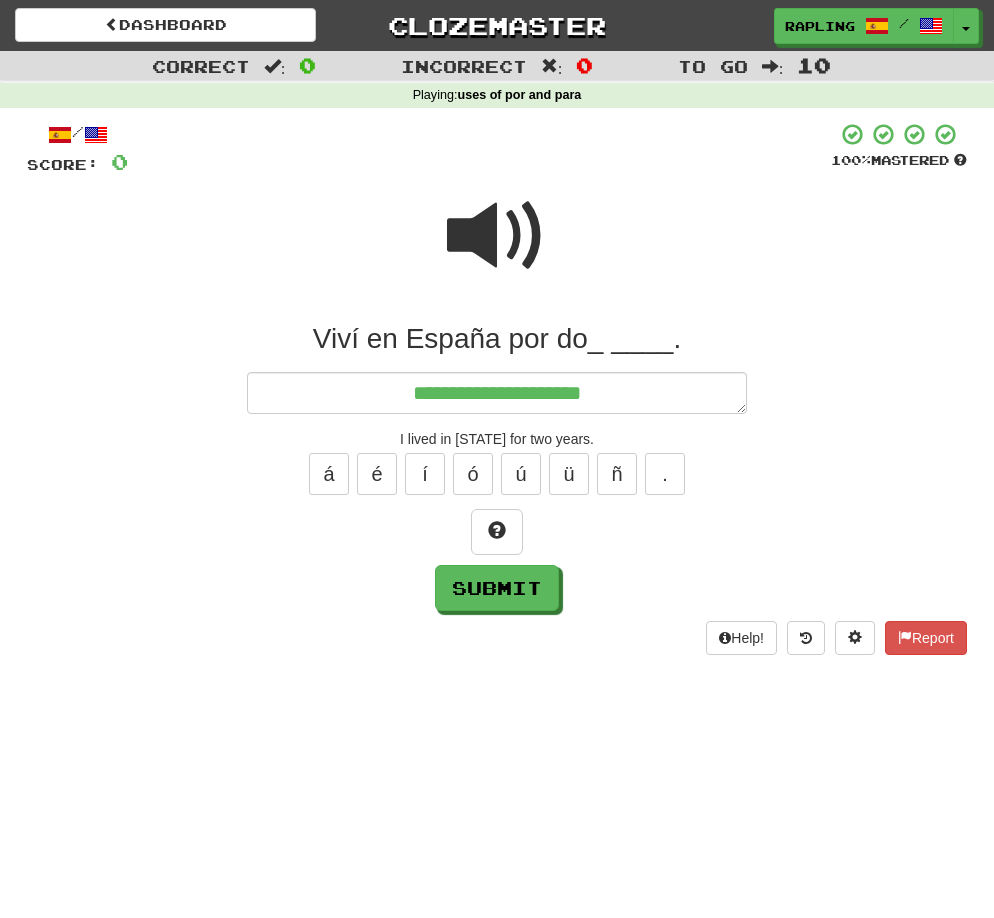 type on "*" 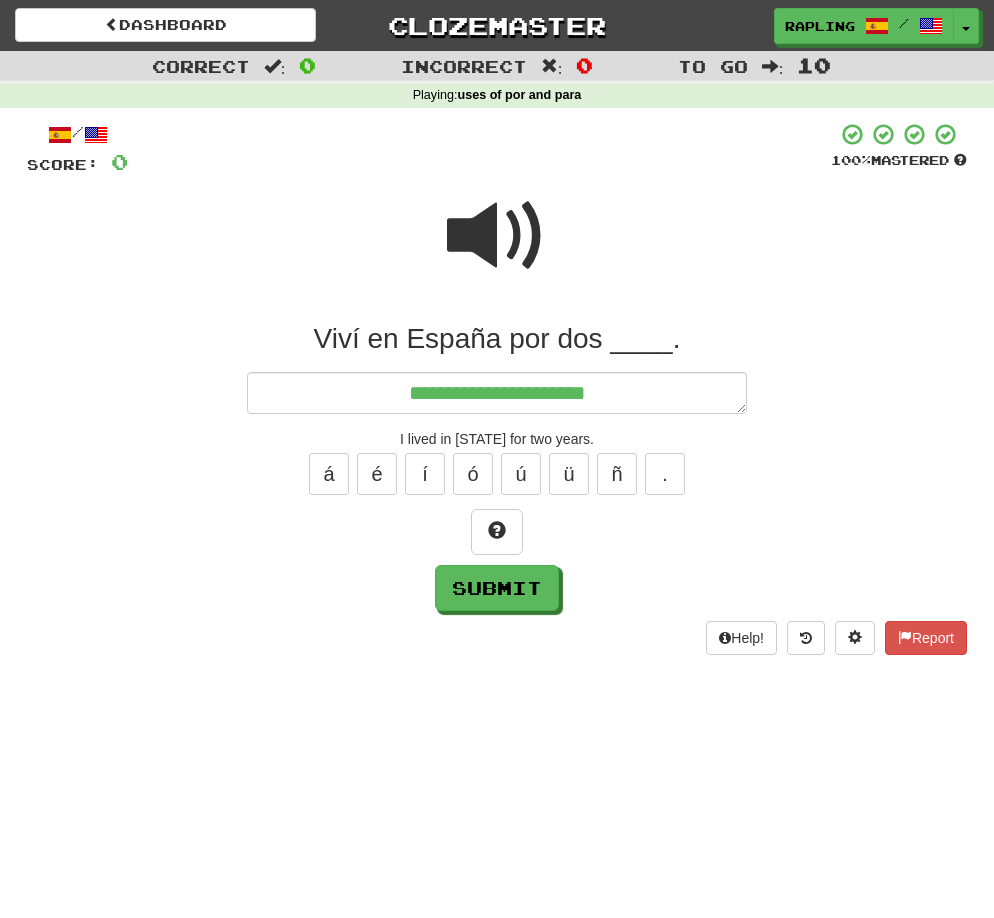 type on "*" 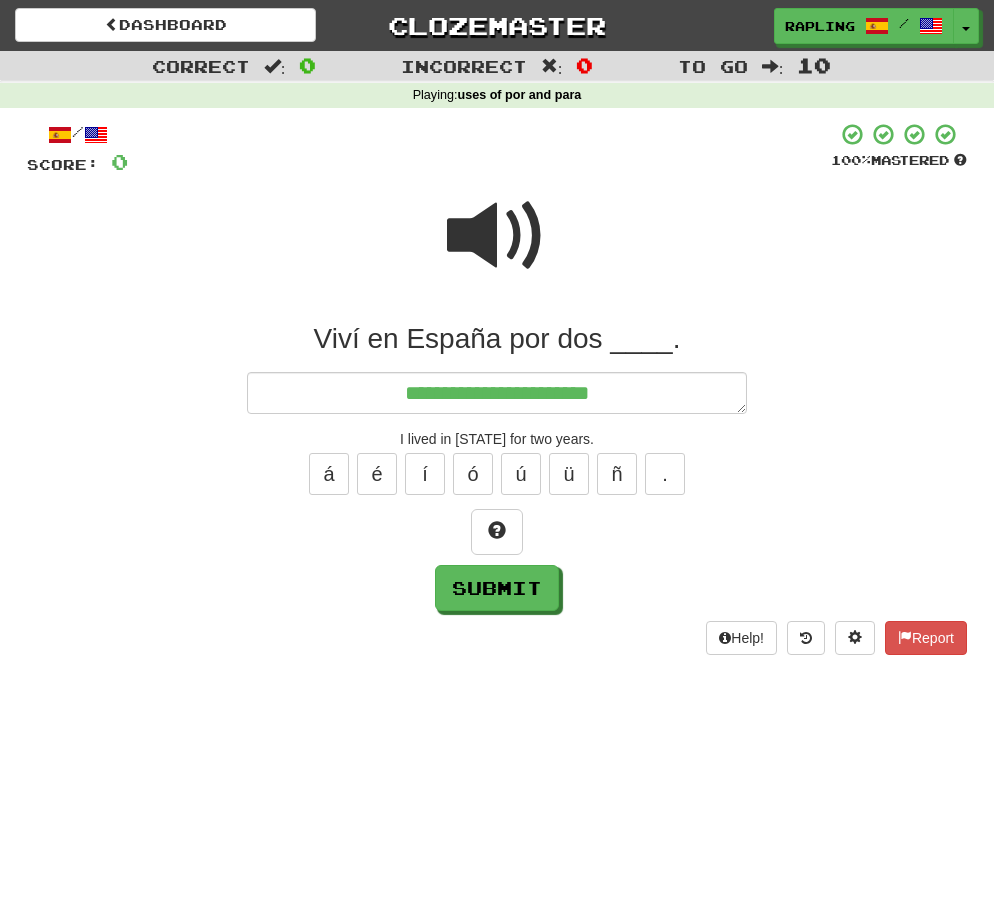 type on "*" 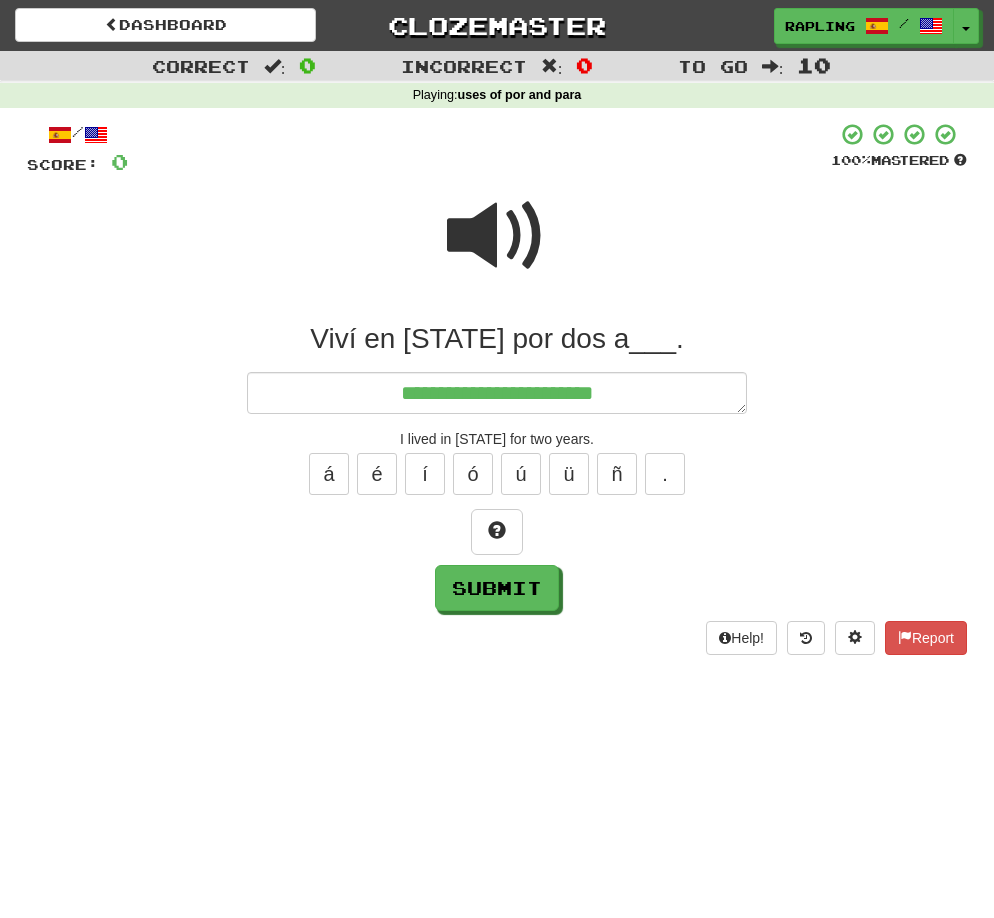 type on "*" 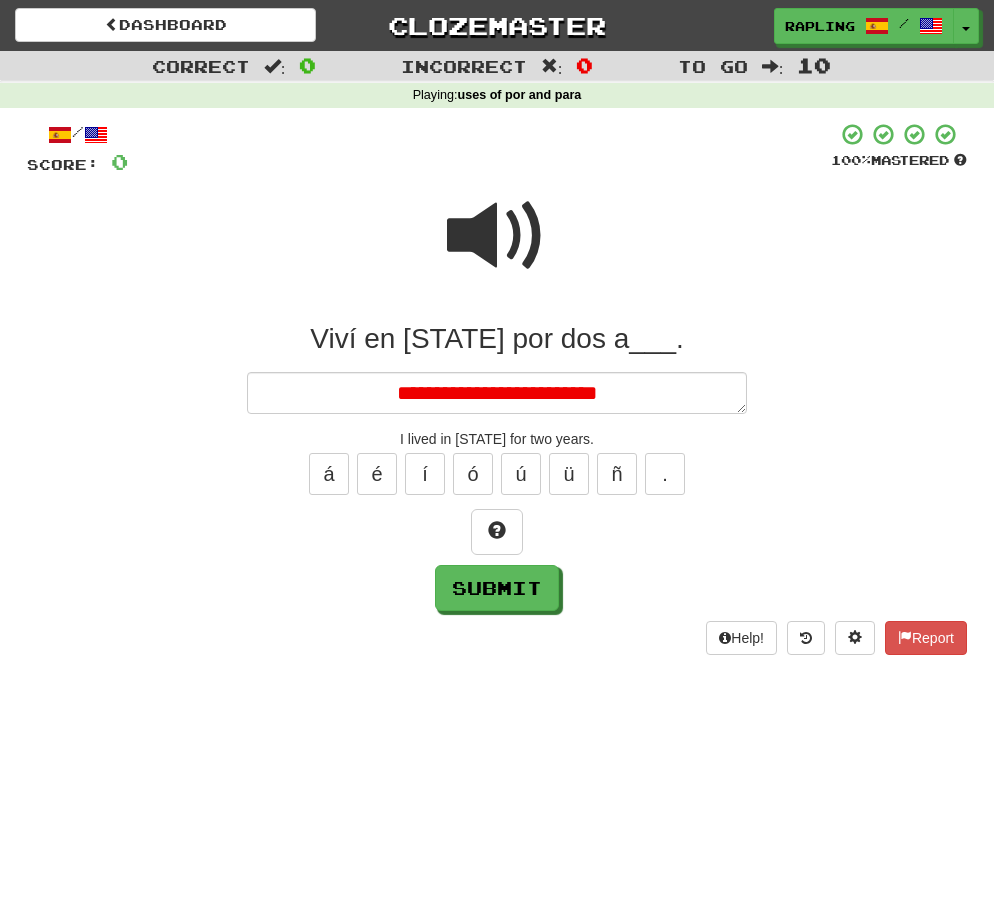 type on "*" 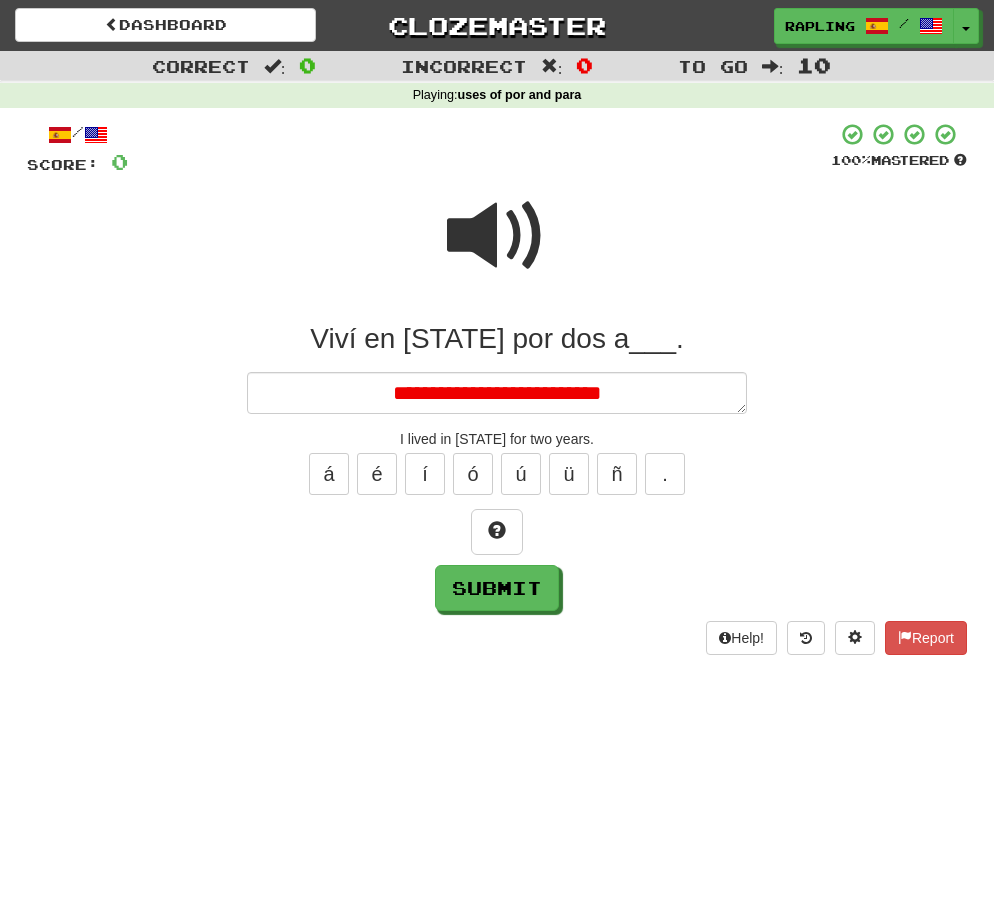 type on "*" 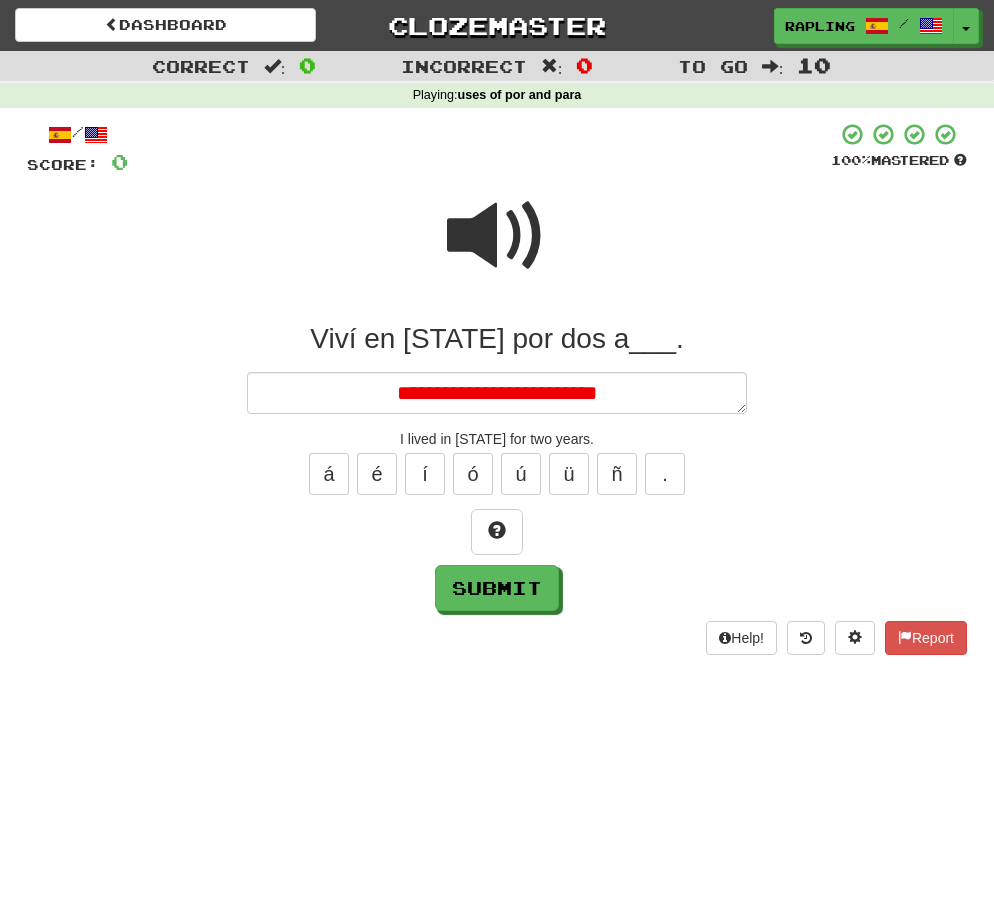 type on "*" 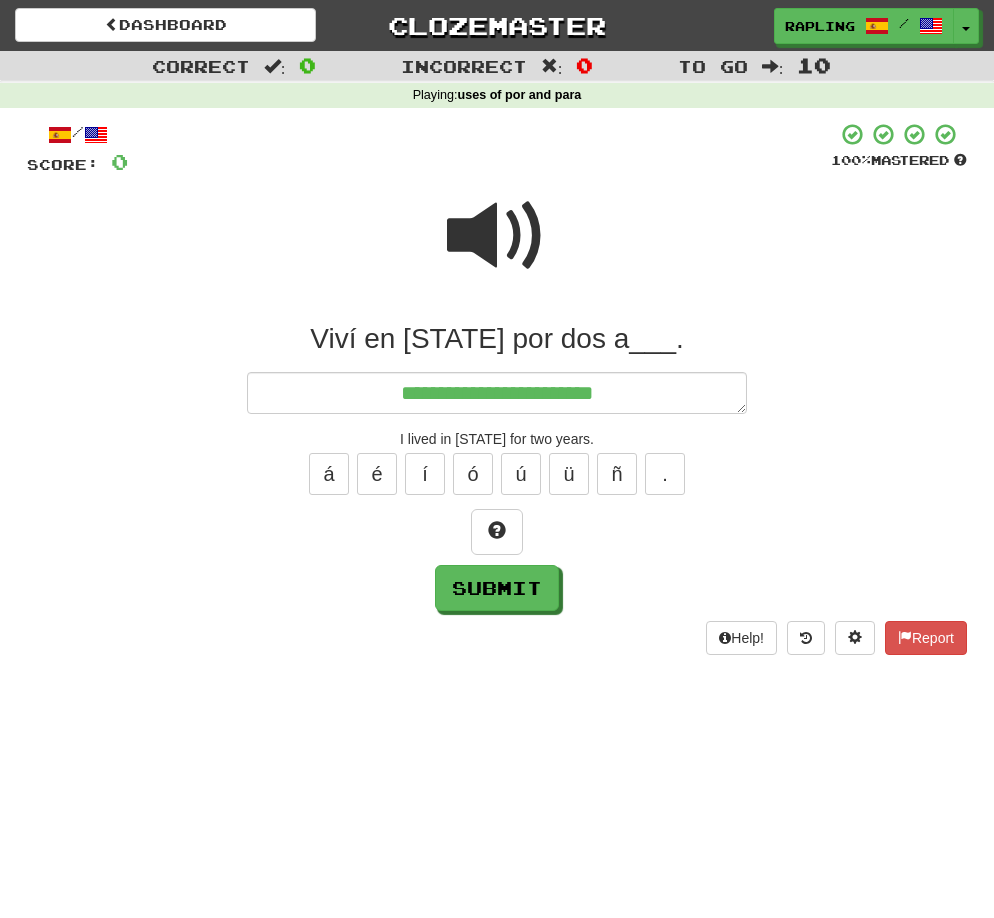 type on "*" 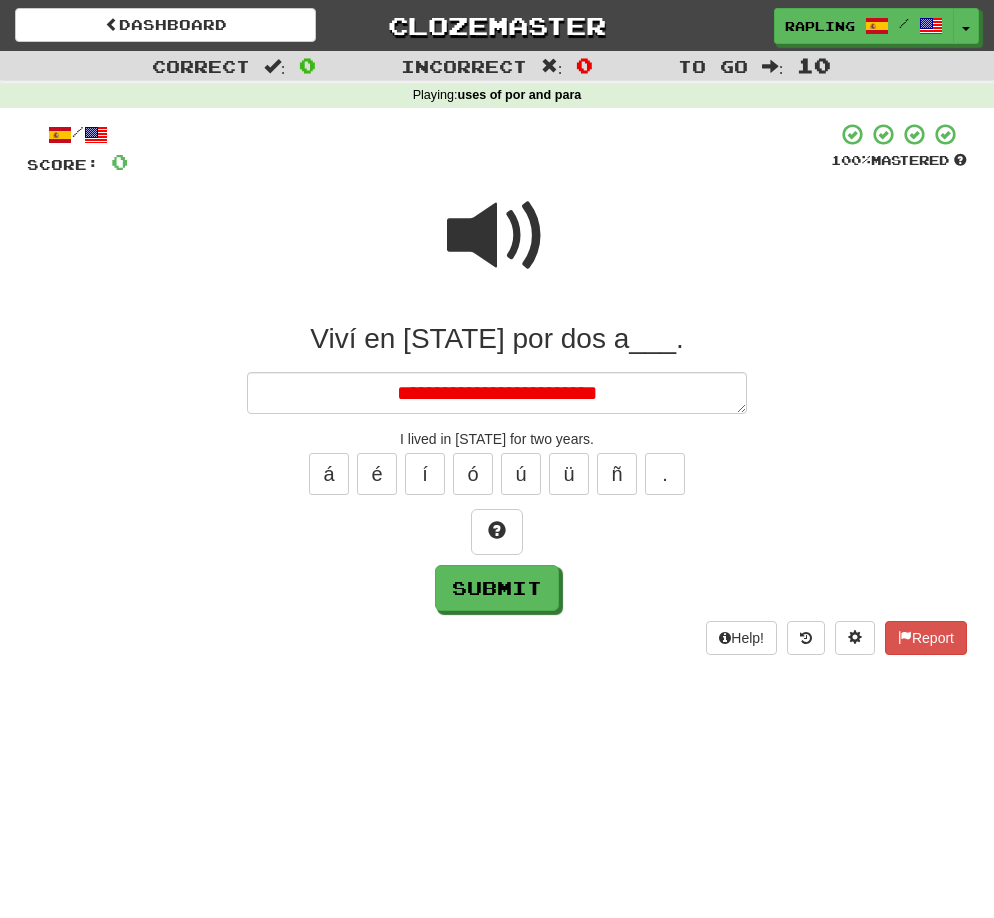 type on "*" 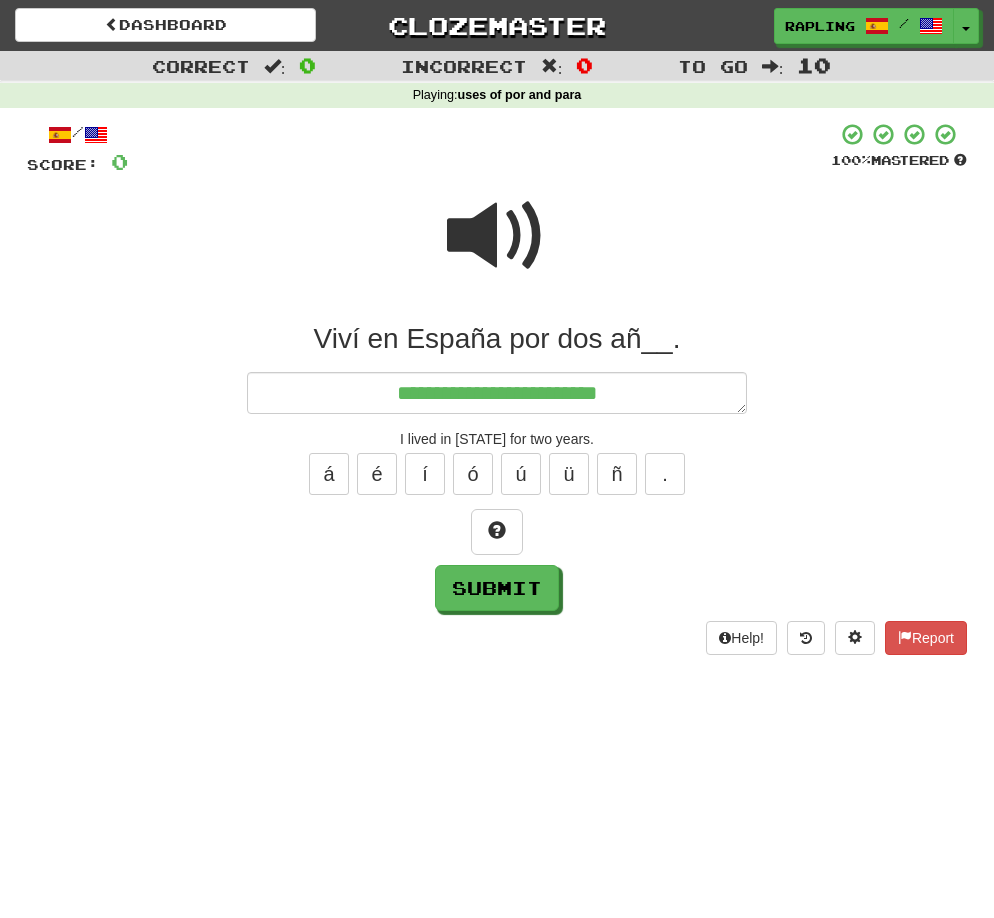 type on "*" 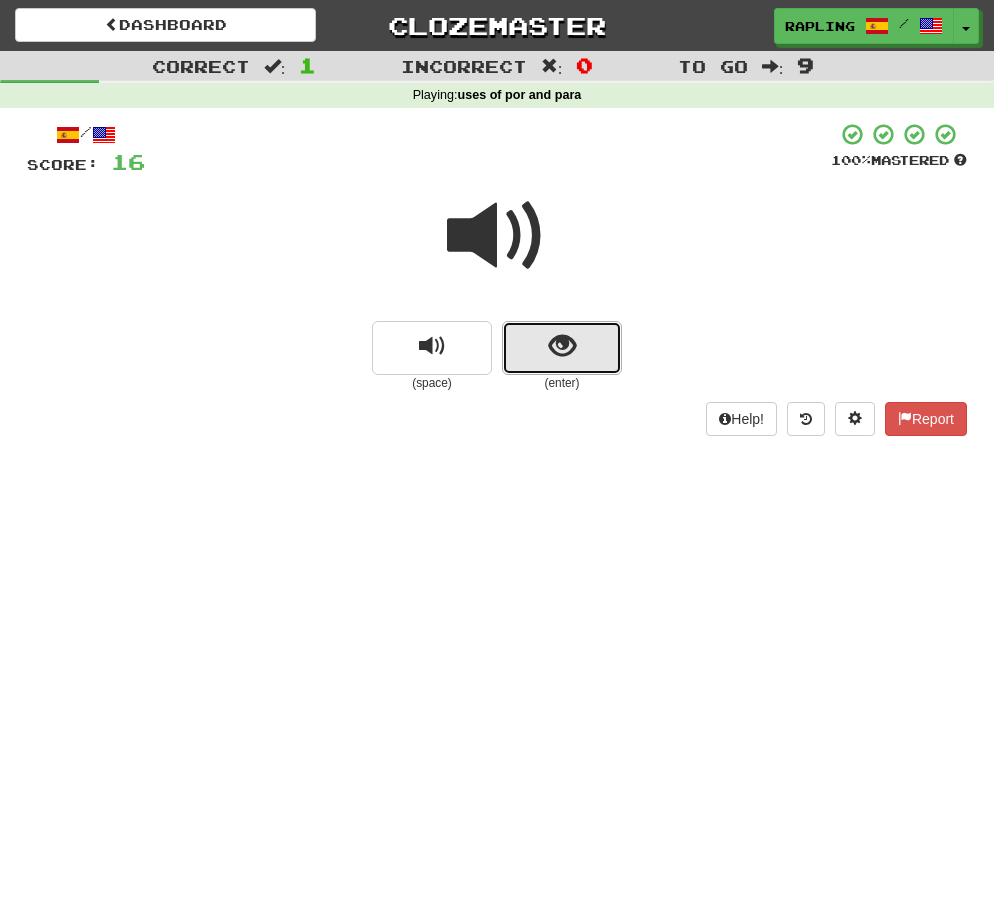 click at bounding box center (562, 348) 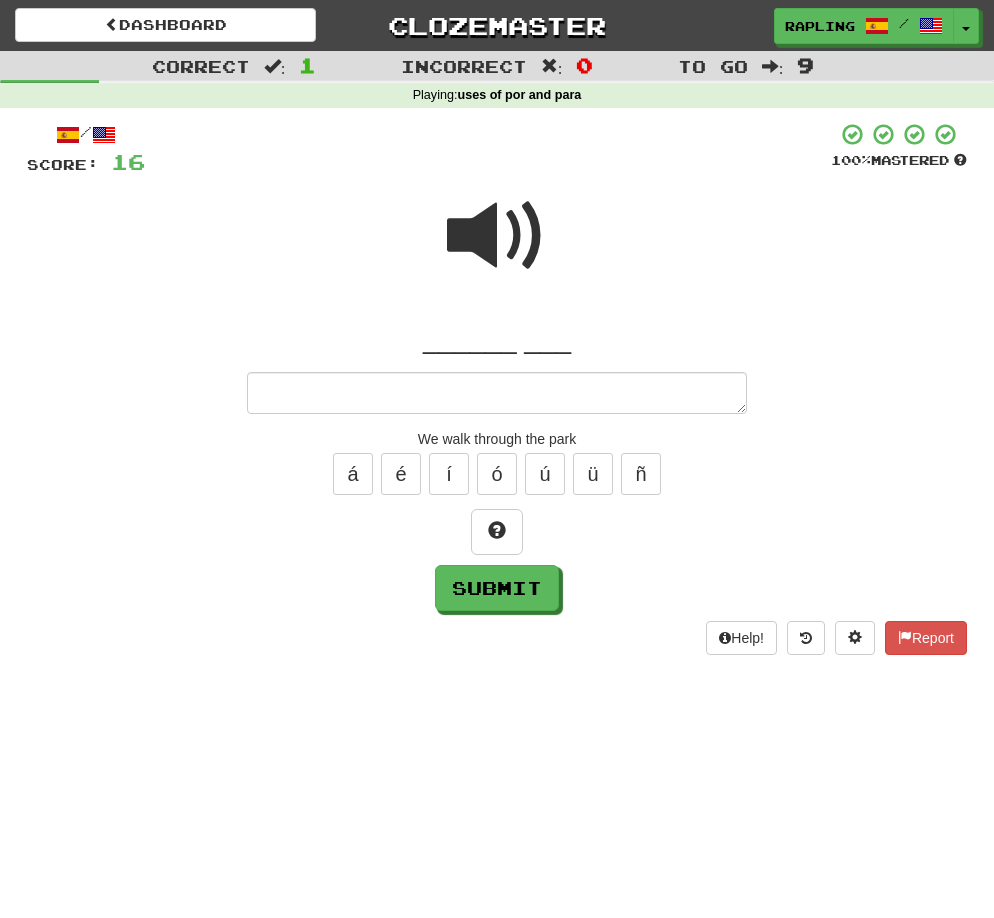 type on "*" 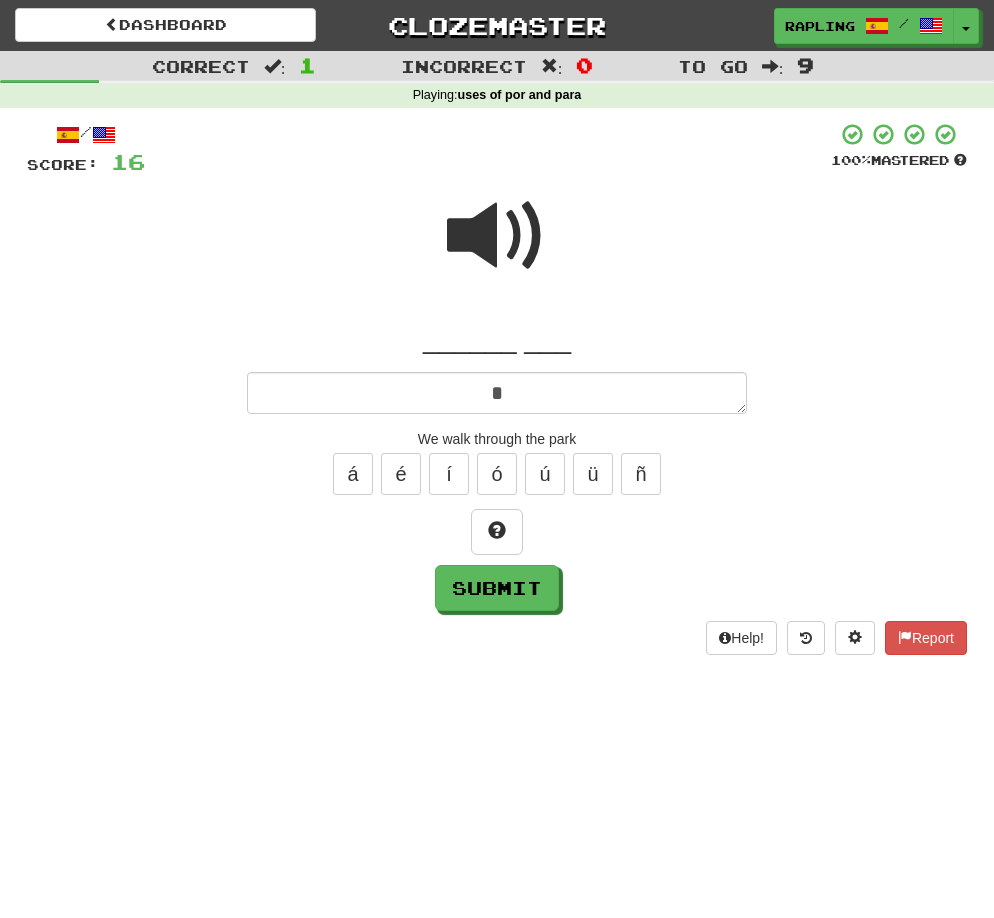 type on "*" 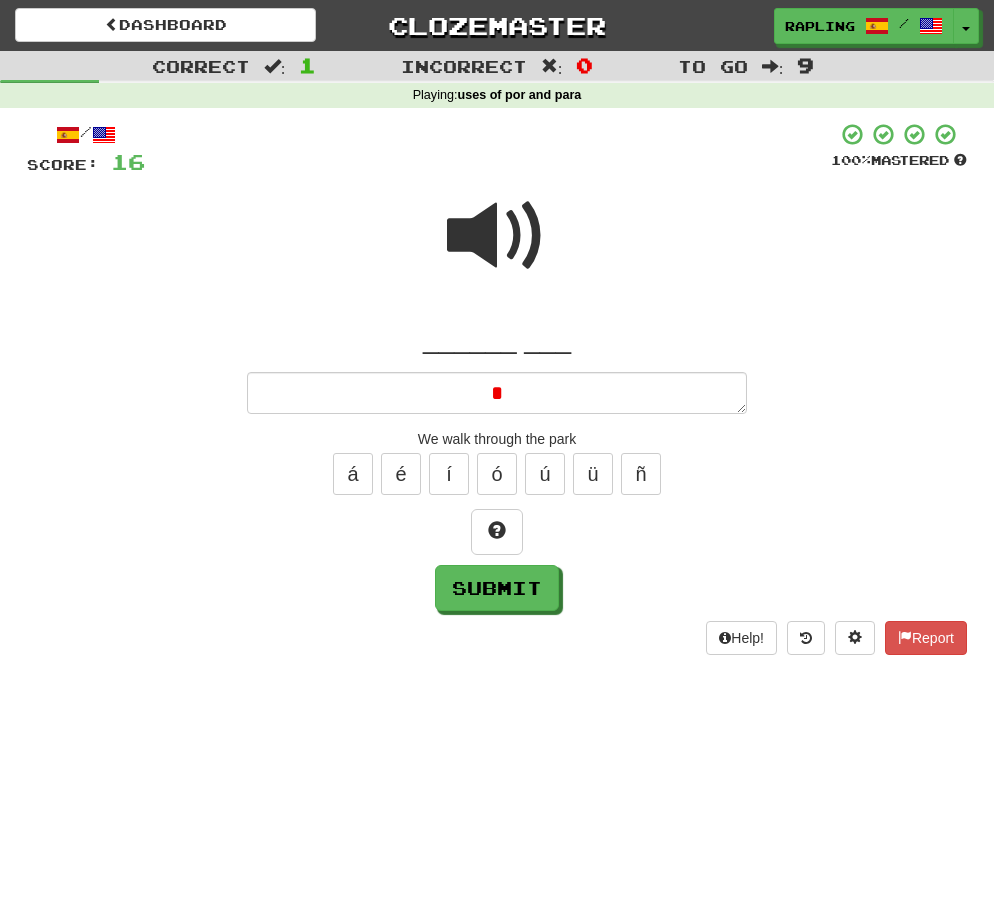 type 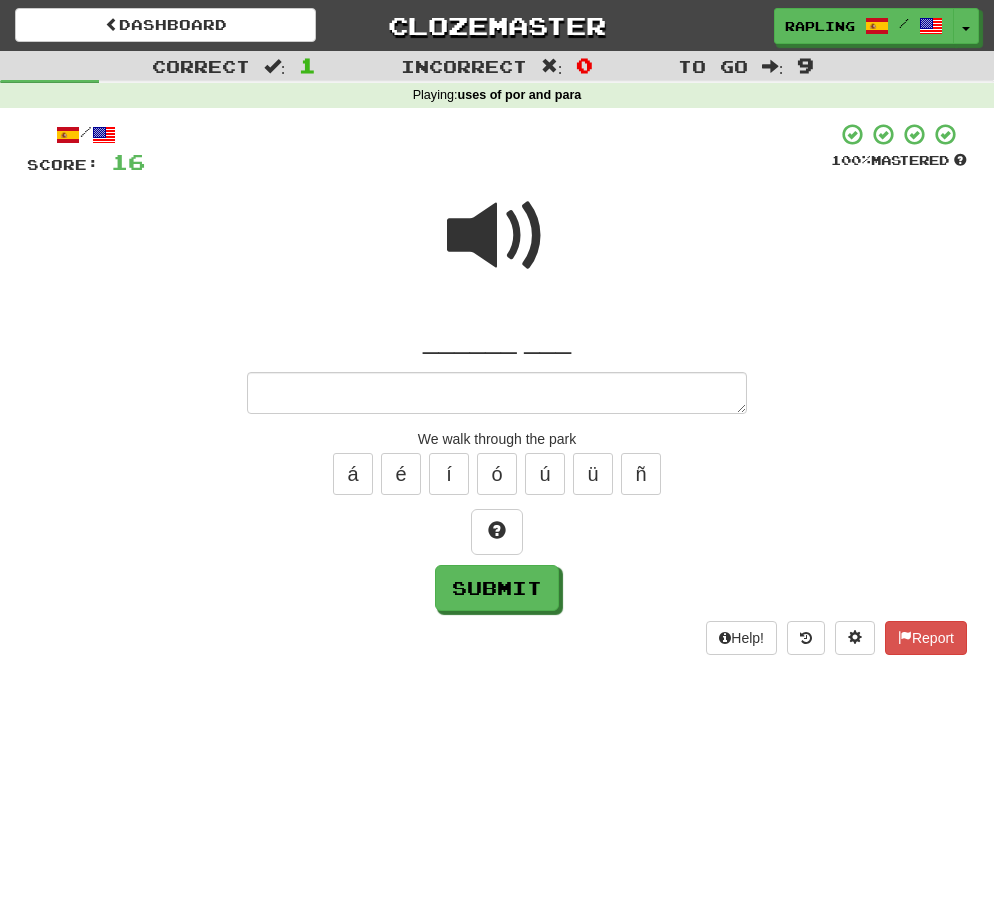 type on "*" 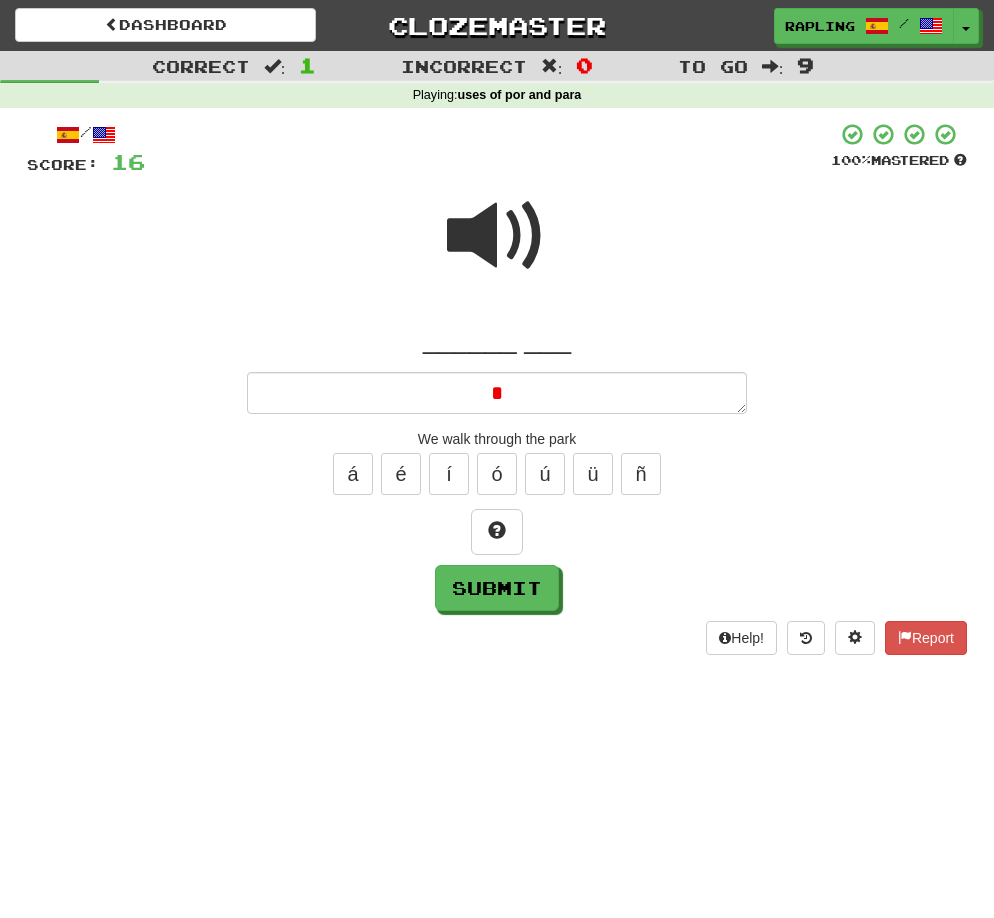 type 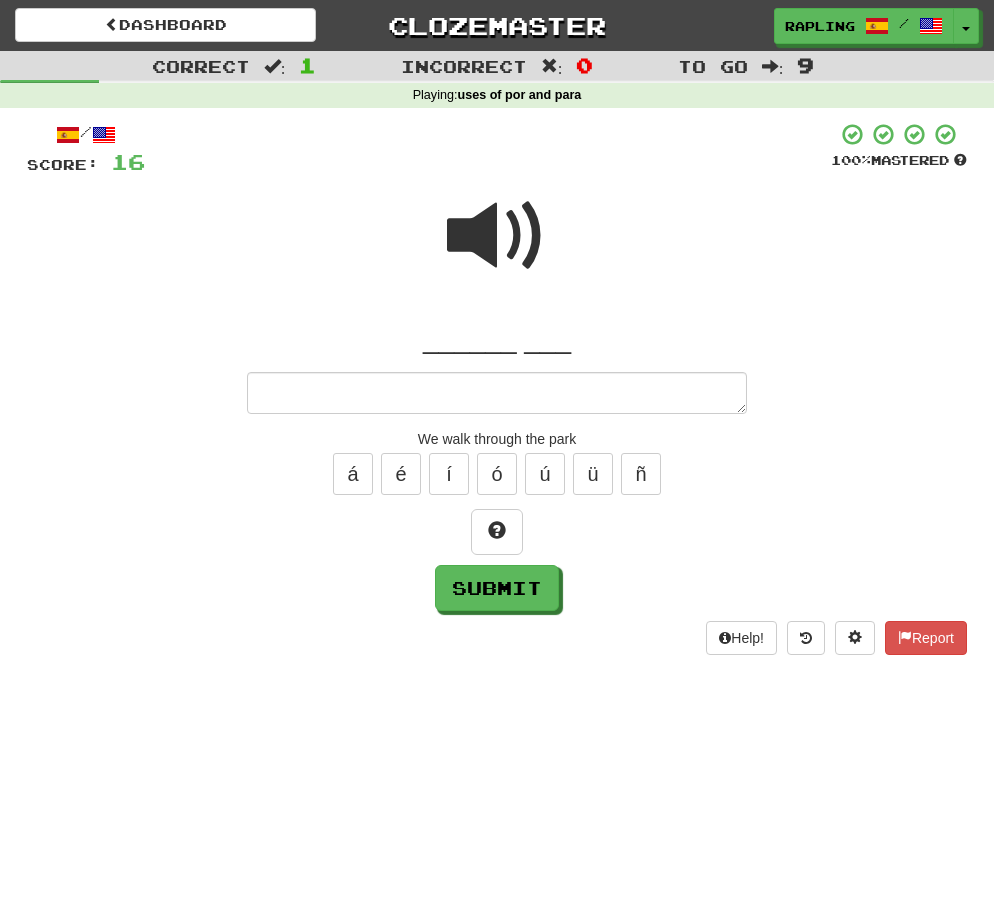 type on "*" 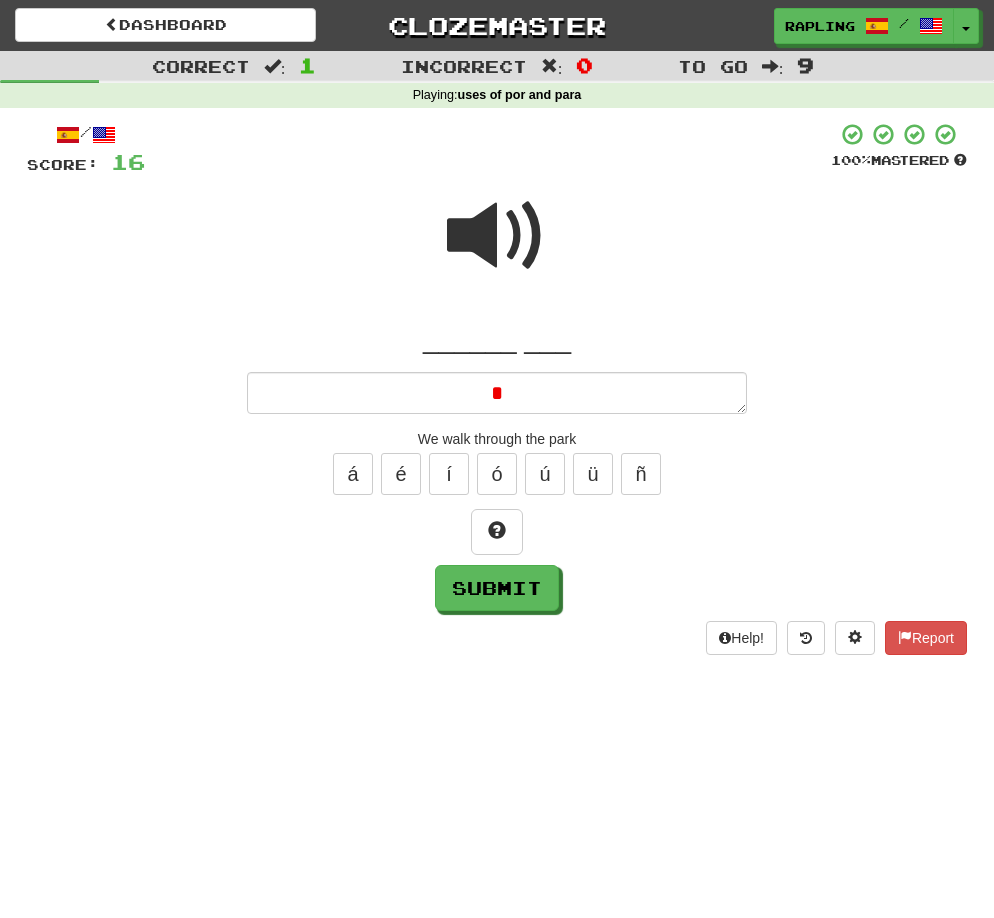 type 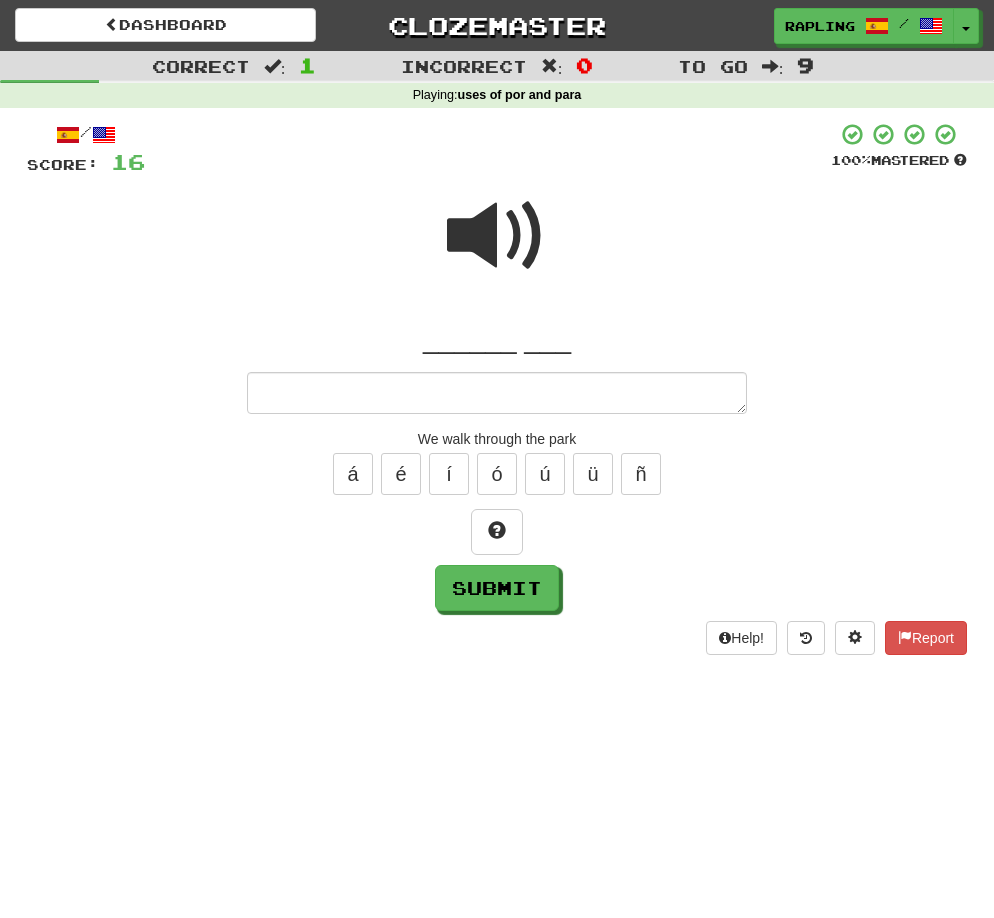 click at bounding box center (497, 236) 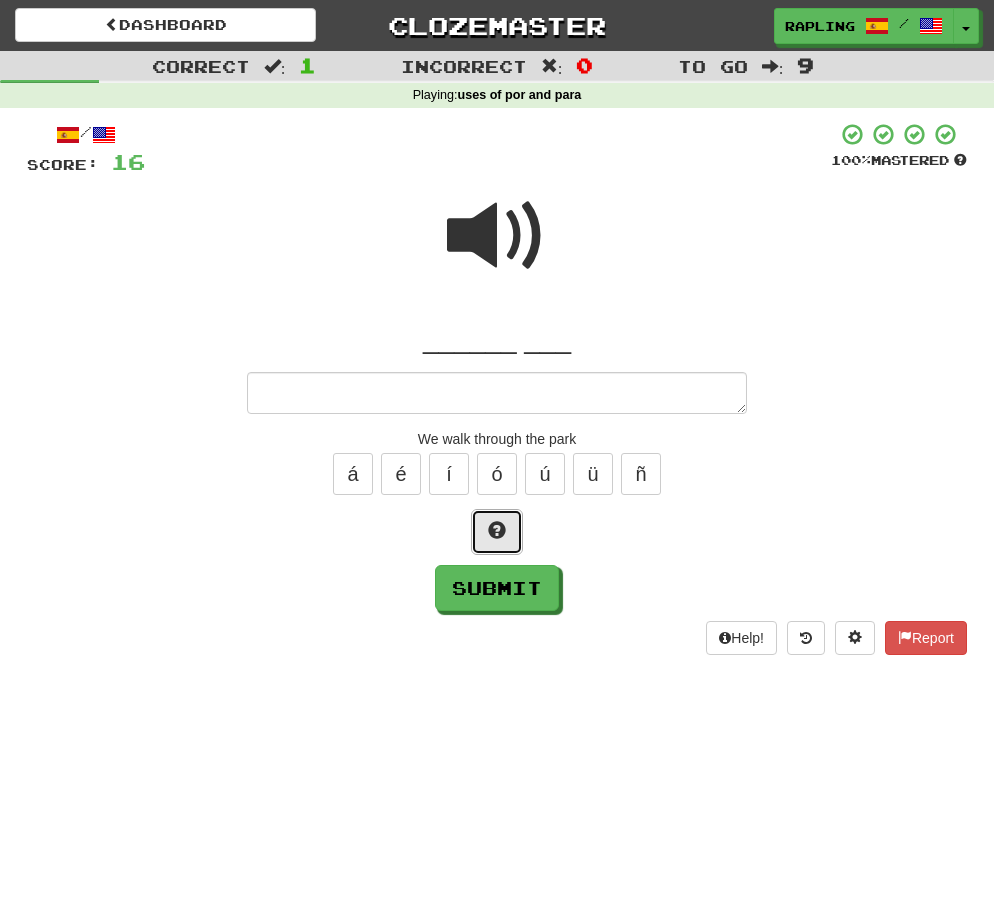 click at bounding box center [497, 532] 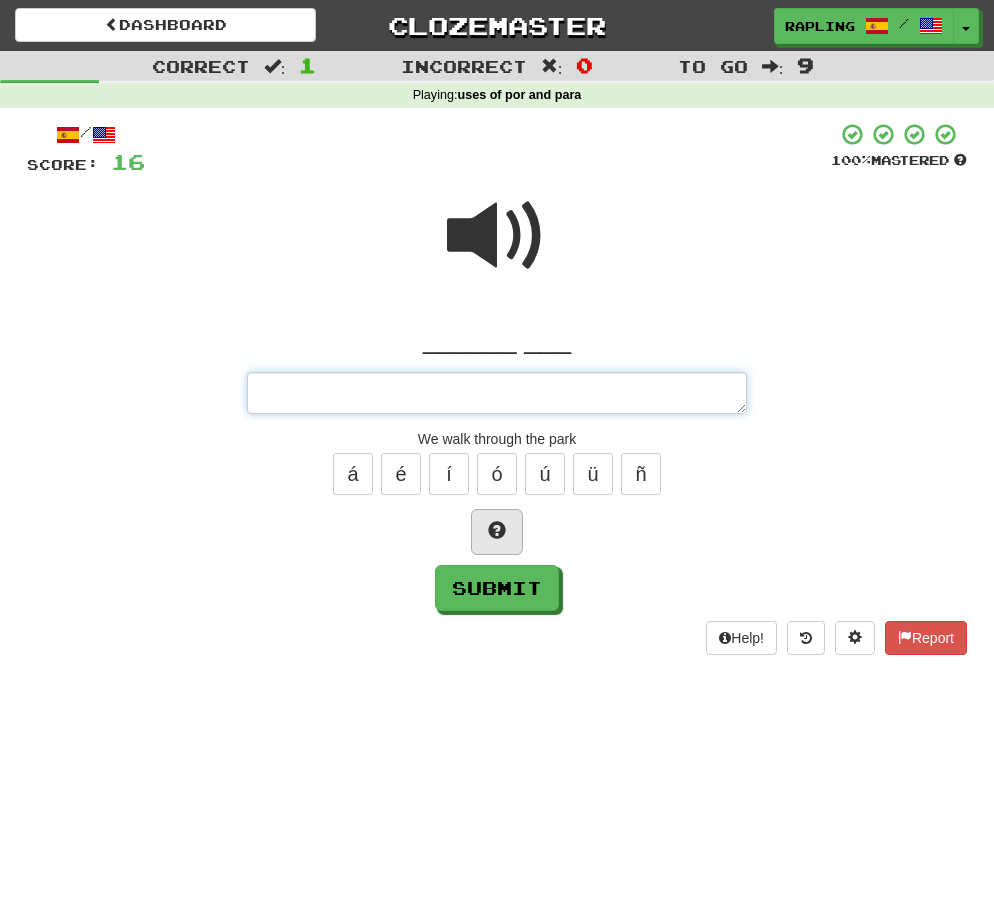 type on "*" 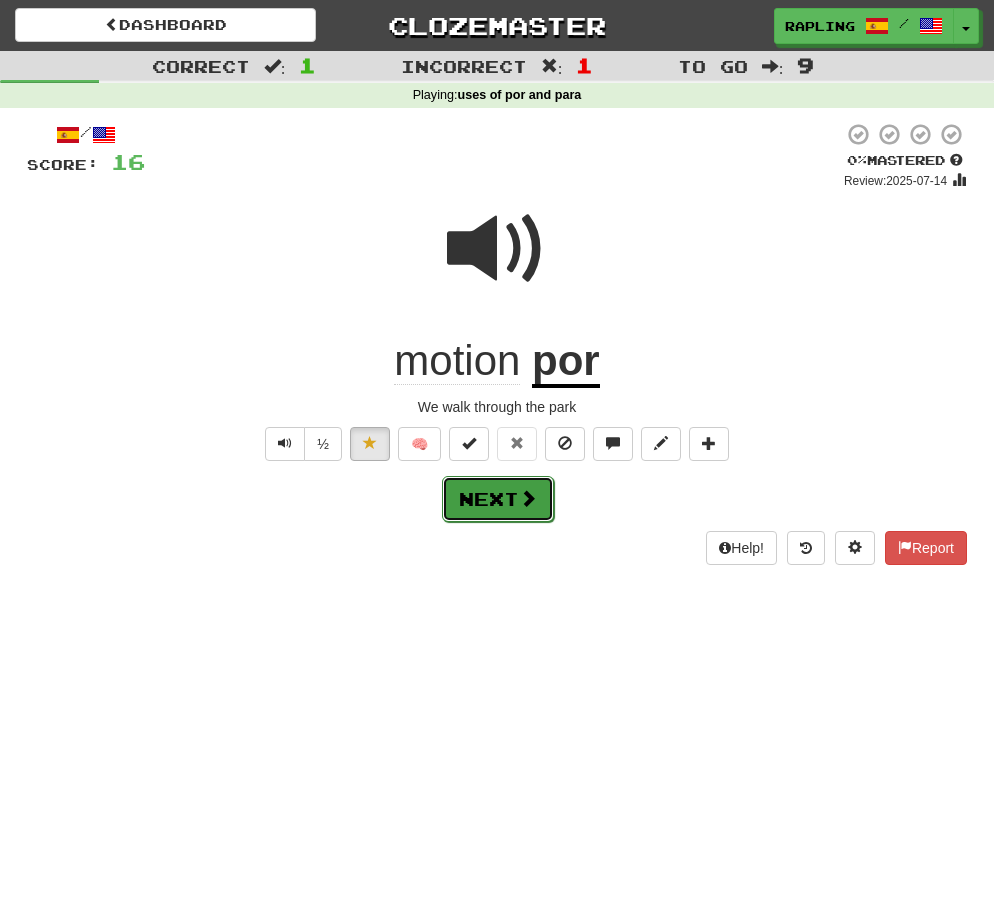 click on "Next" at bounding box center [498, 499] 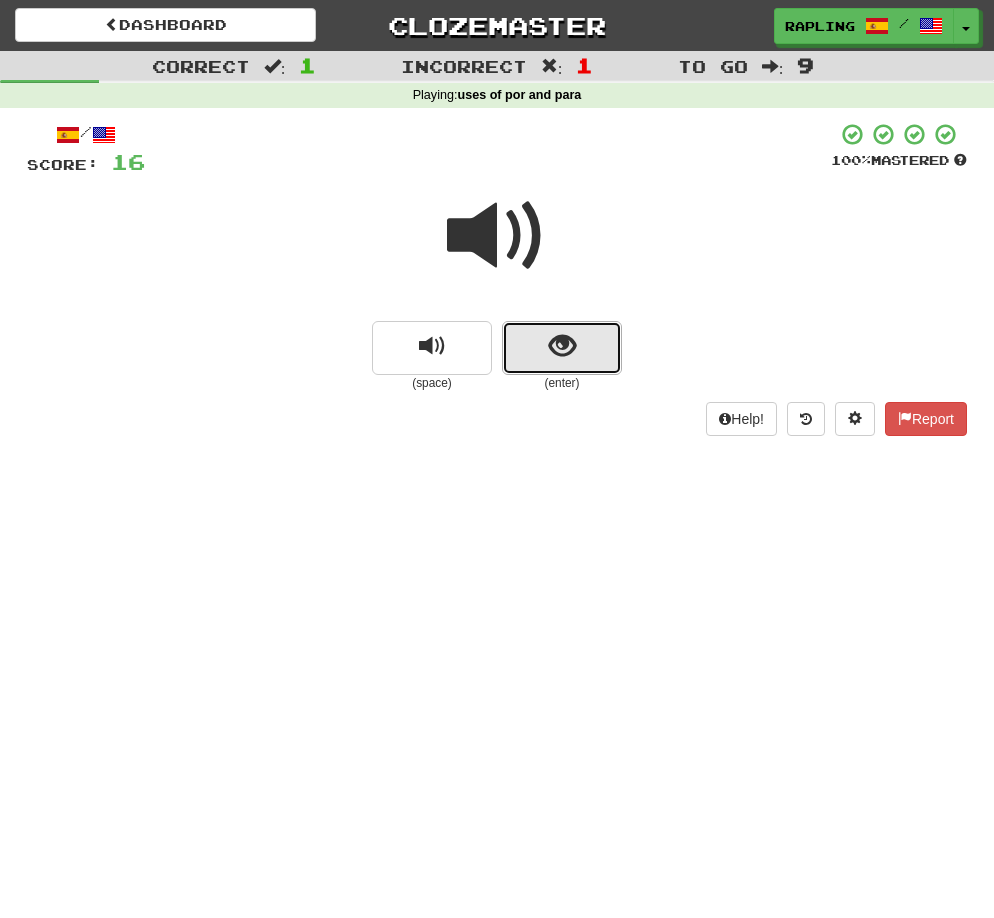 click at bounding box center [562, 346] 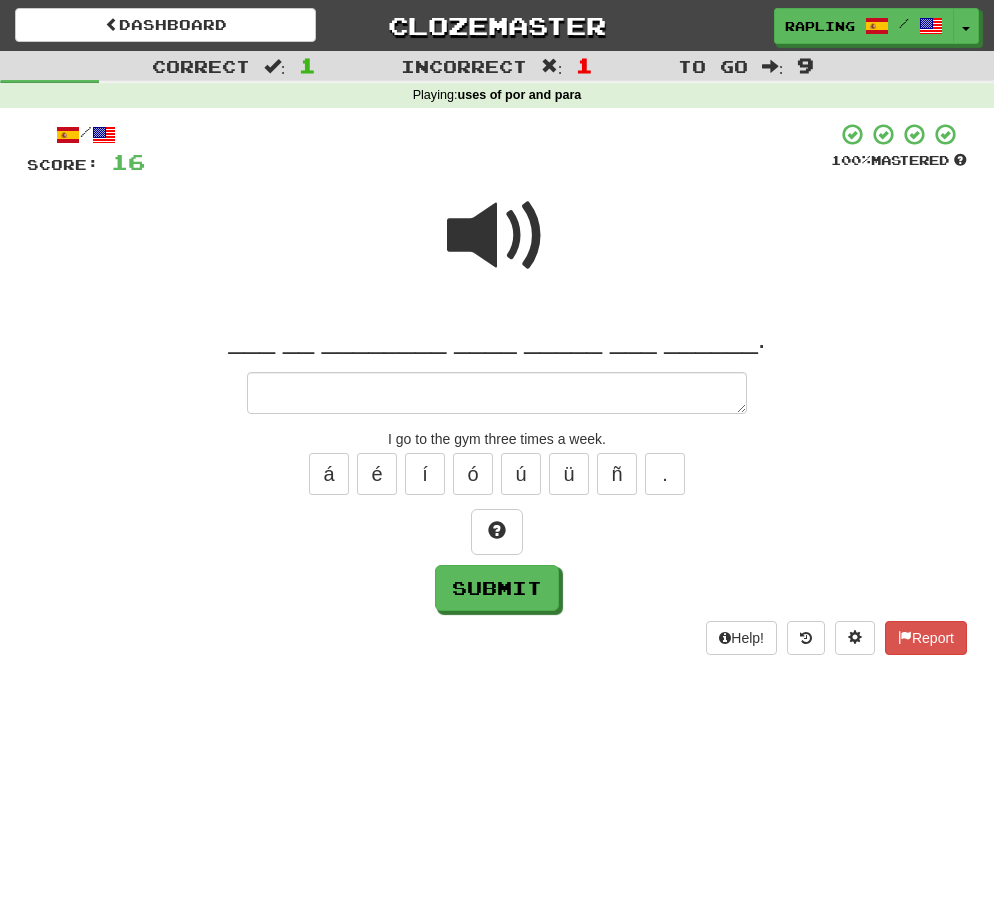 type on "*" 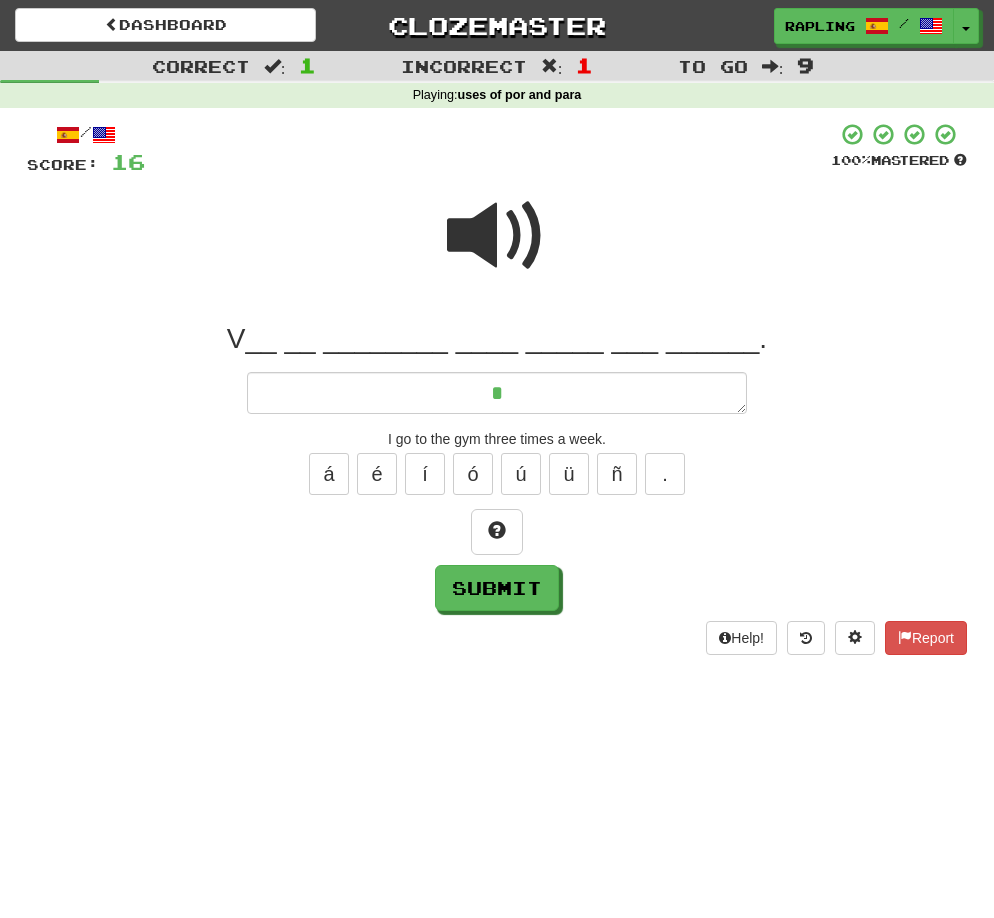type on "*" 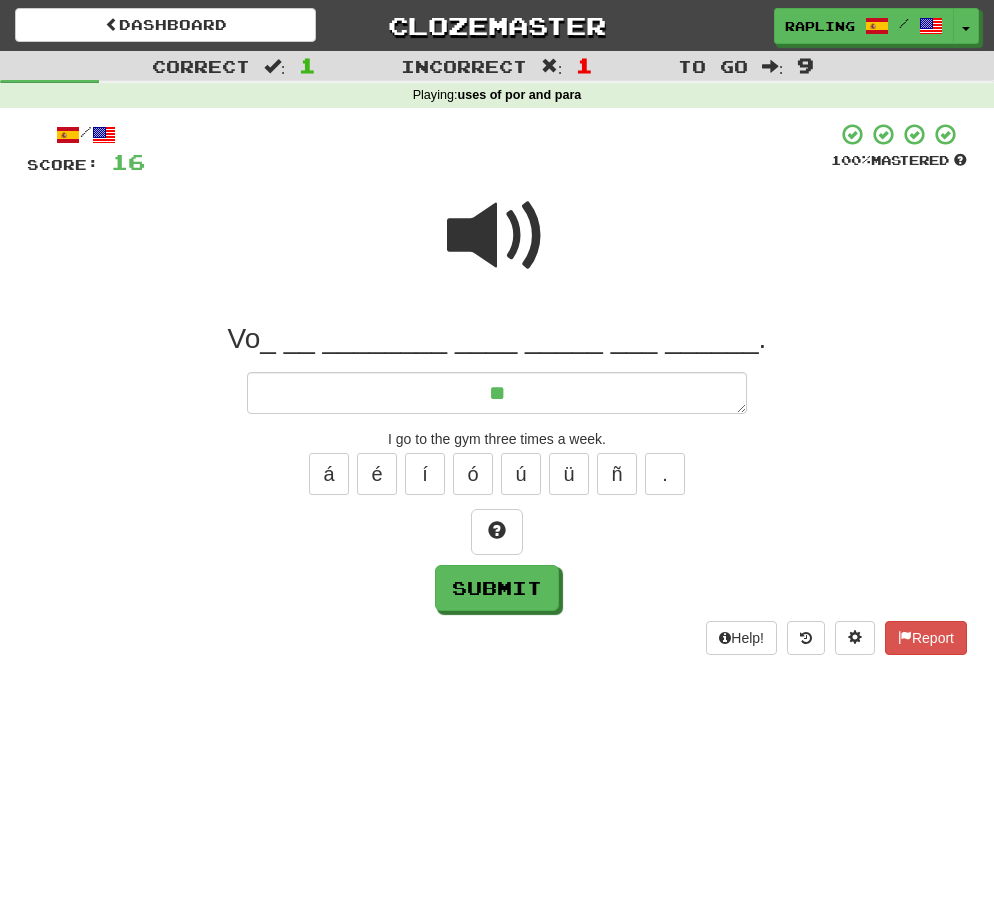 type on "*" 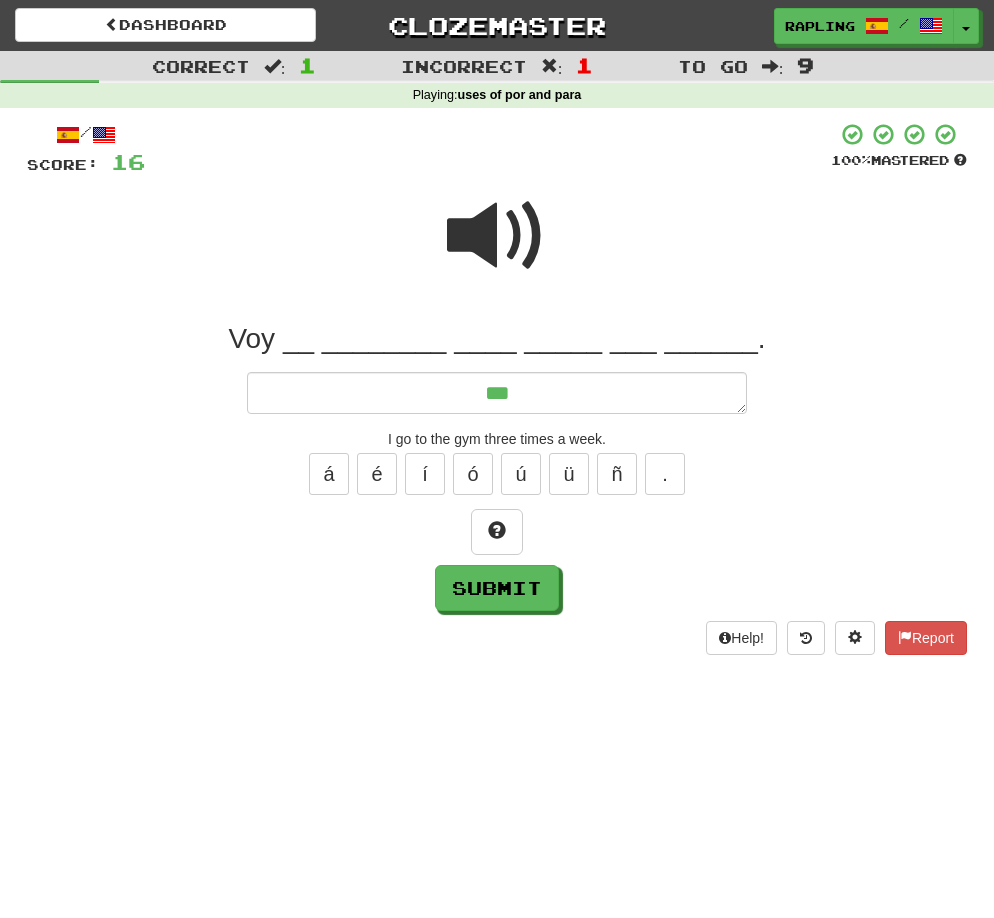 type on "*" 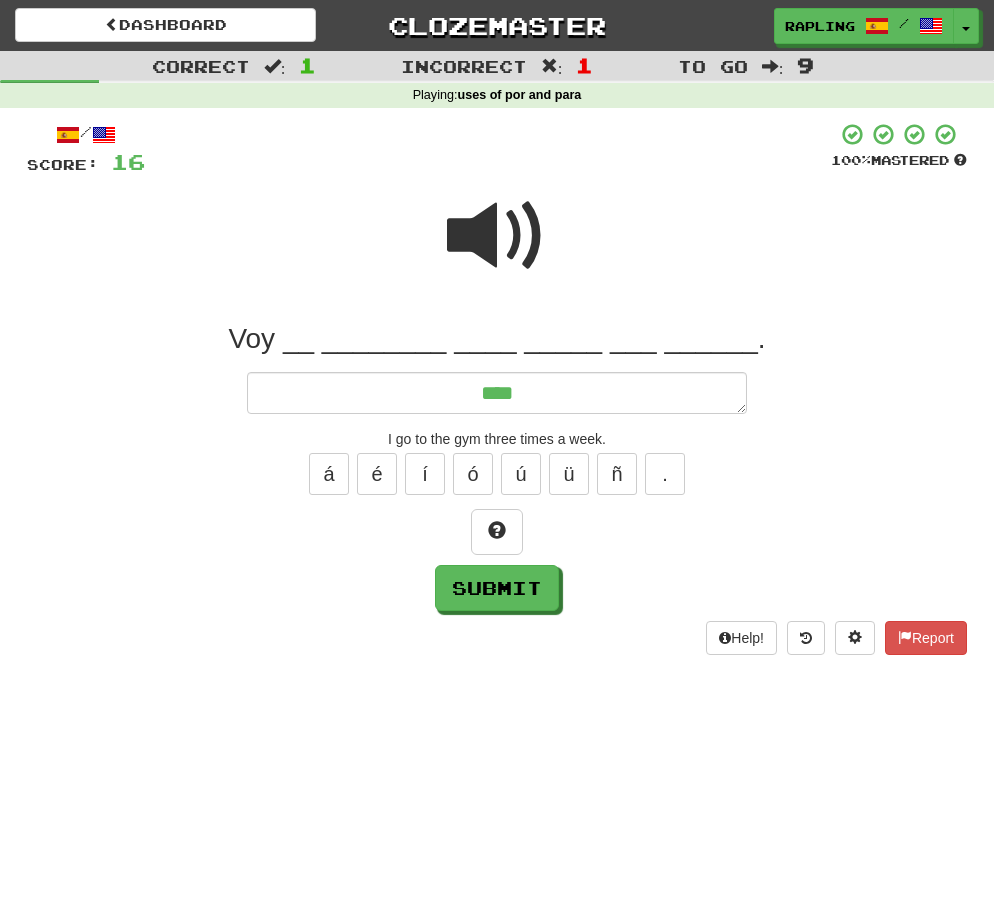 type on "*" 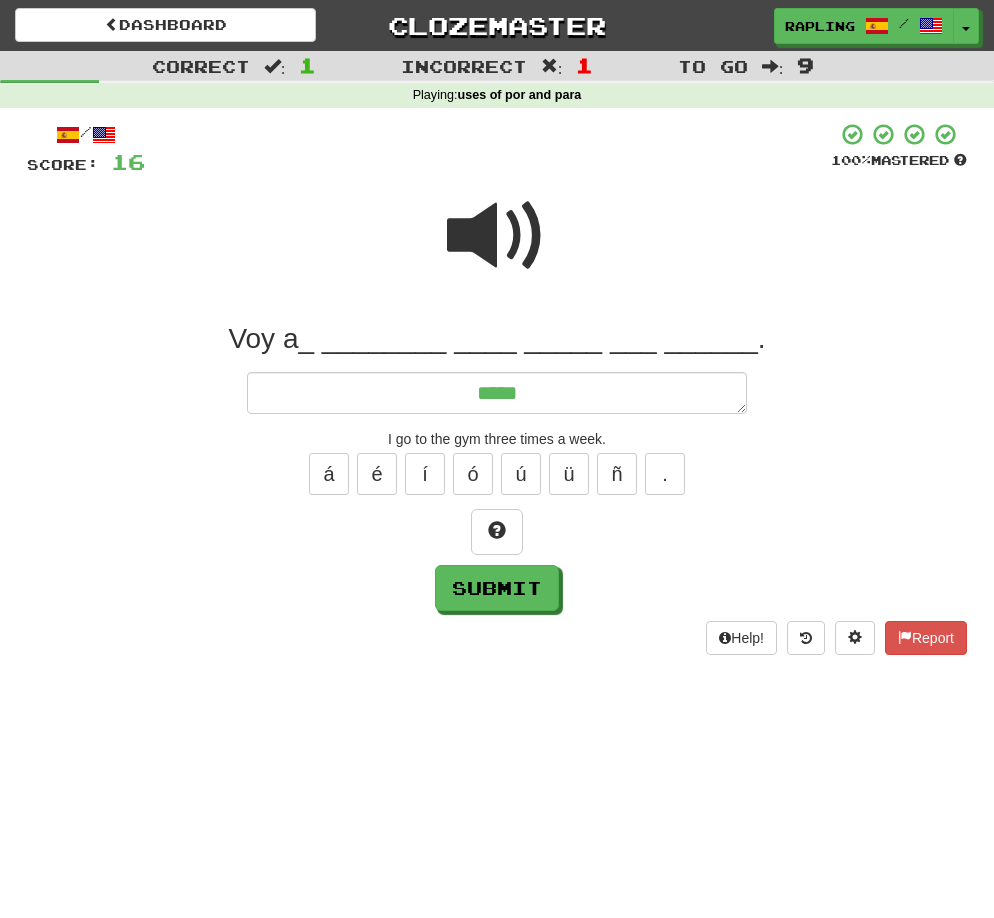 type on "*" 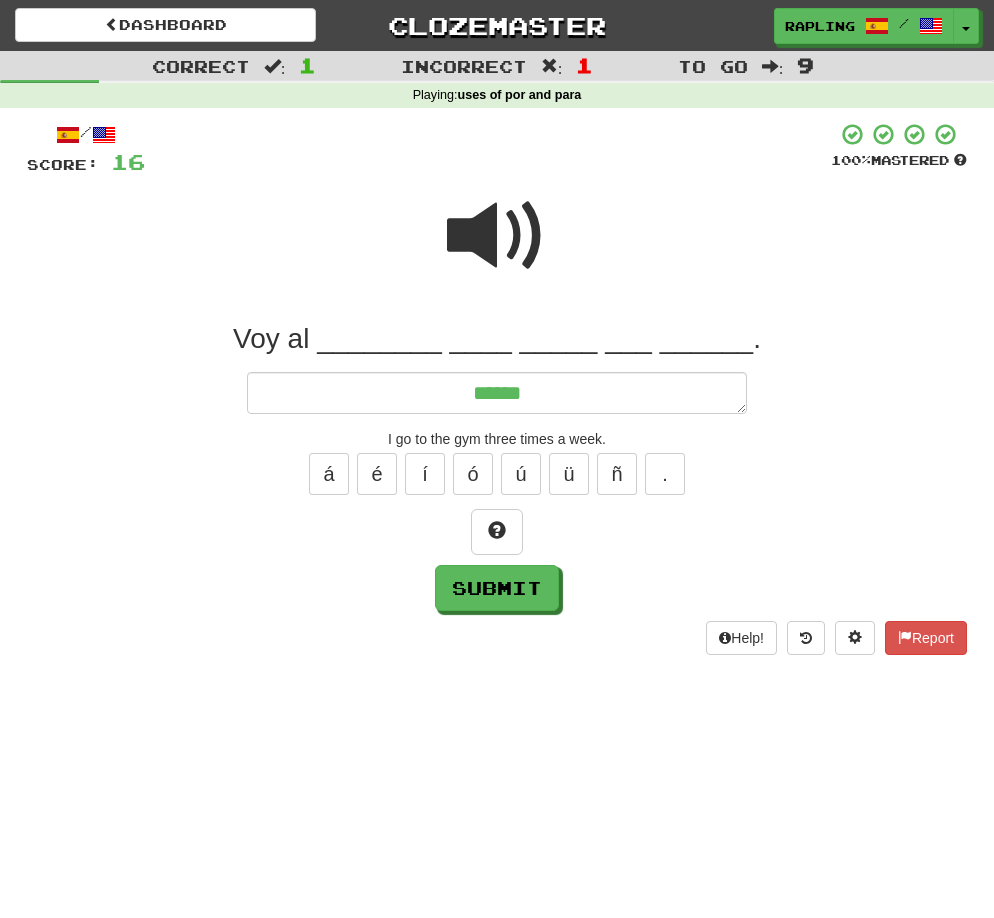 type on "*" 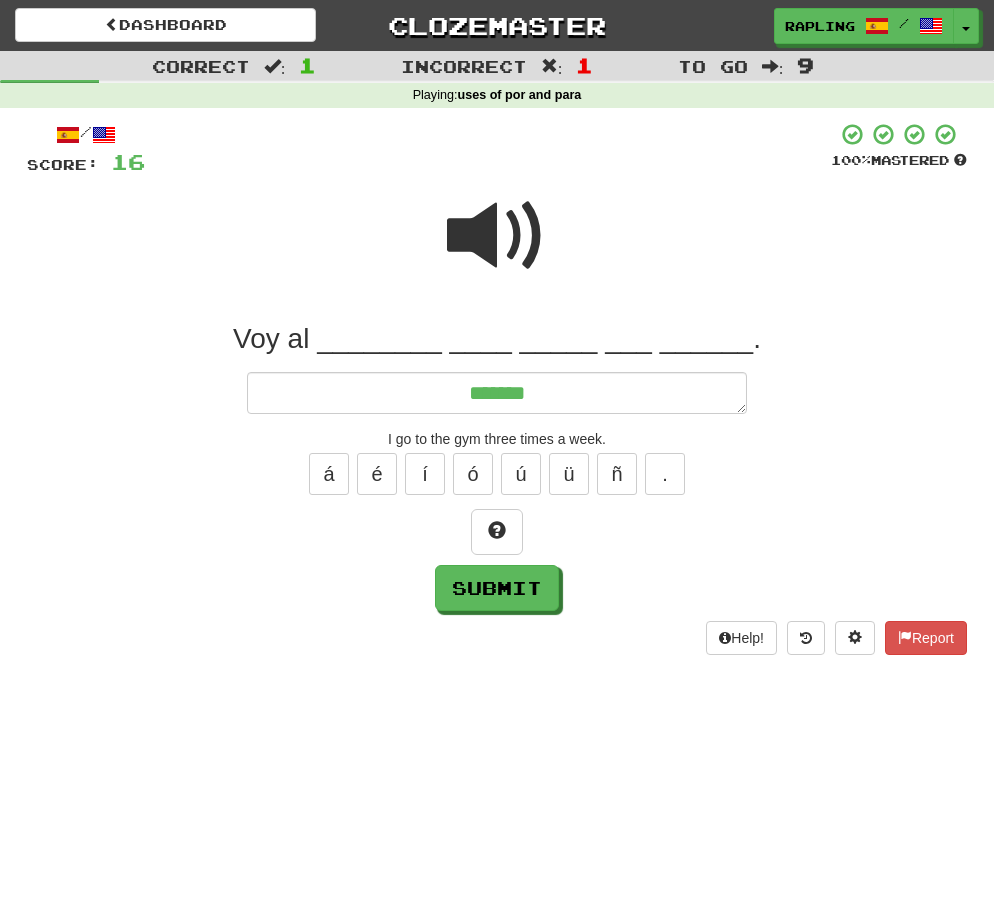 type on "*" 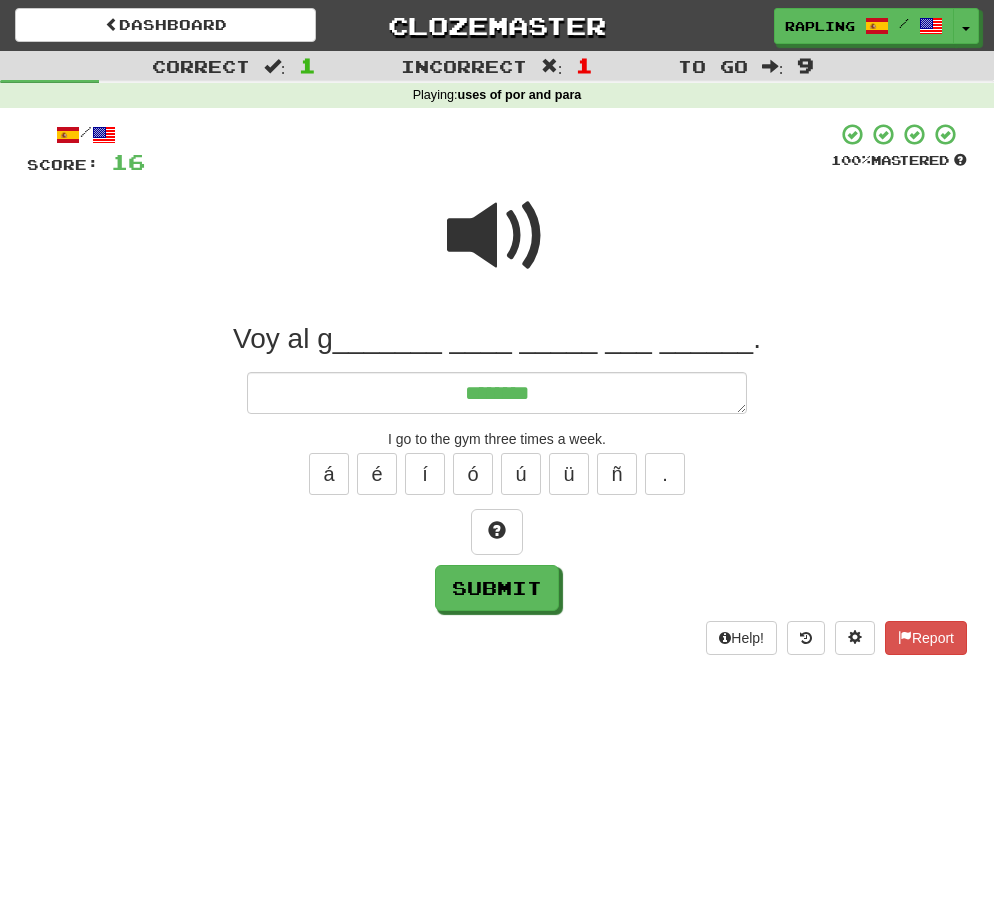 type on "*" 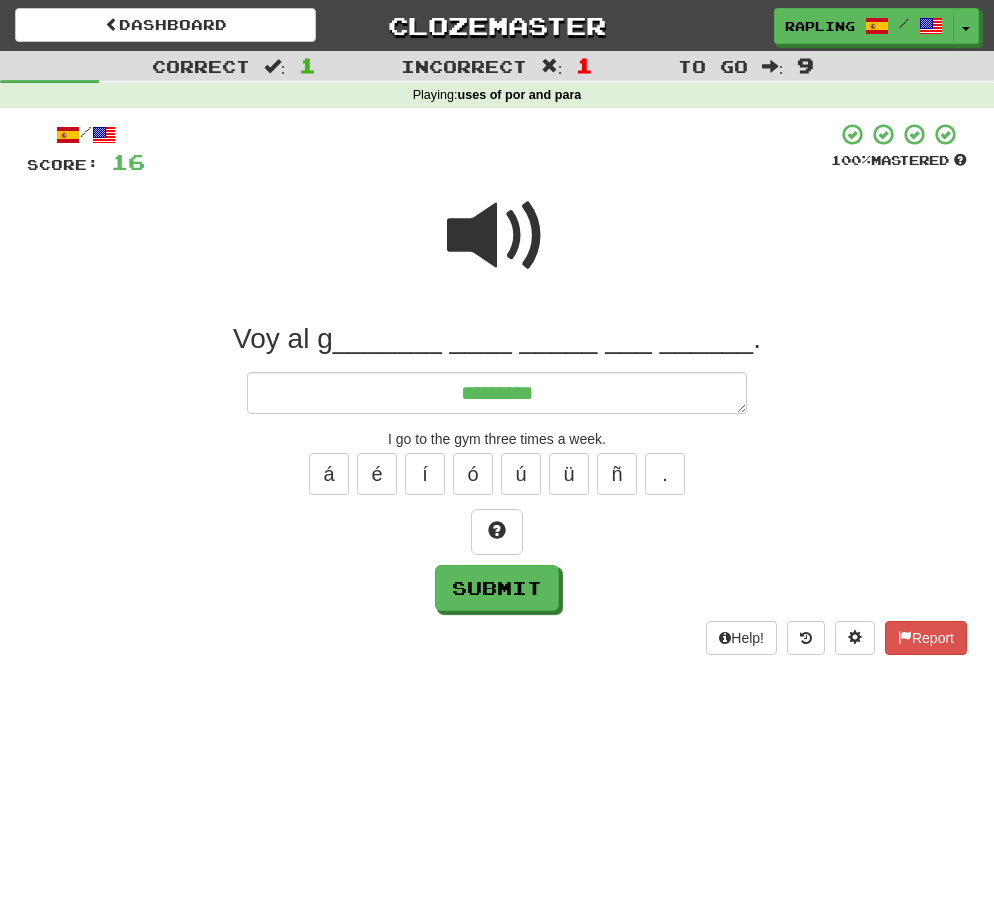 type on "*" 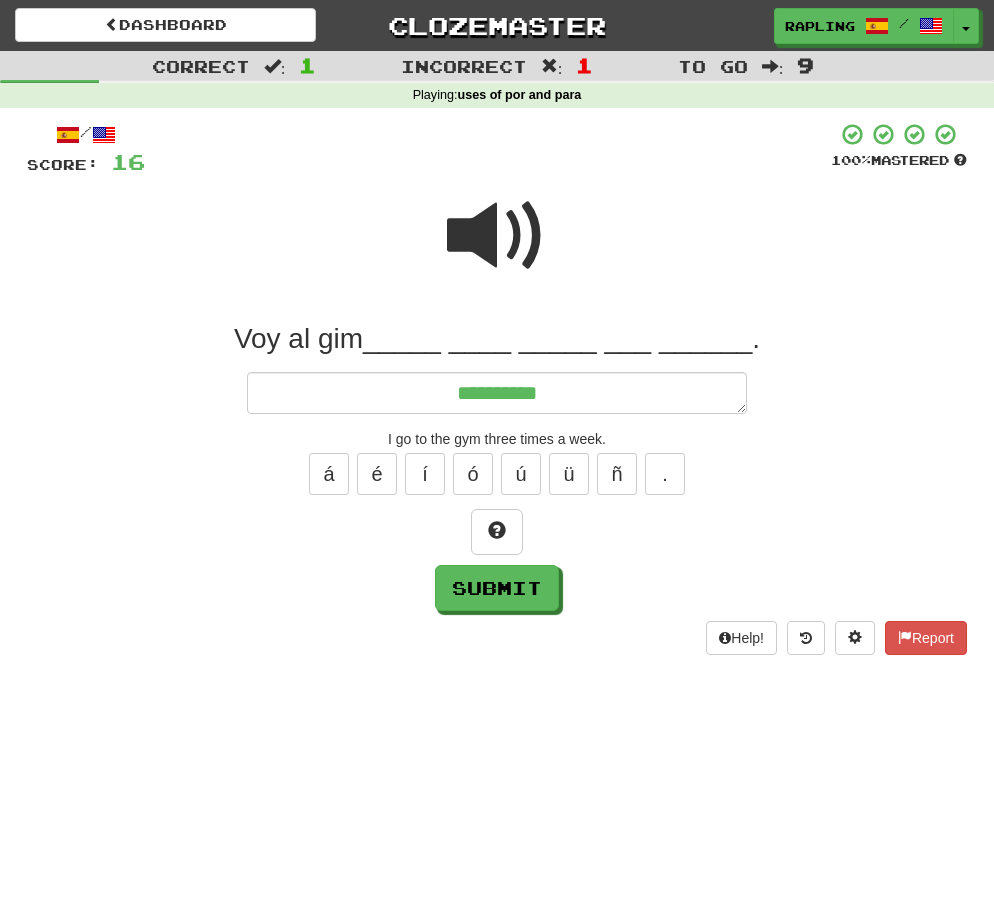 type on "*" 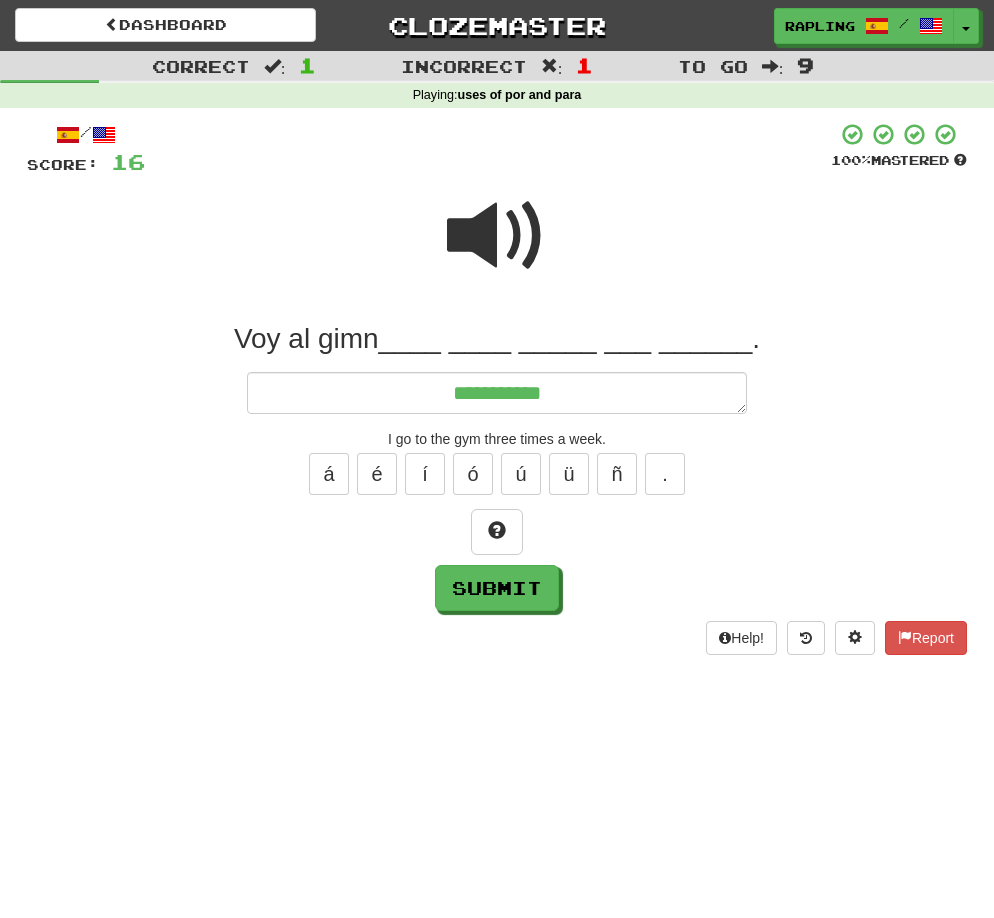type on "*" 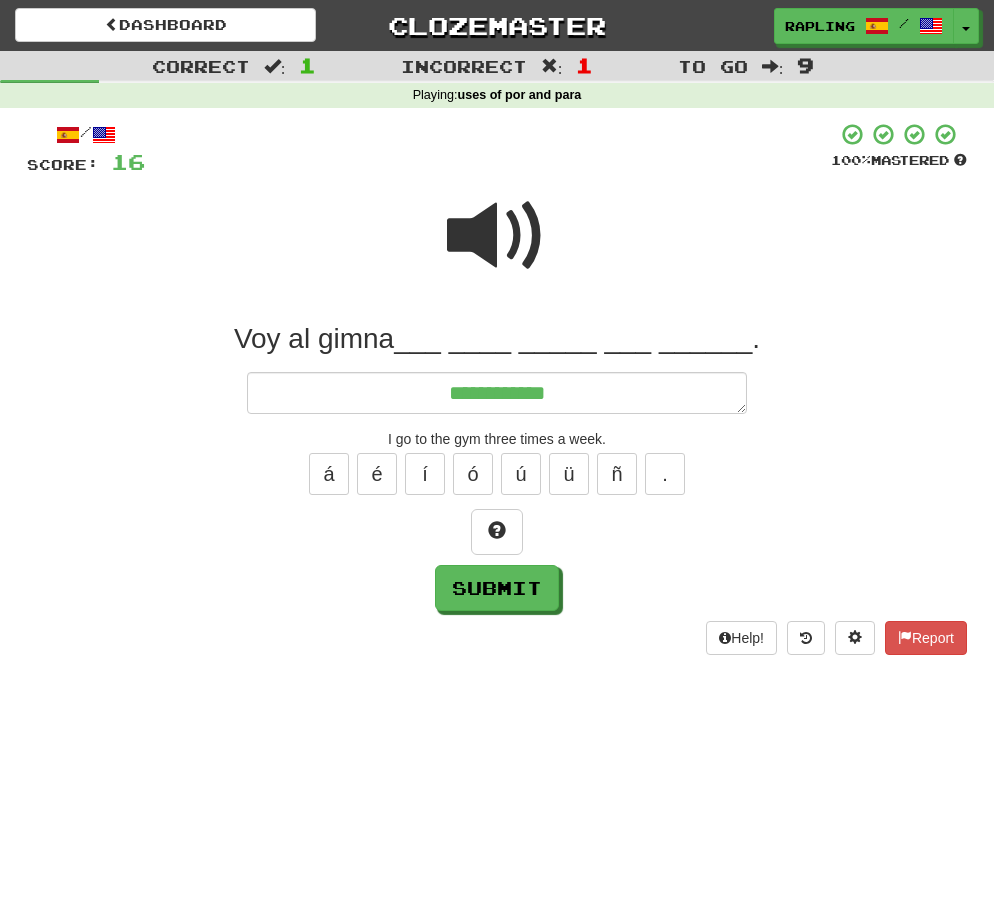 type on "*" 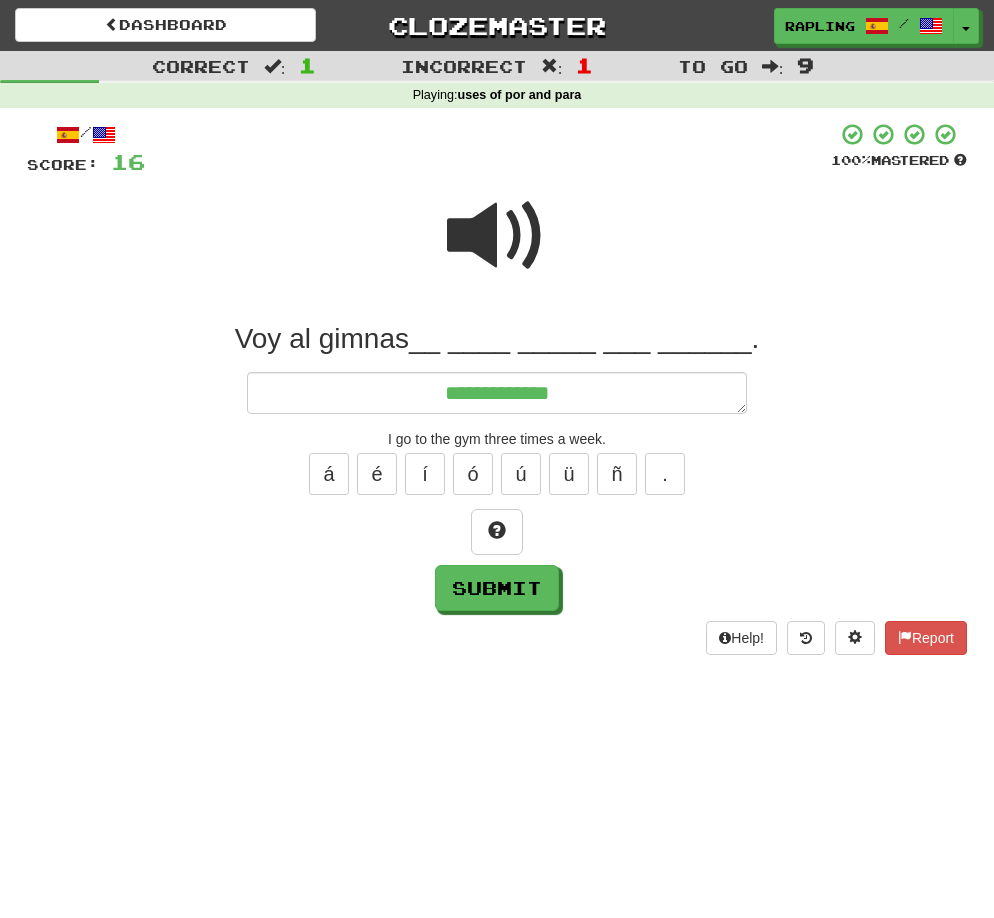 type on "*" 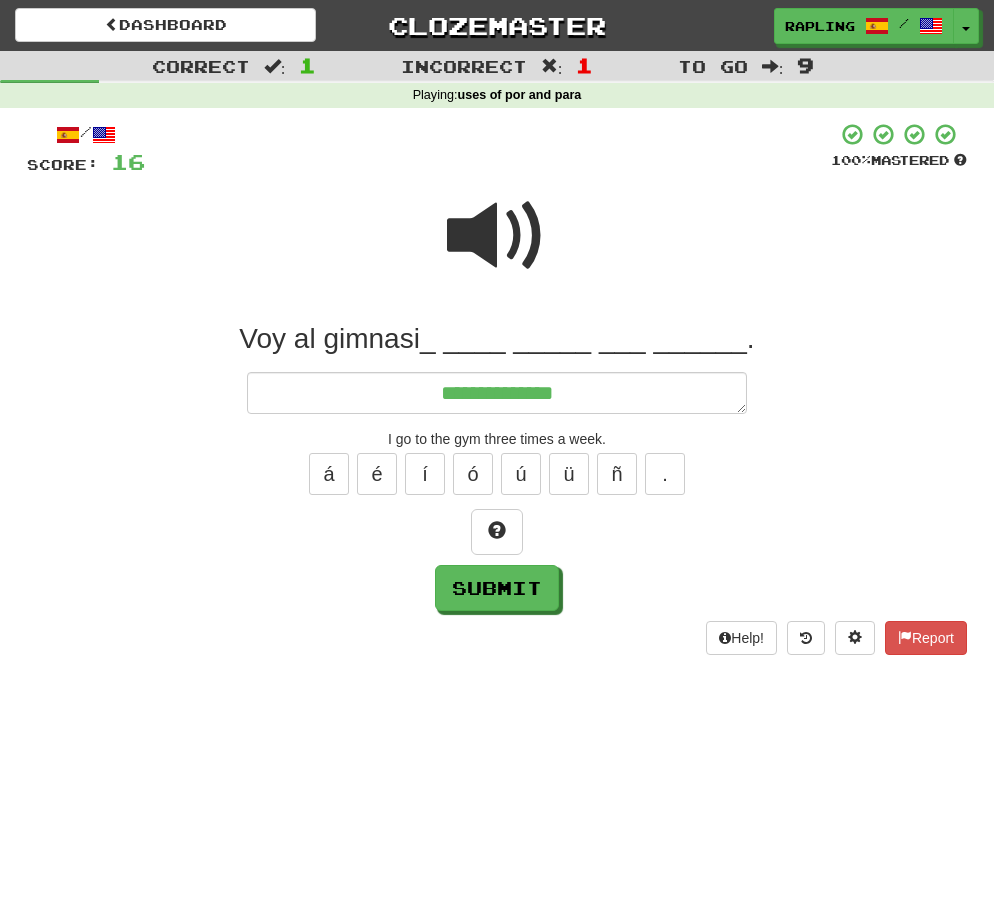 type on "*" 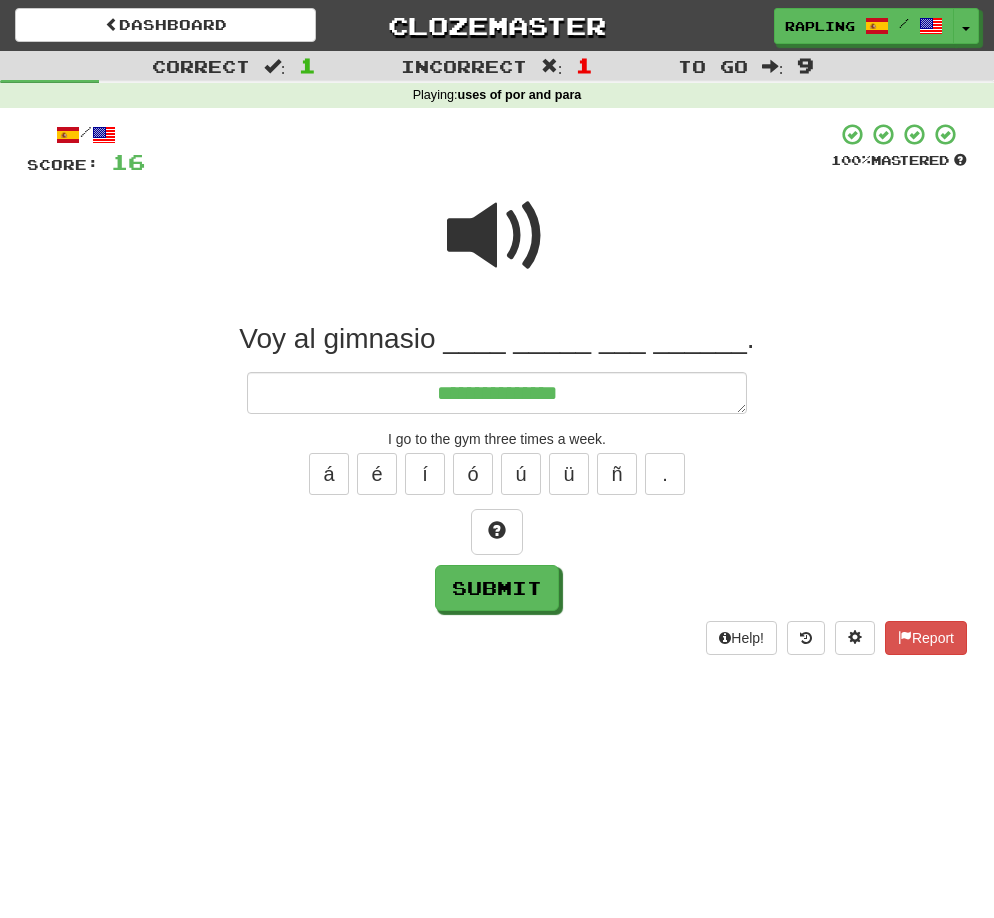 type on "*" 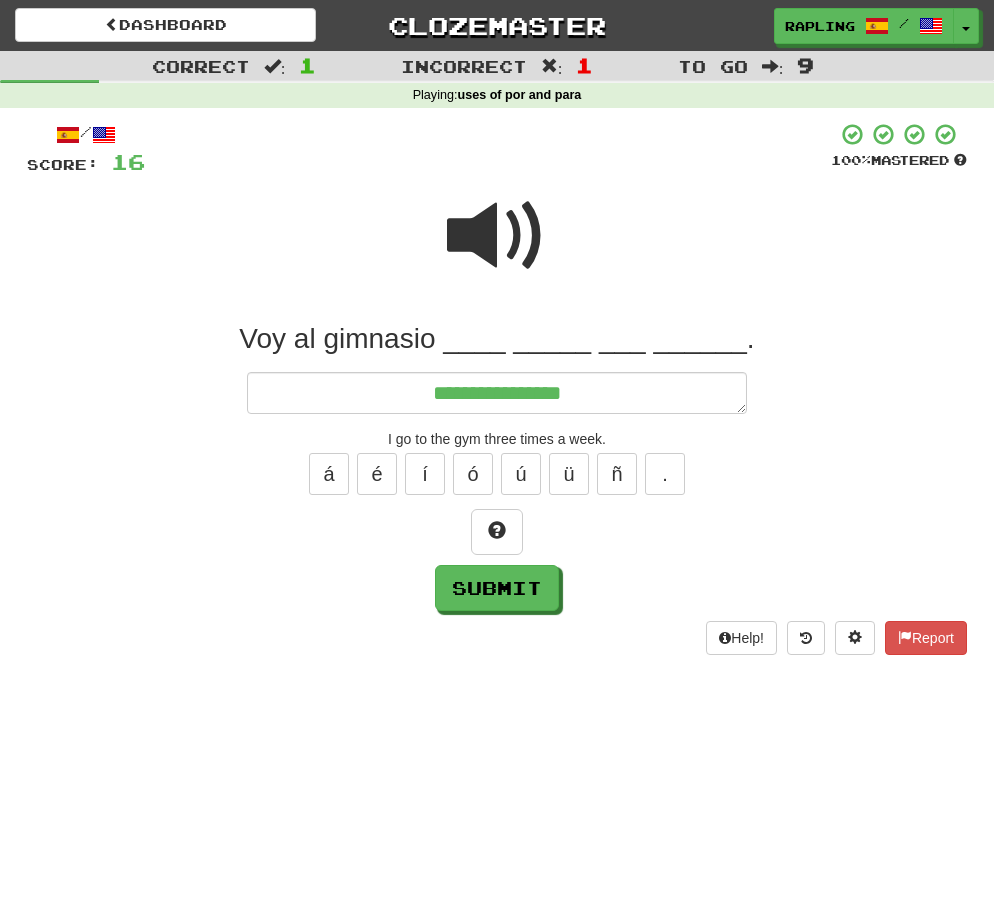 type on "*" 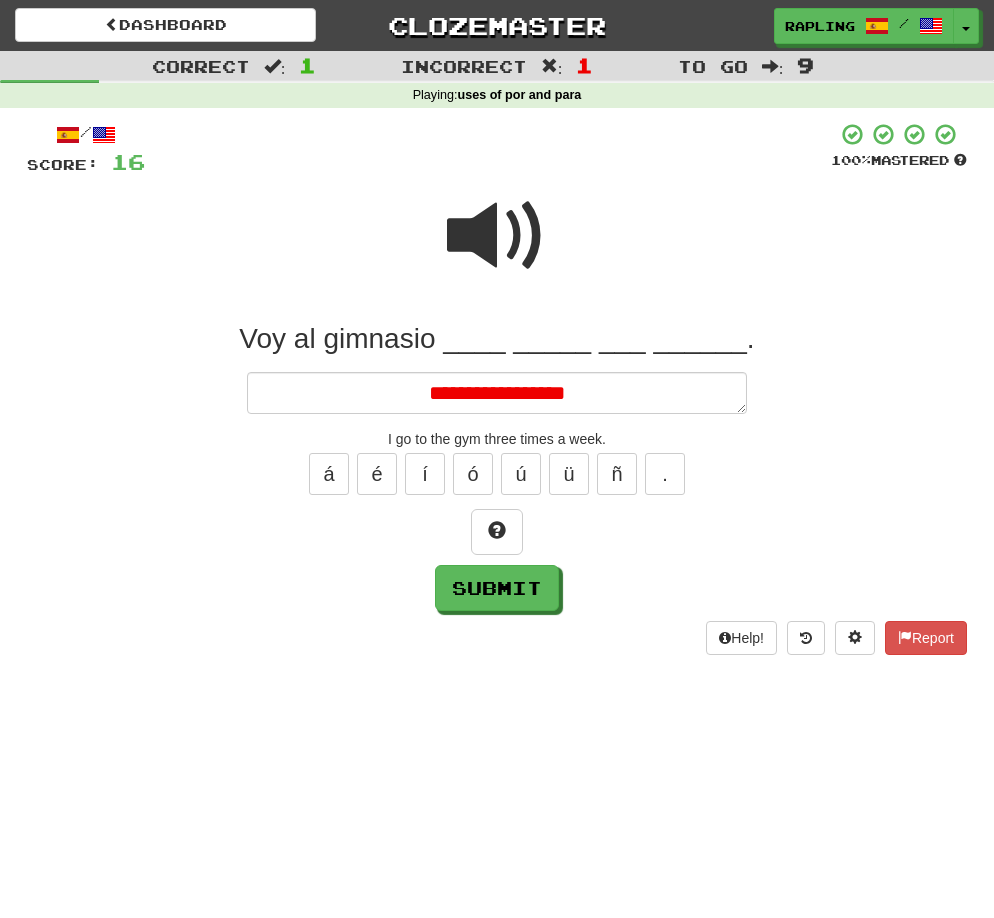 type on "*" 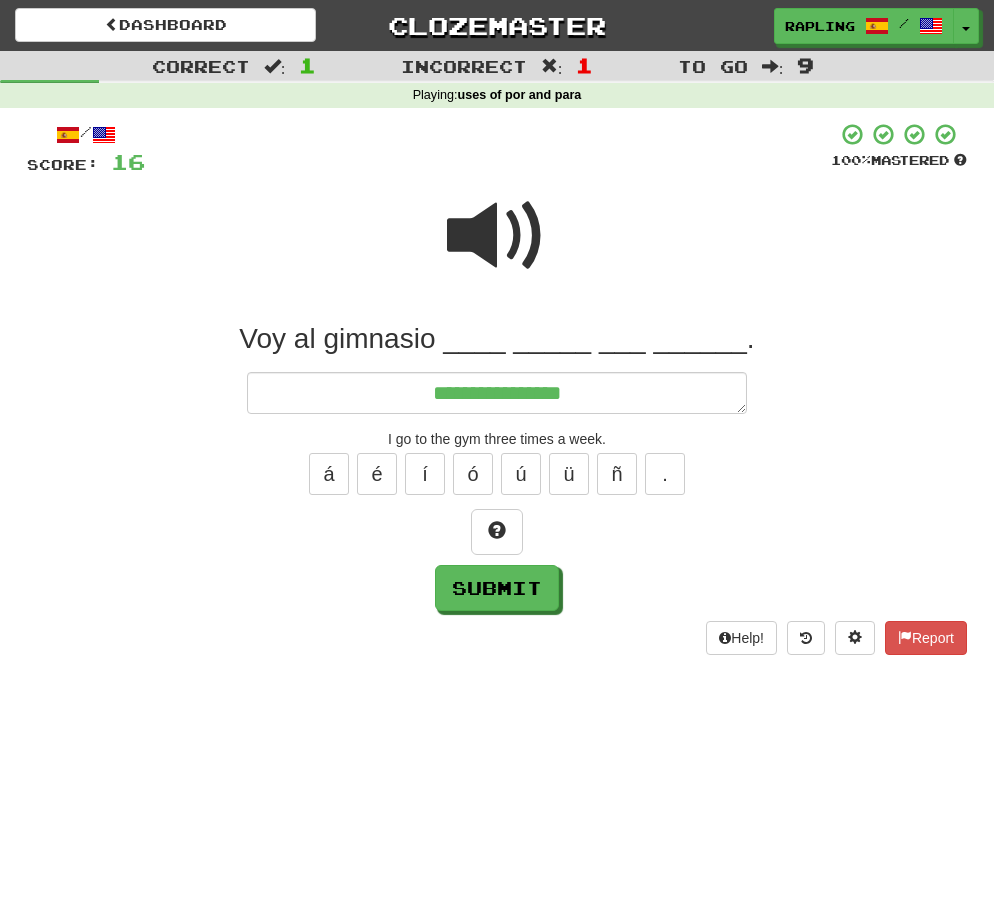 type on "*" 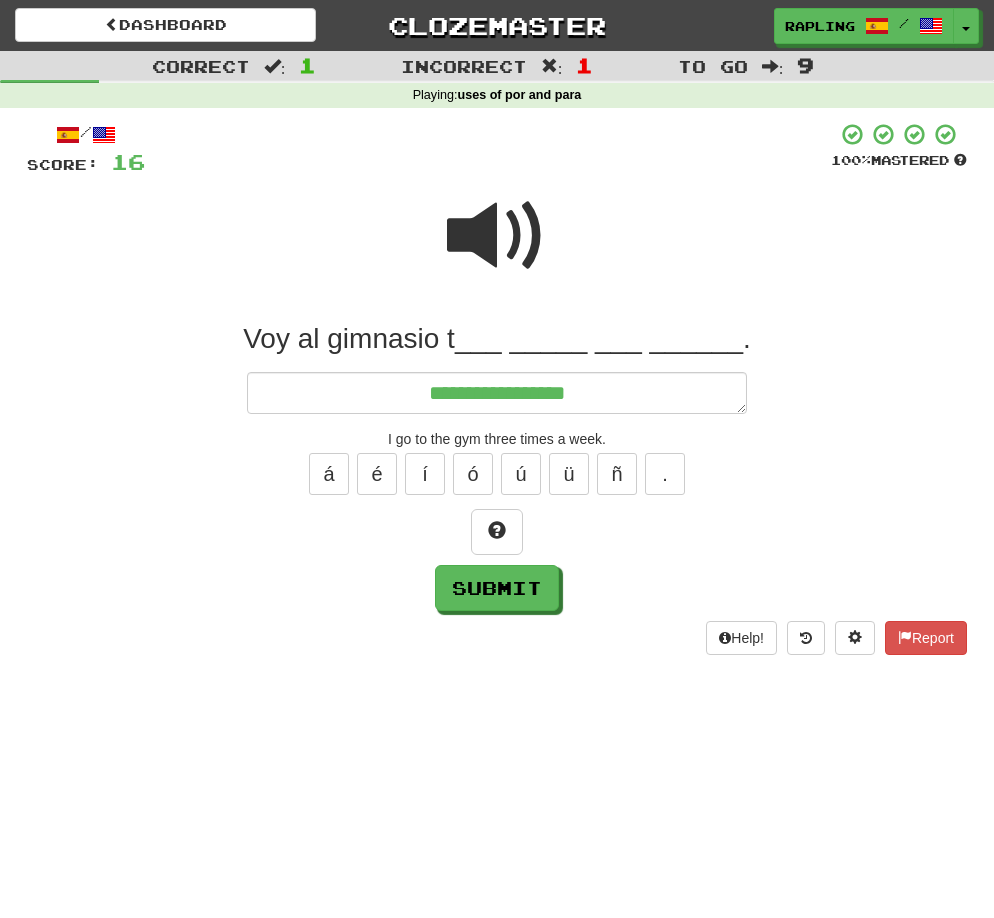 type on "*" 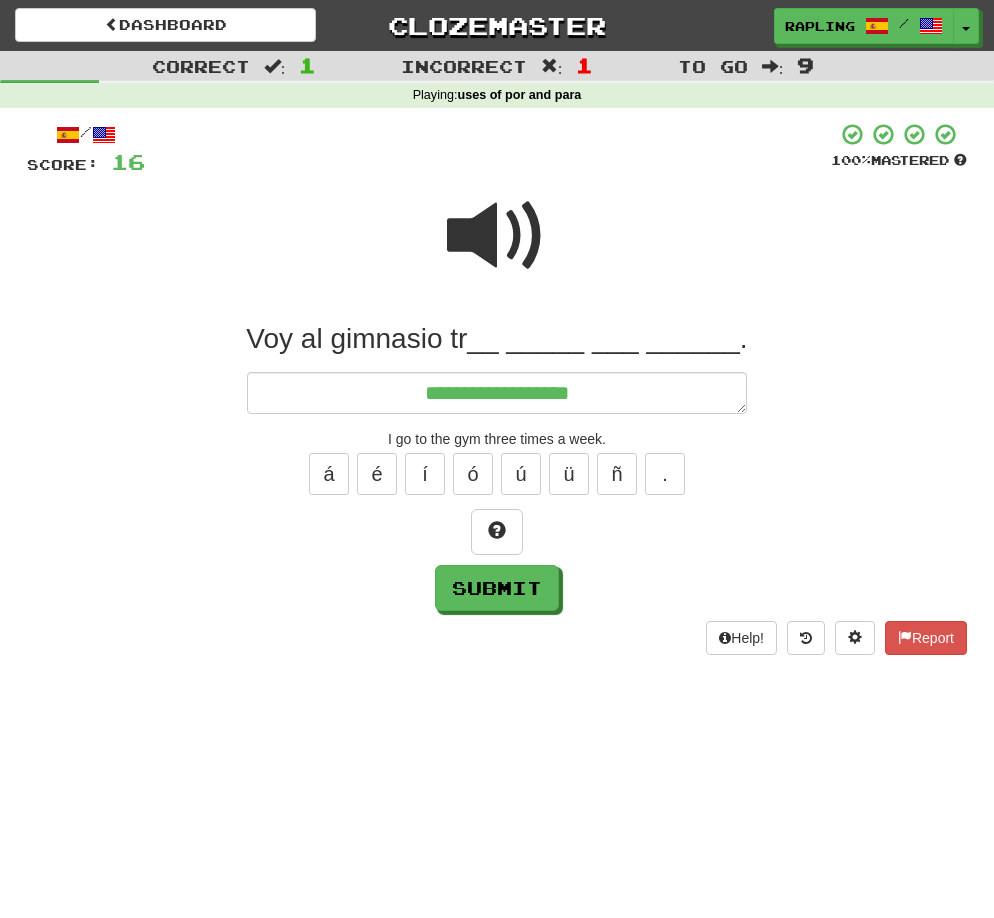 type on "*" 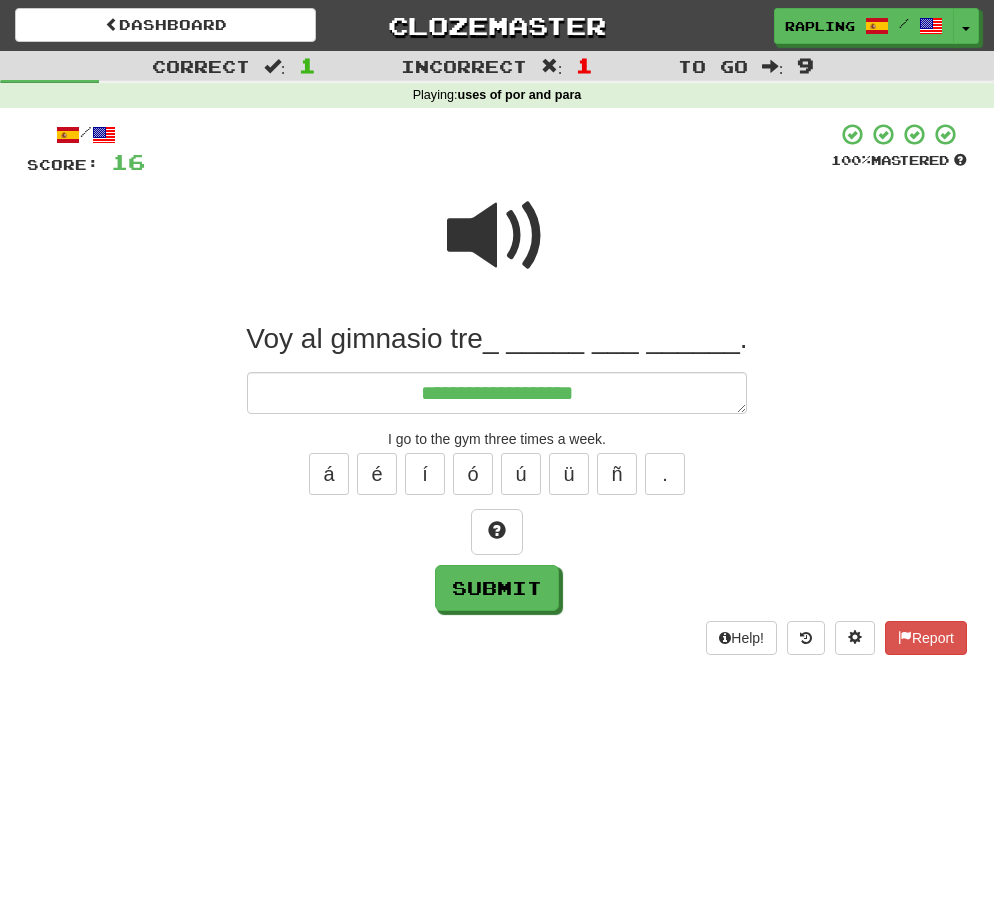 type on "*" 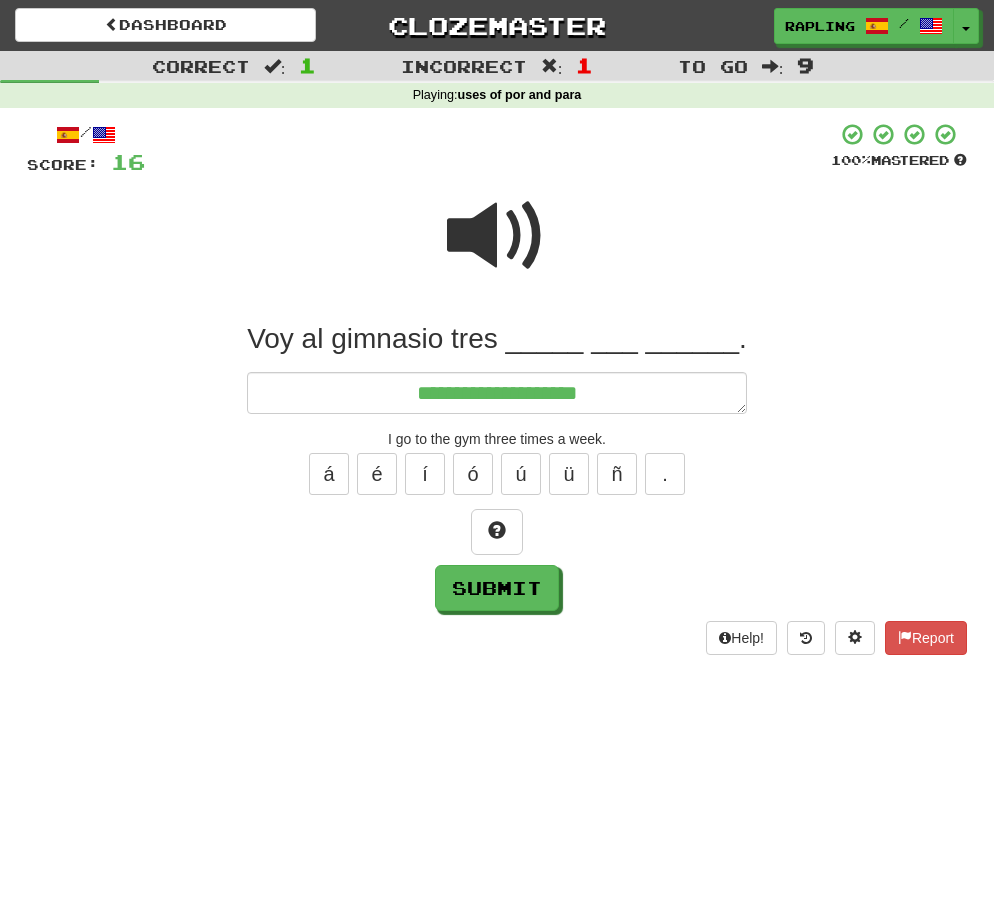 type on "*" 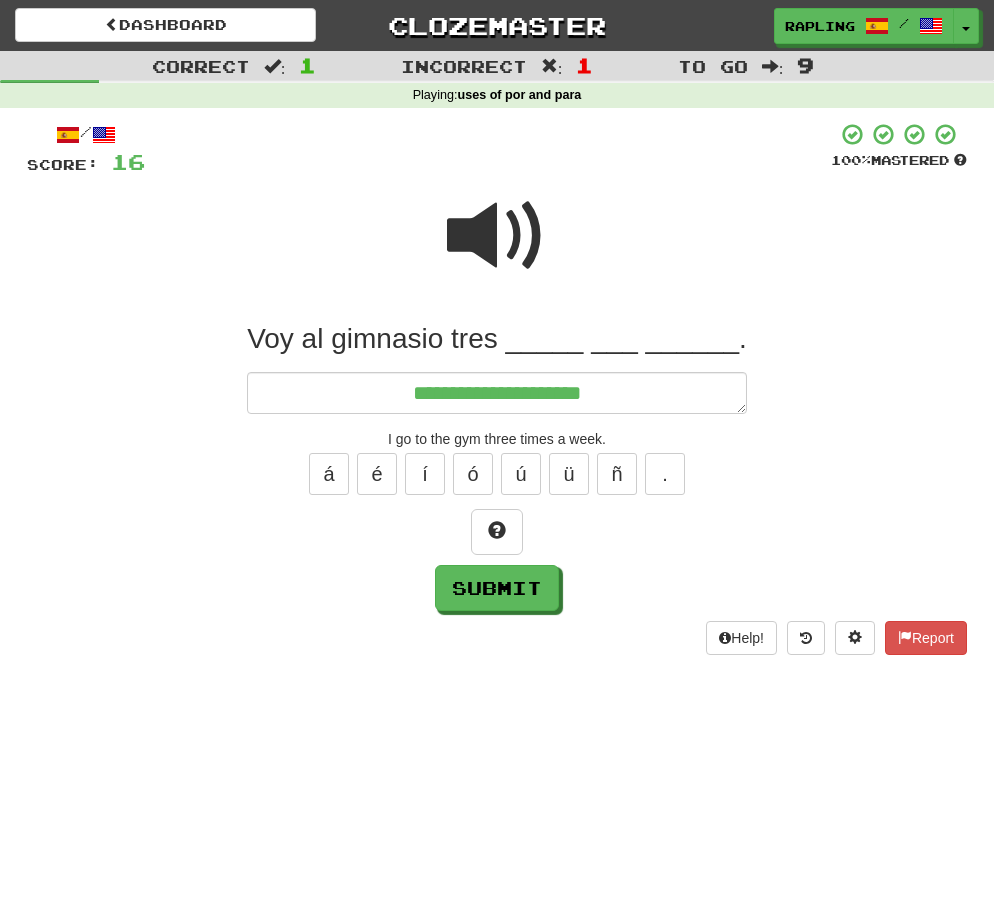 type on "*" 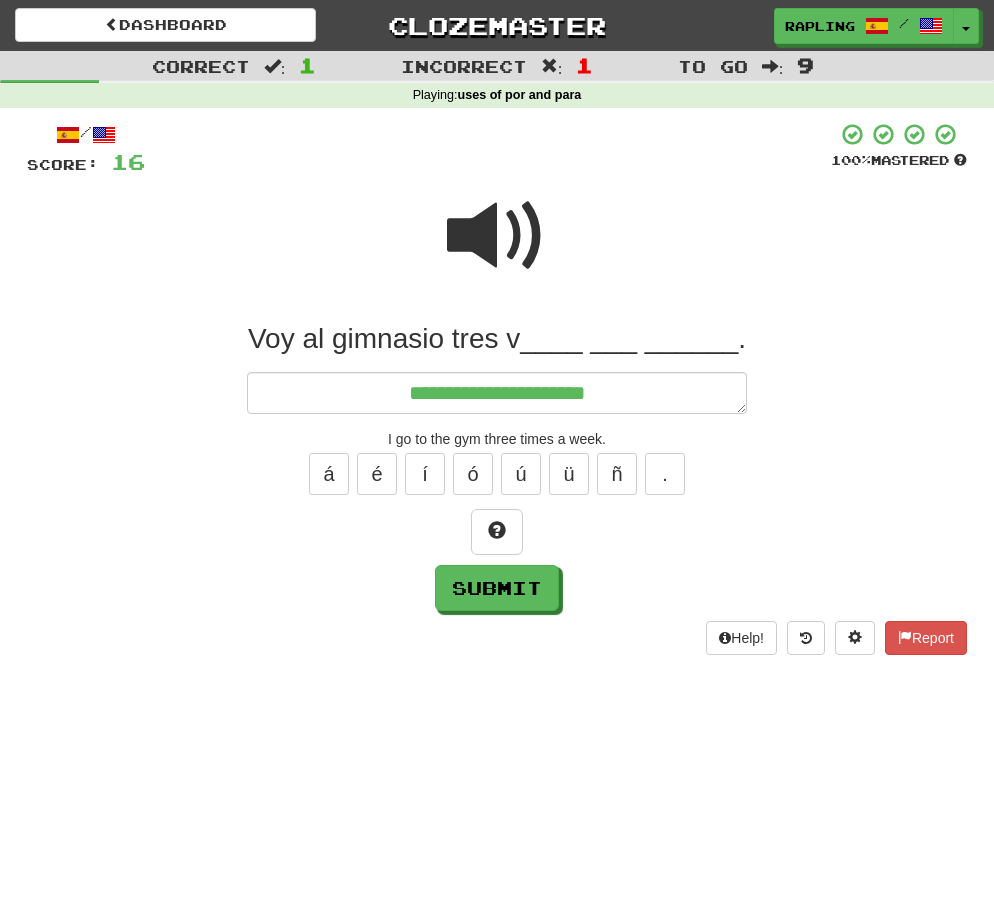 type on "*" 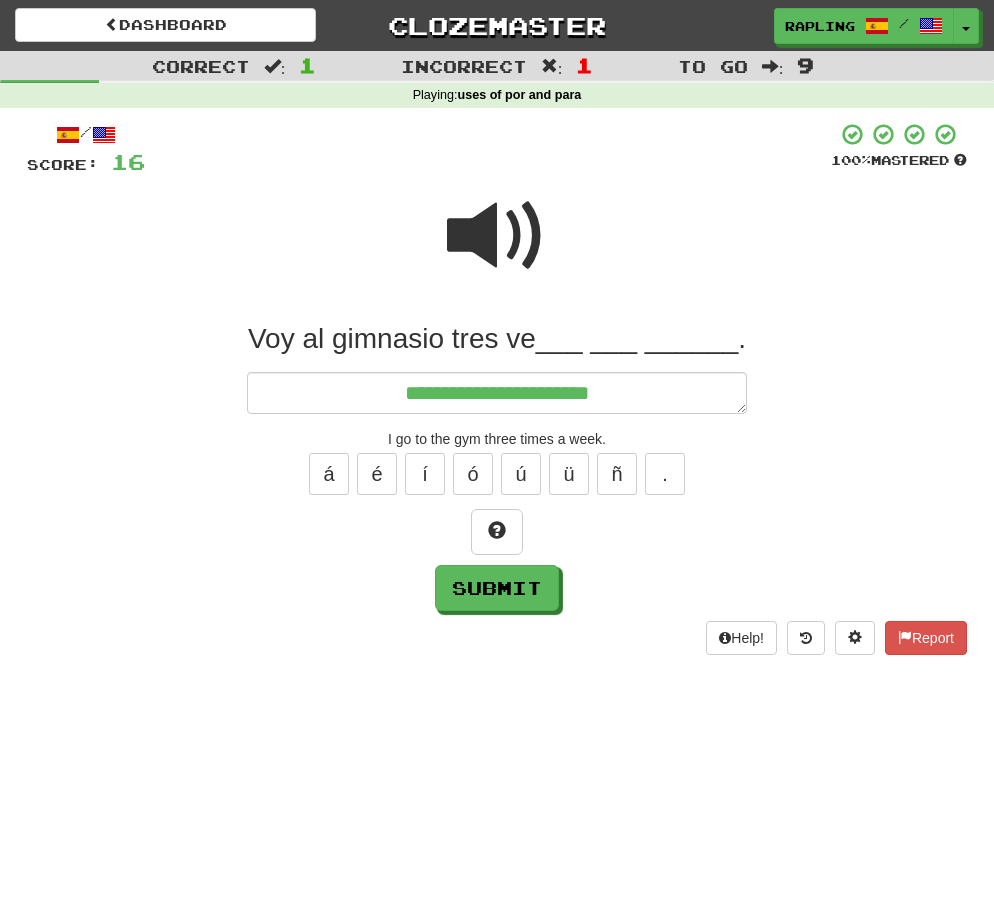 type on "*" 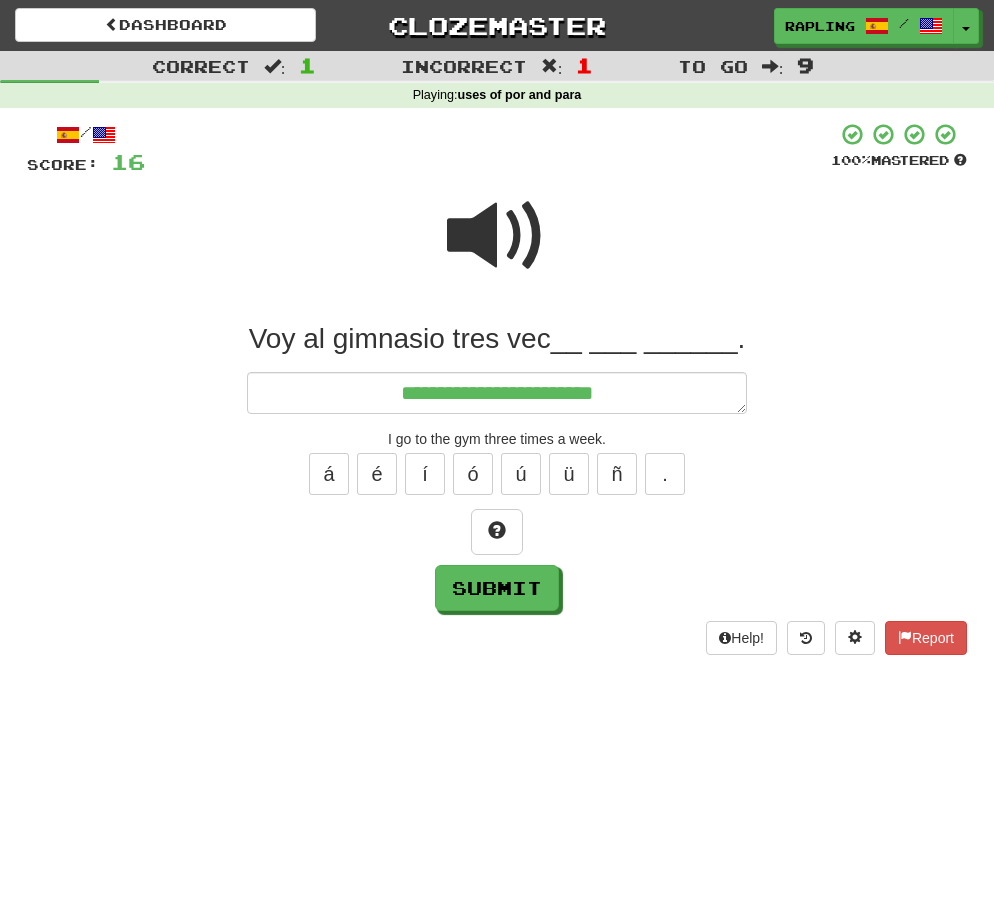 type on "*" 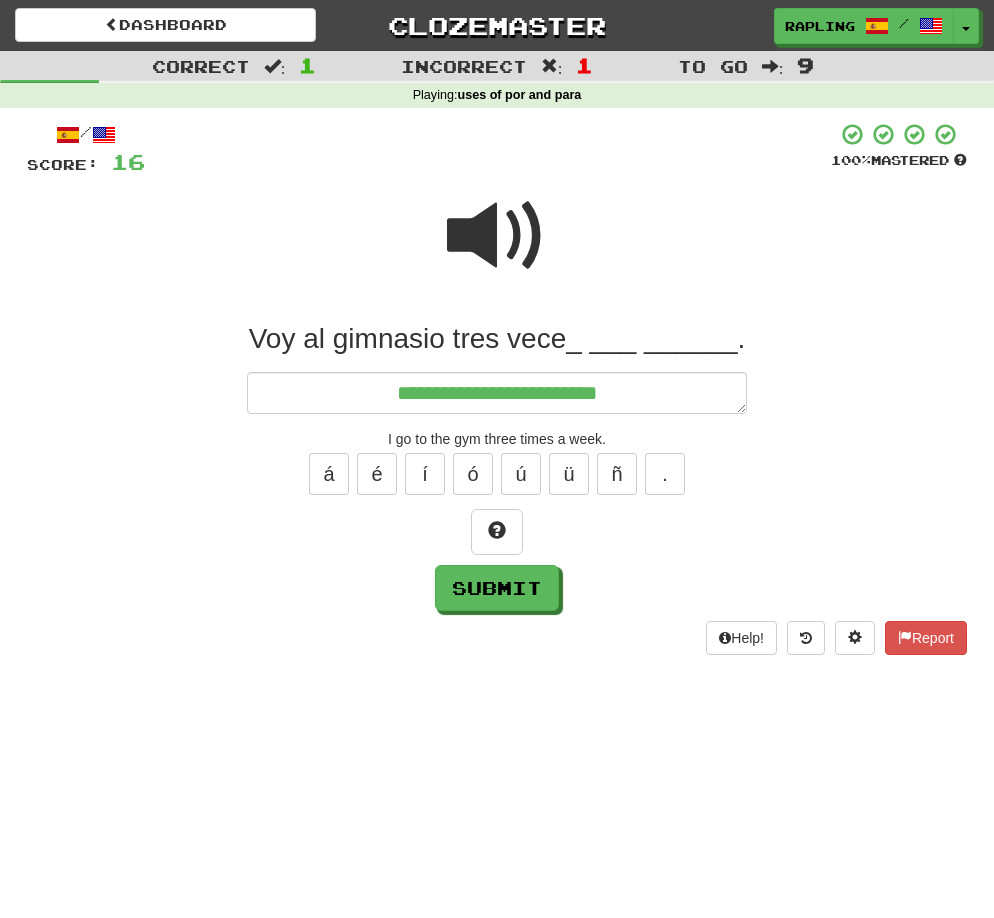 type on "*" 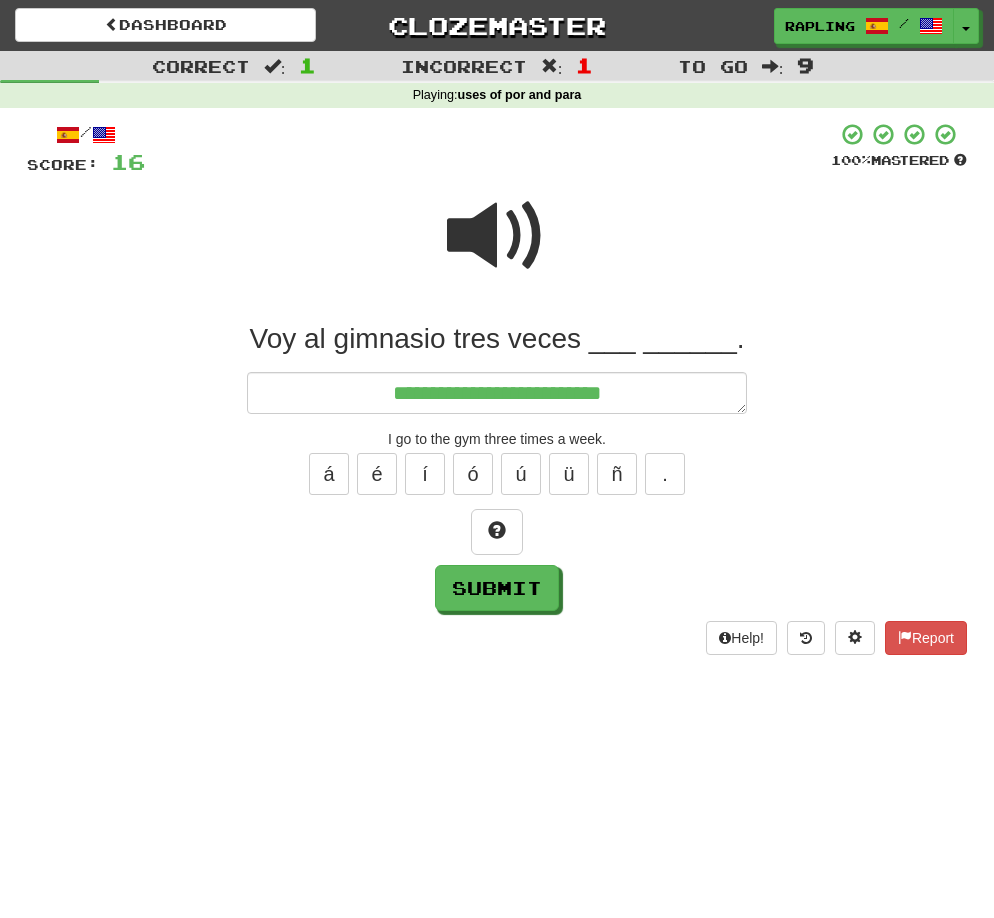 type on "*" 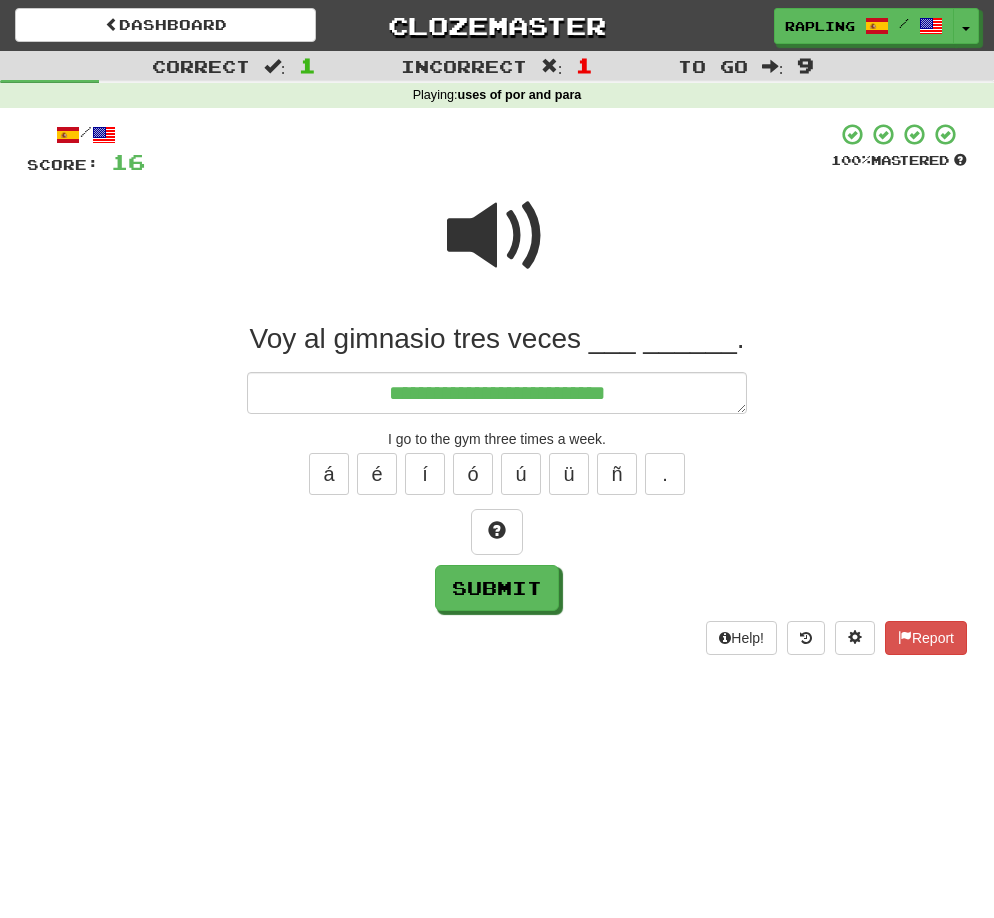type on "*" 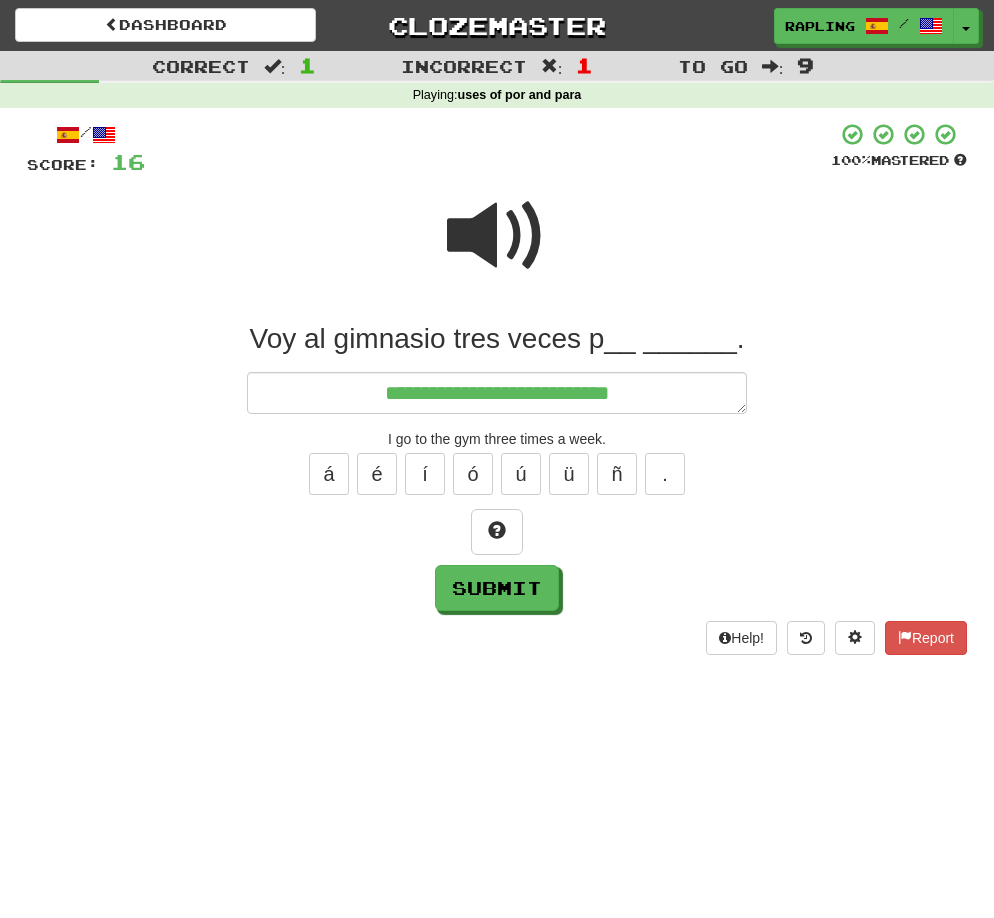 type on "*" 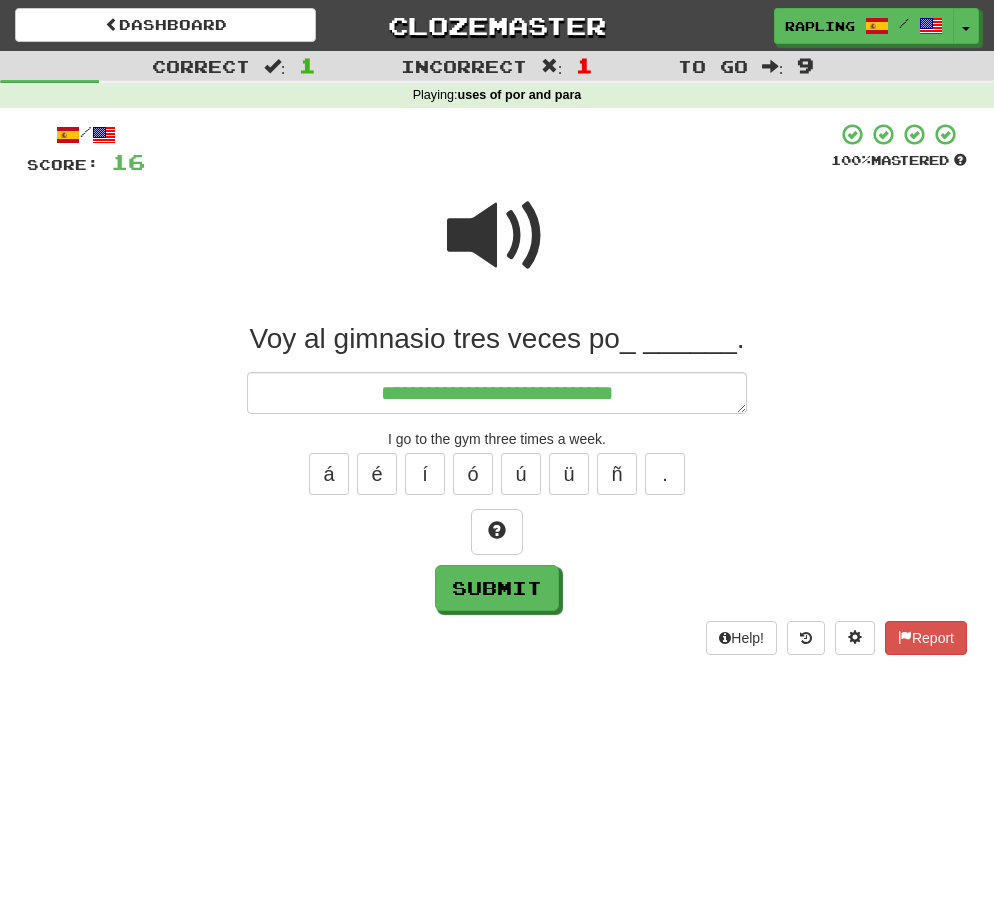 type on "*" 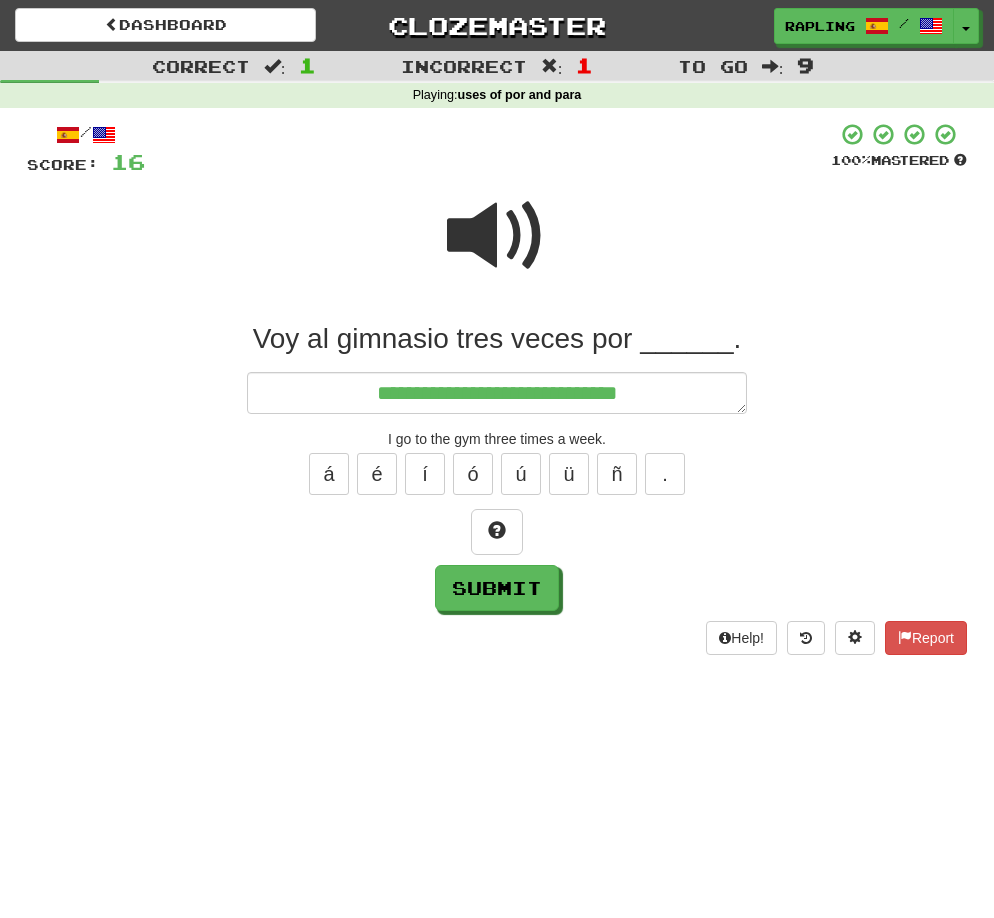 type on "*" 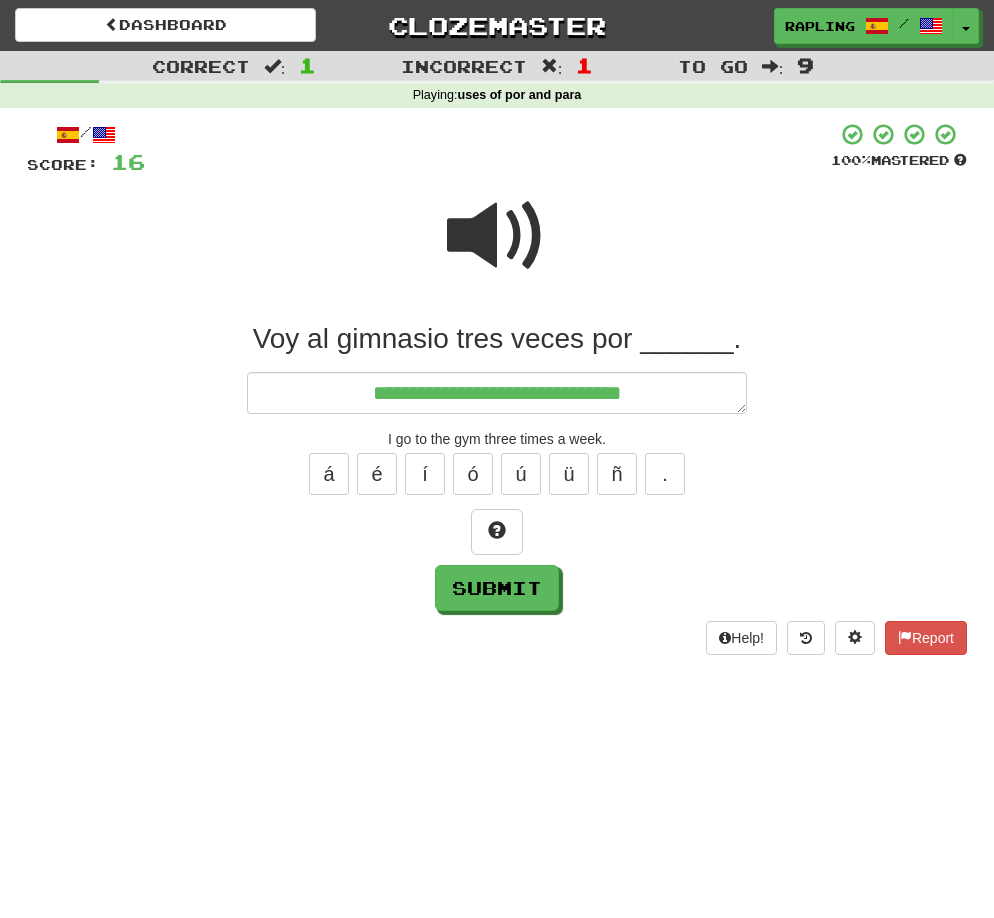 type on "*" 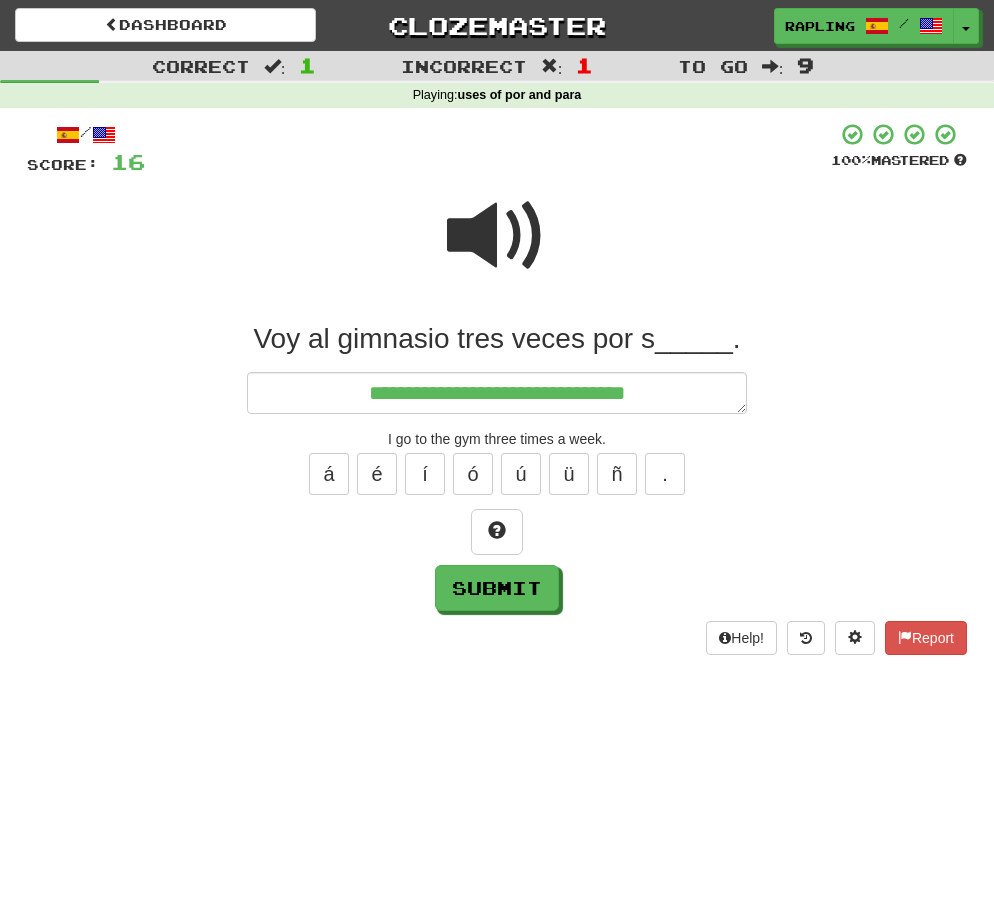 type on "*" 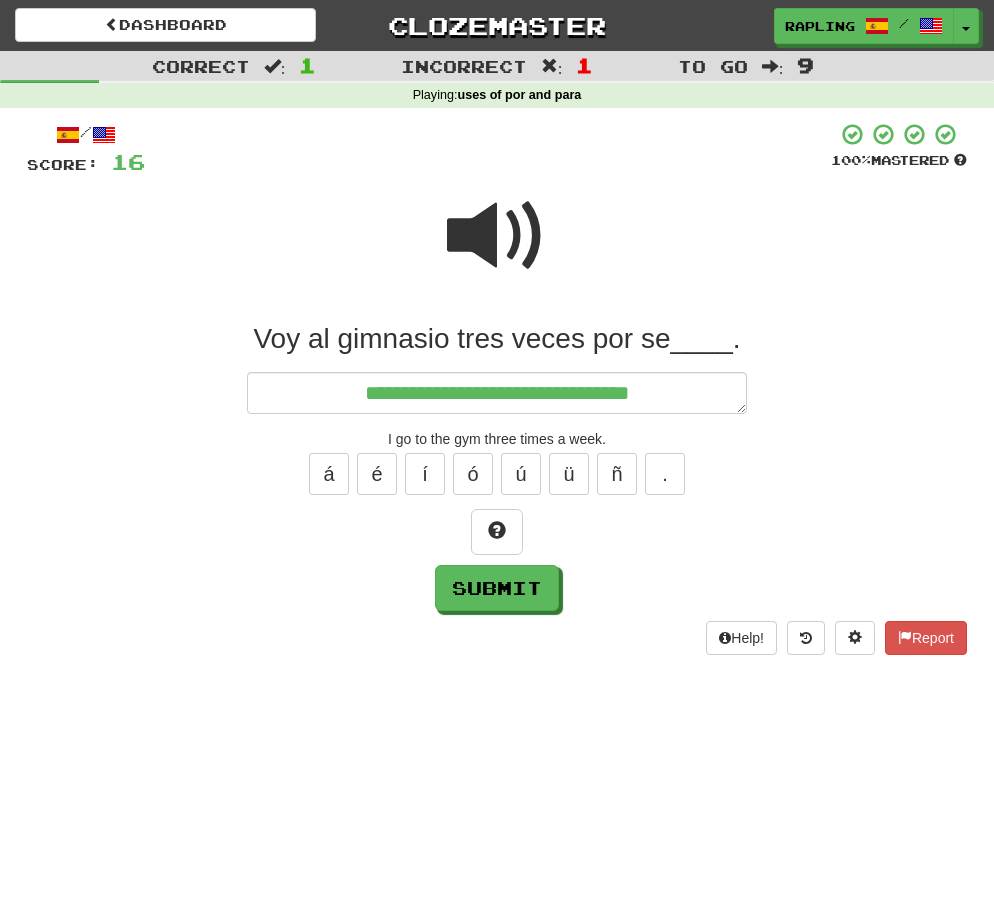 type on "*" 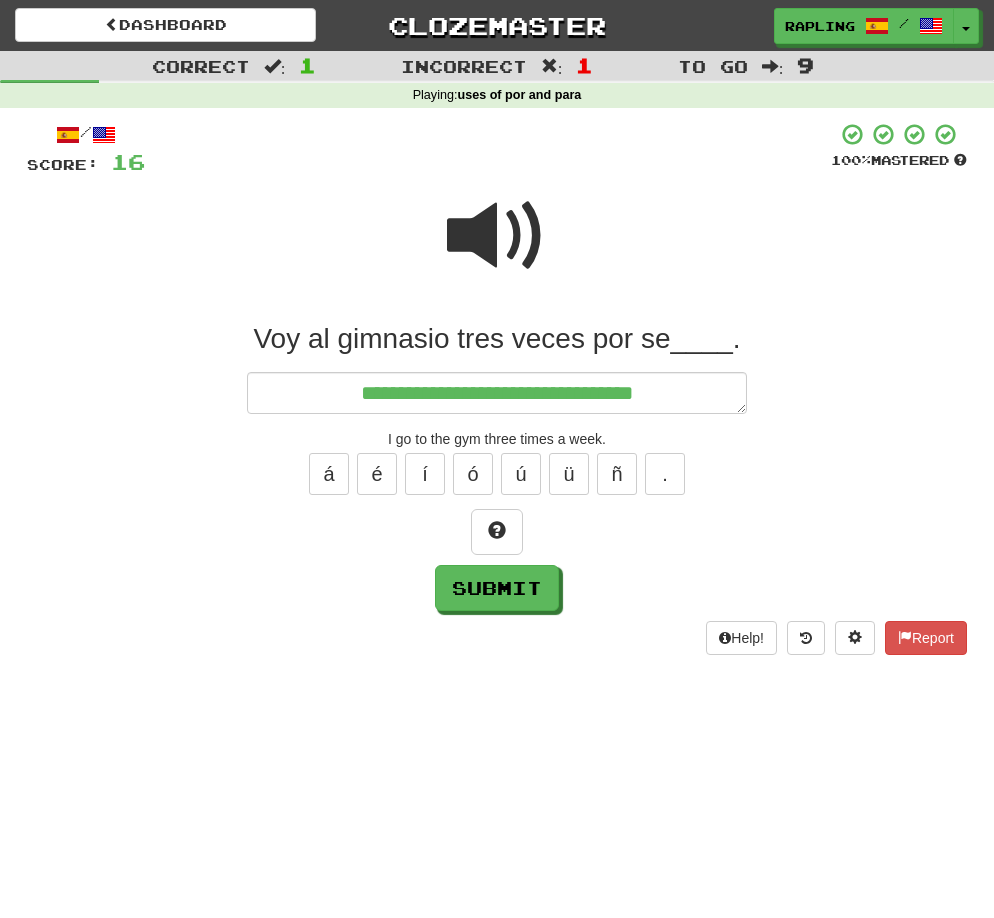 type on "*" 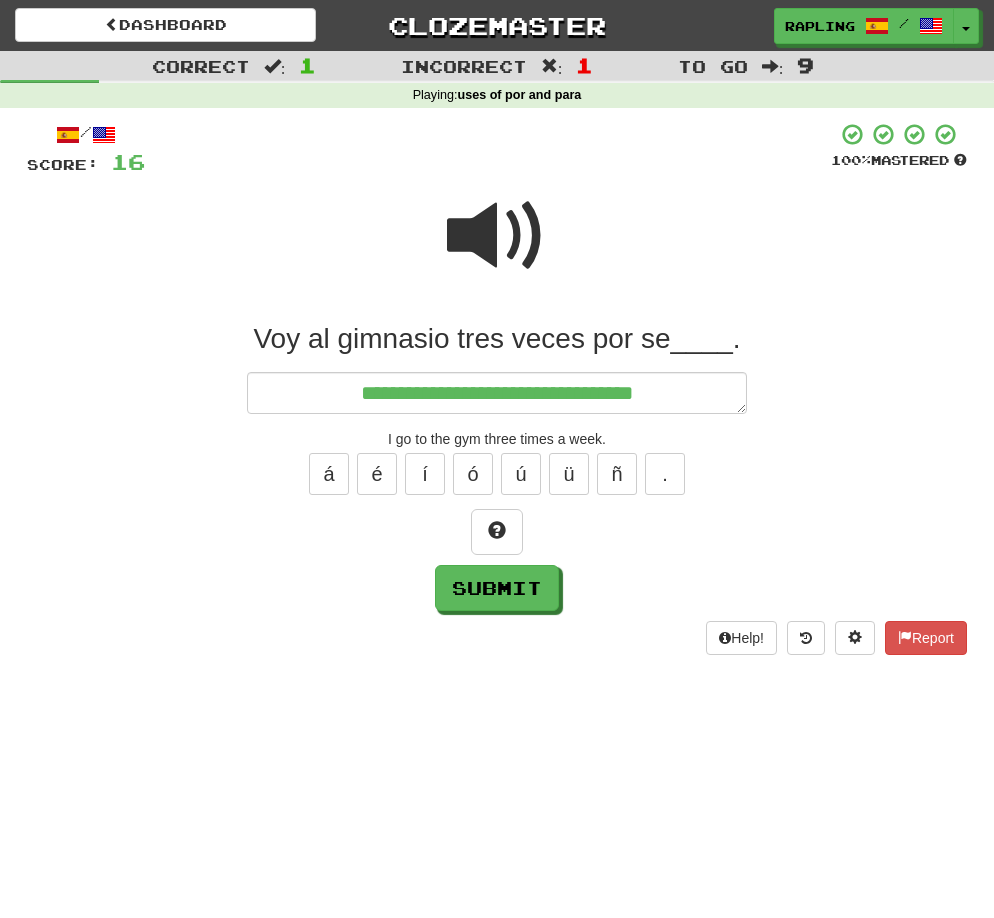 type on "**********" 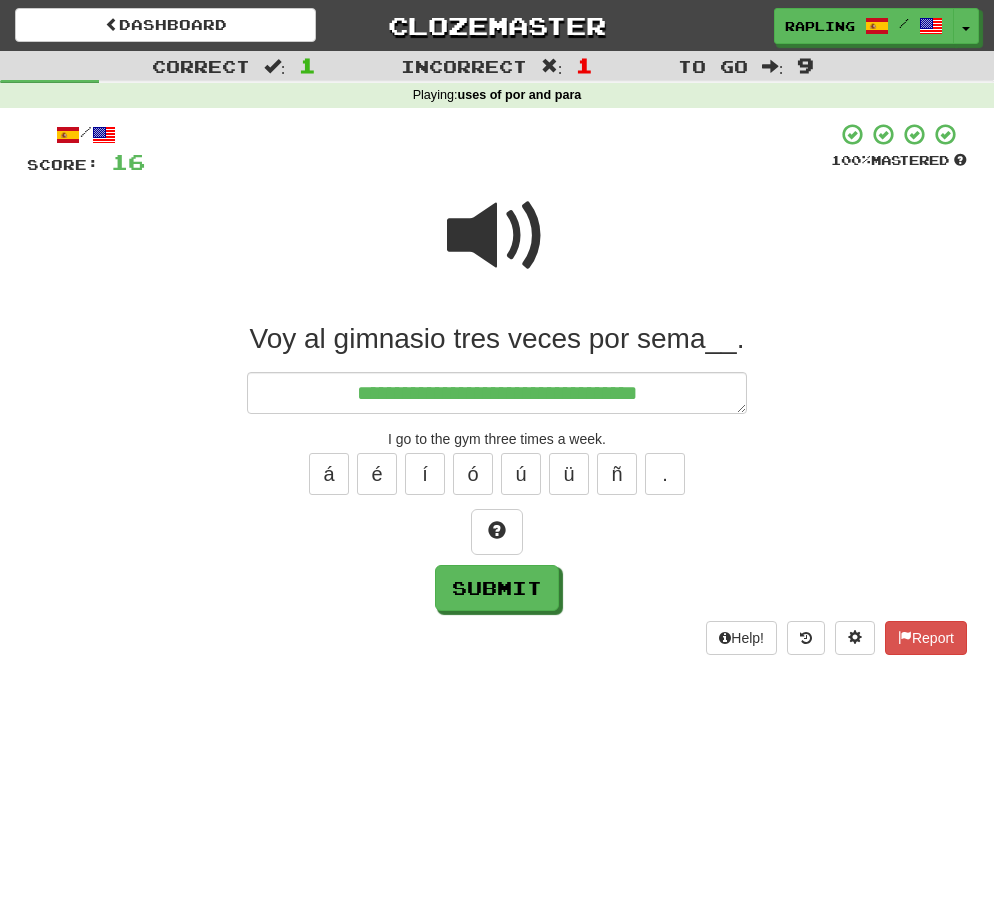 type on "*" 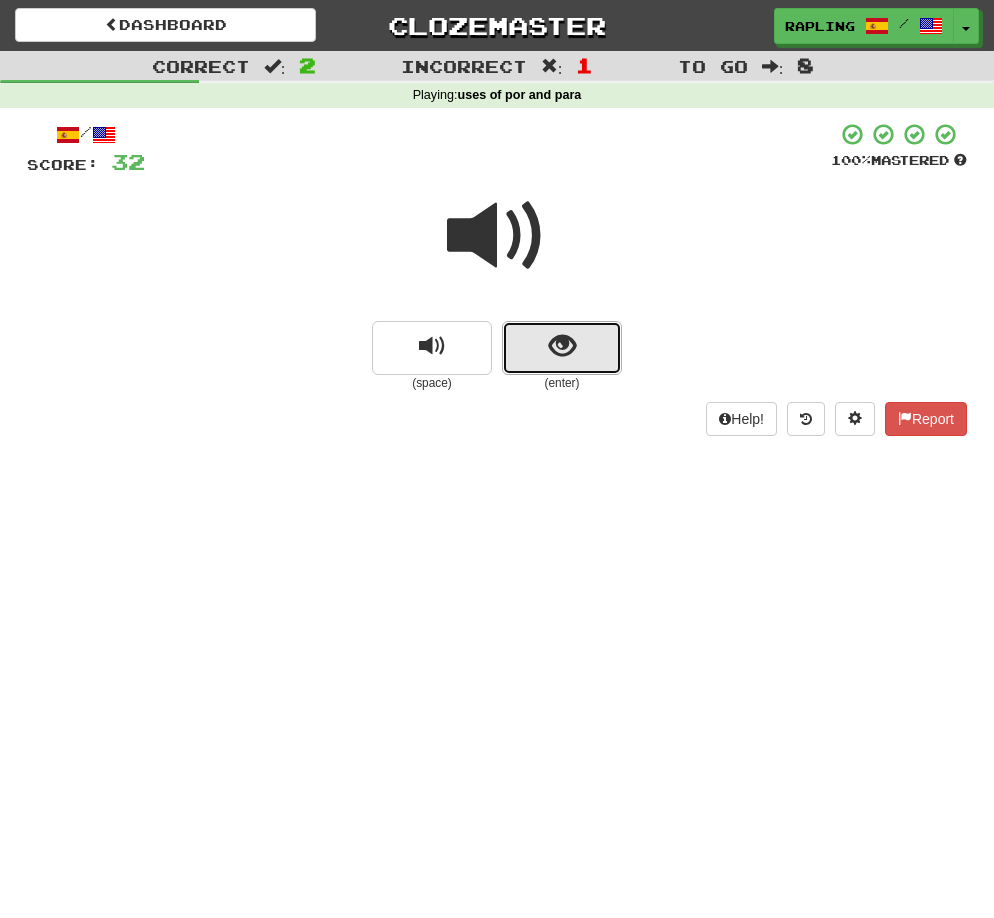 click at bounding box center [562, 348] 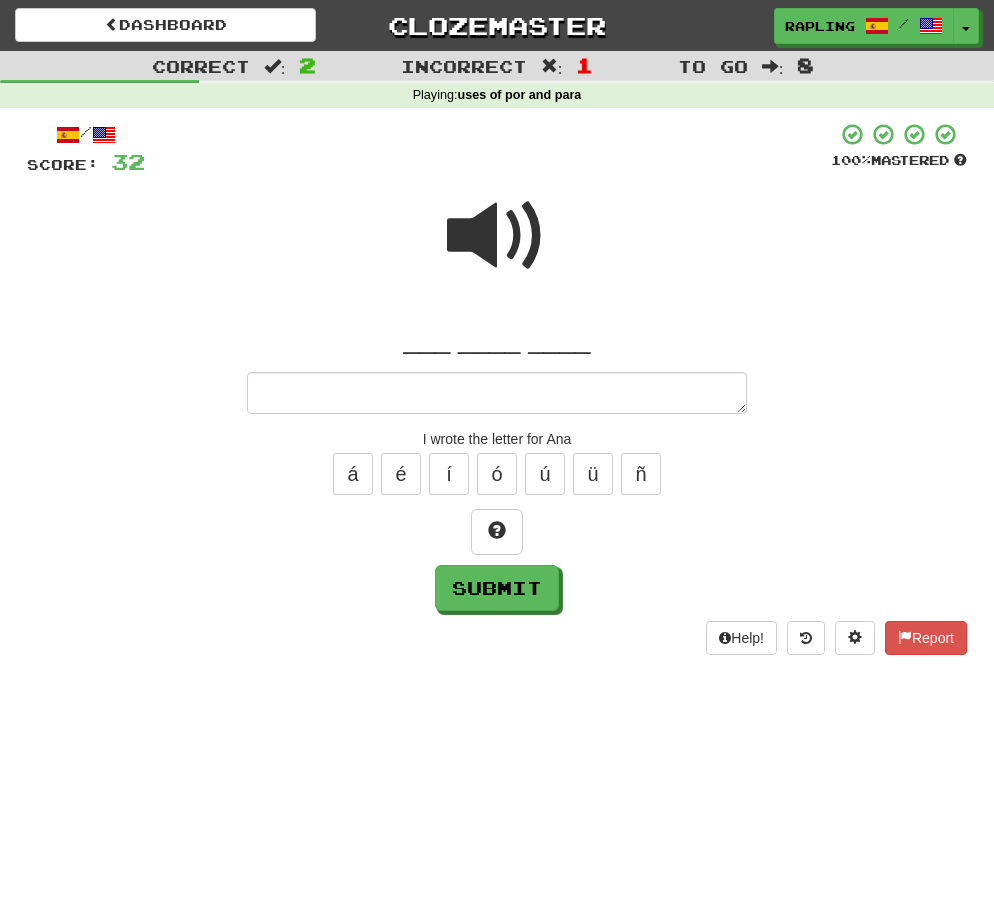 type on "*" 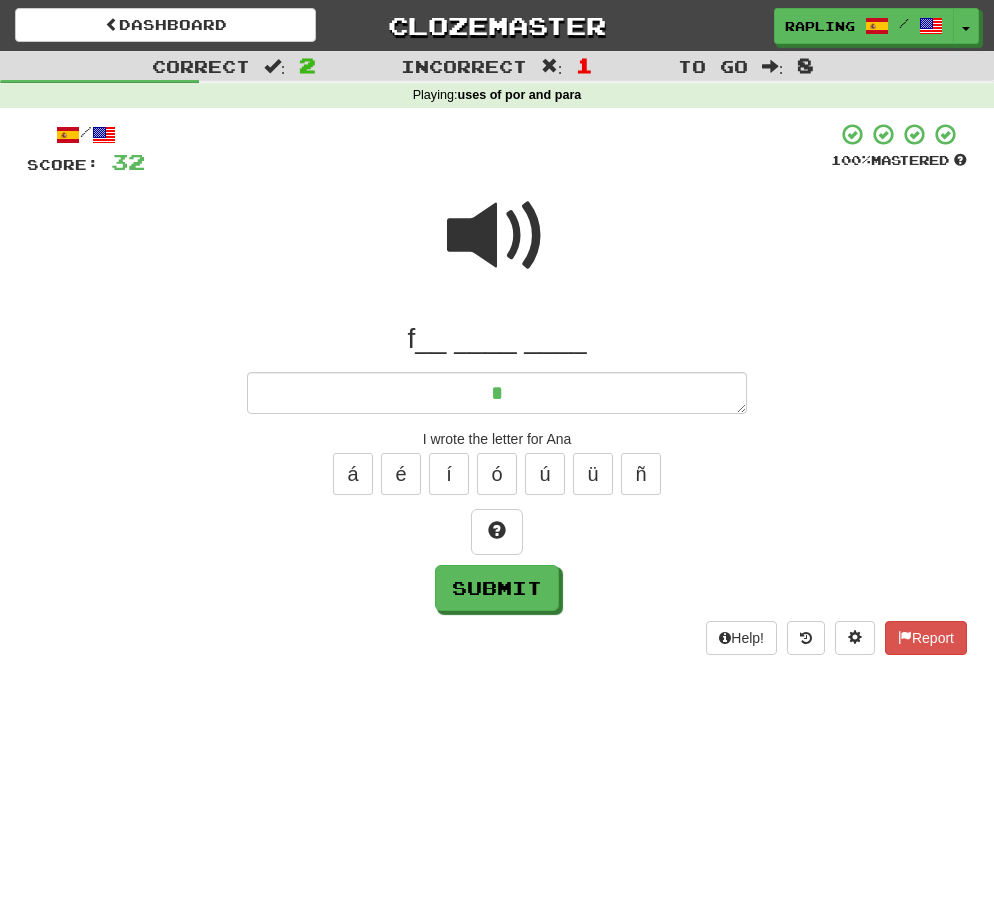 type on "*" 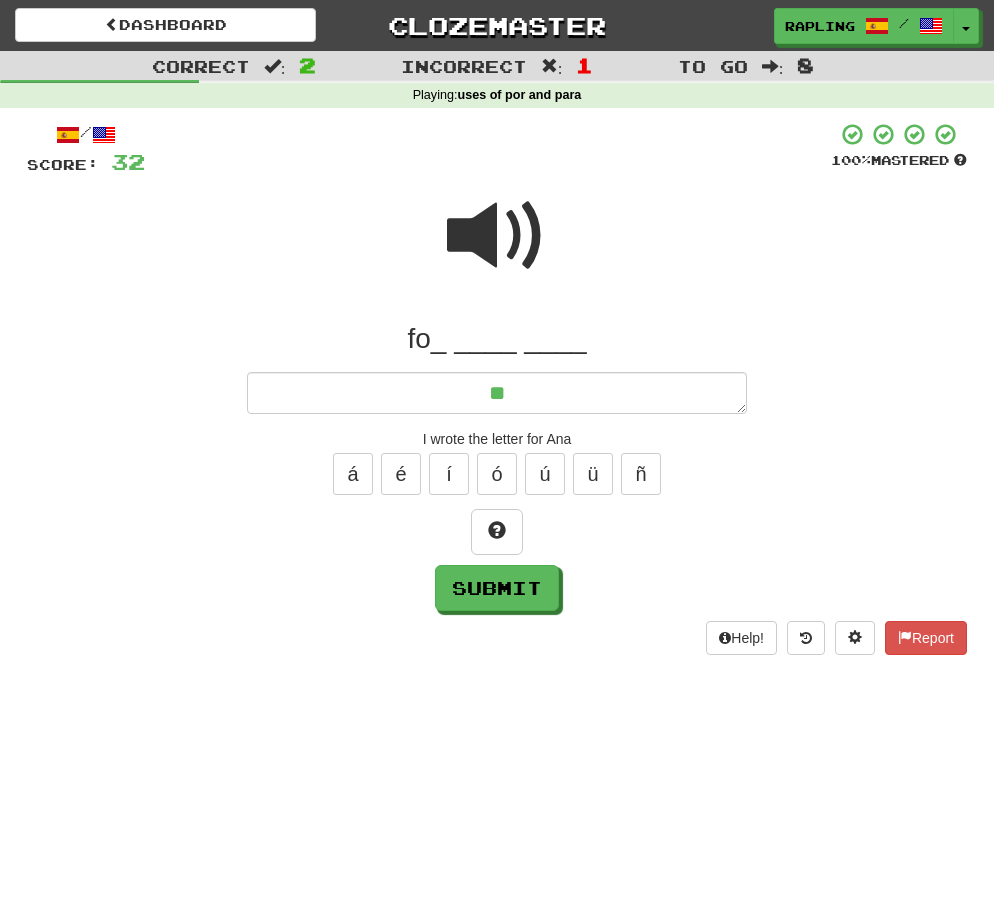 type on "*" 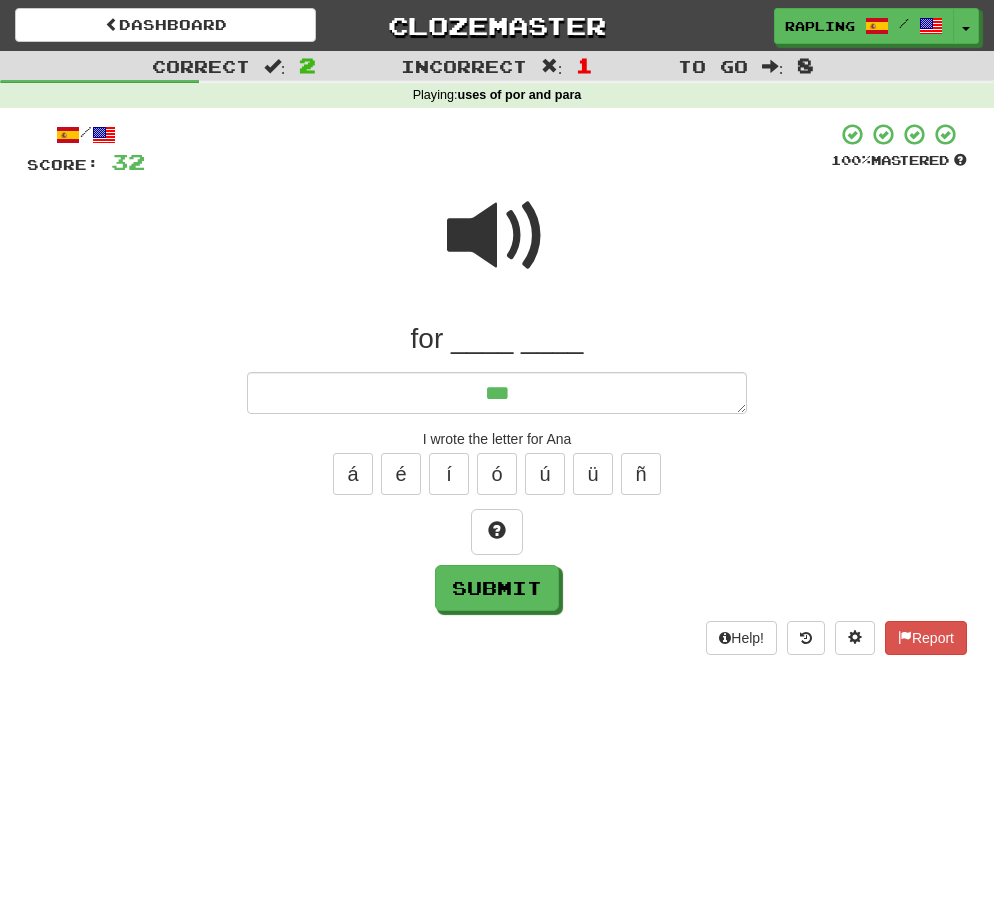 type on "*" 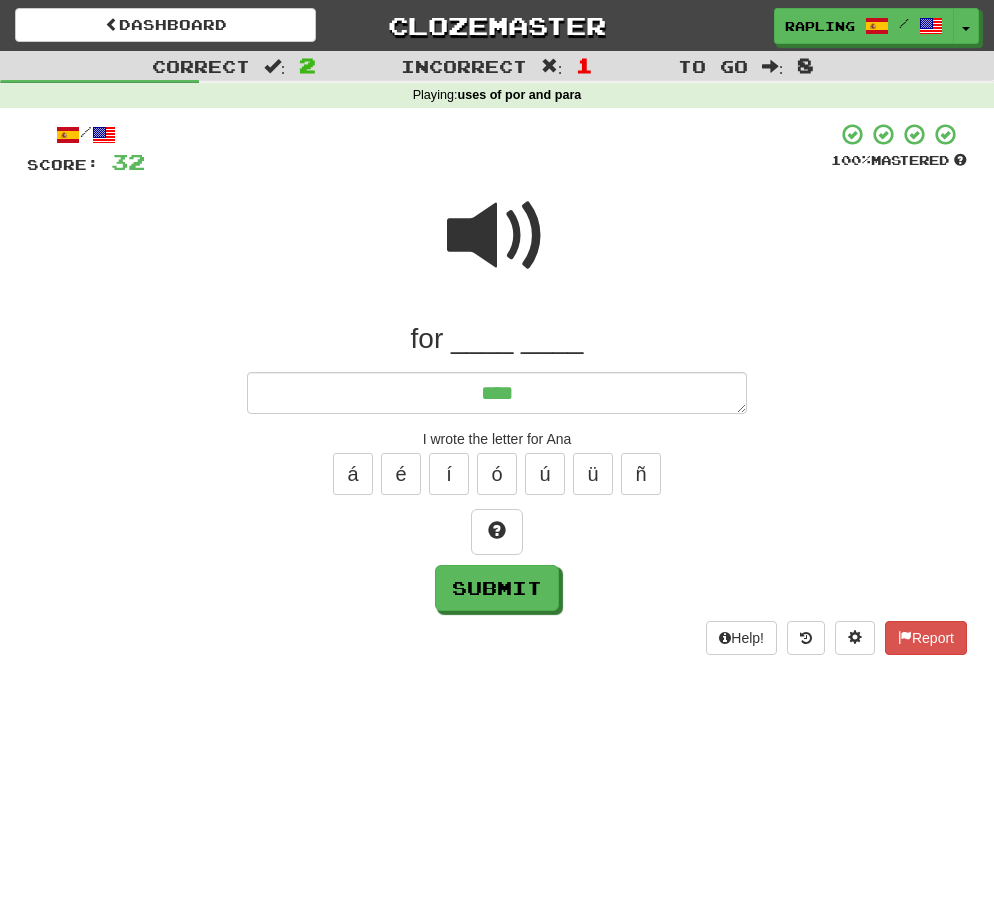 type on "*" 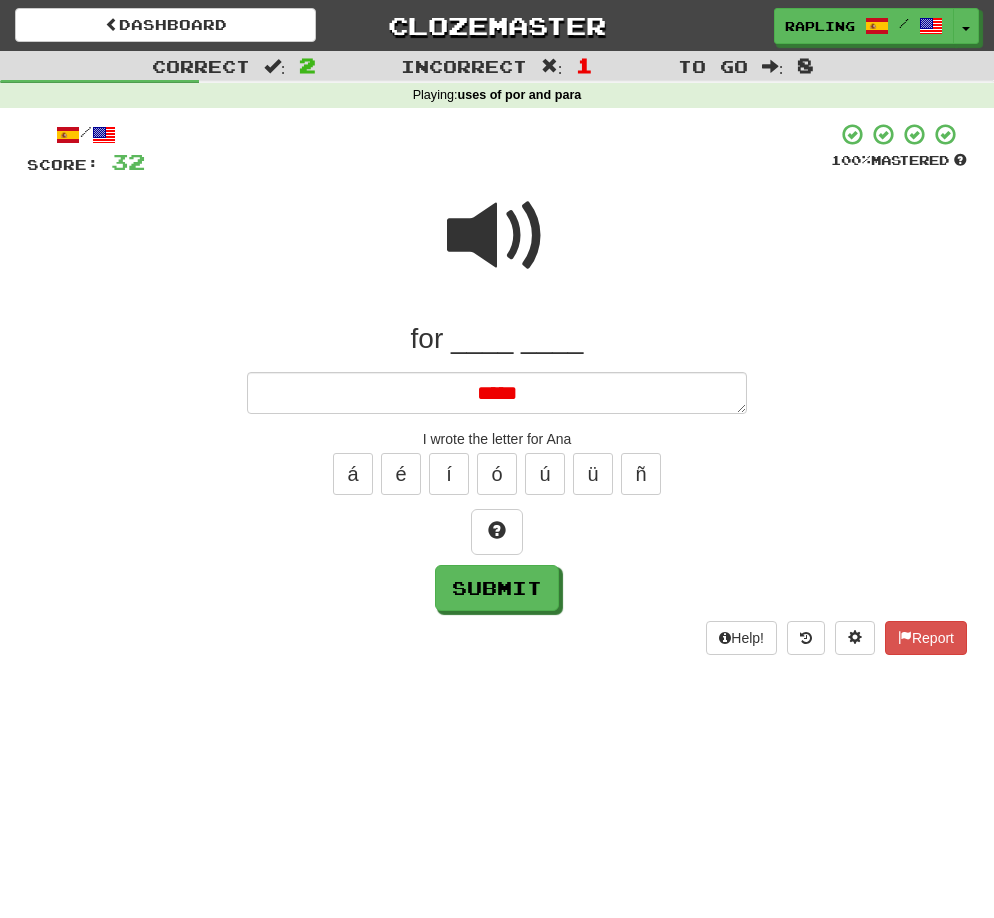 type on "*" 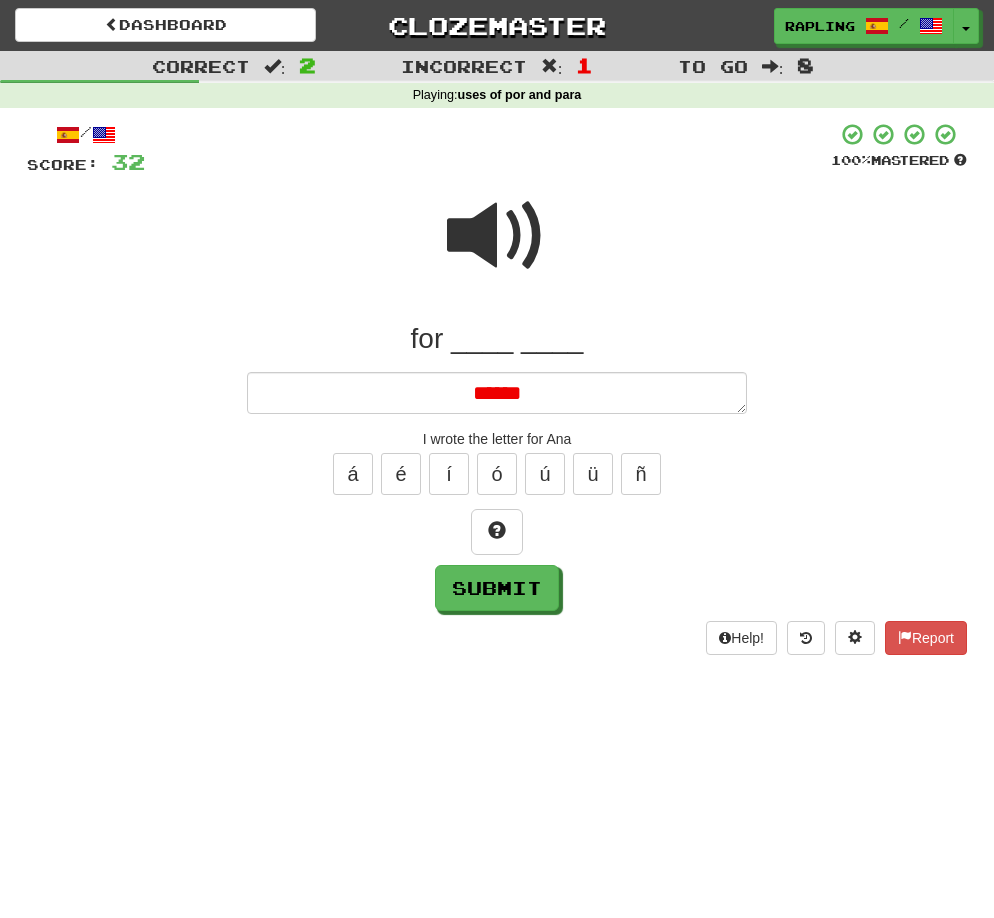 type on "*" 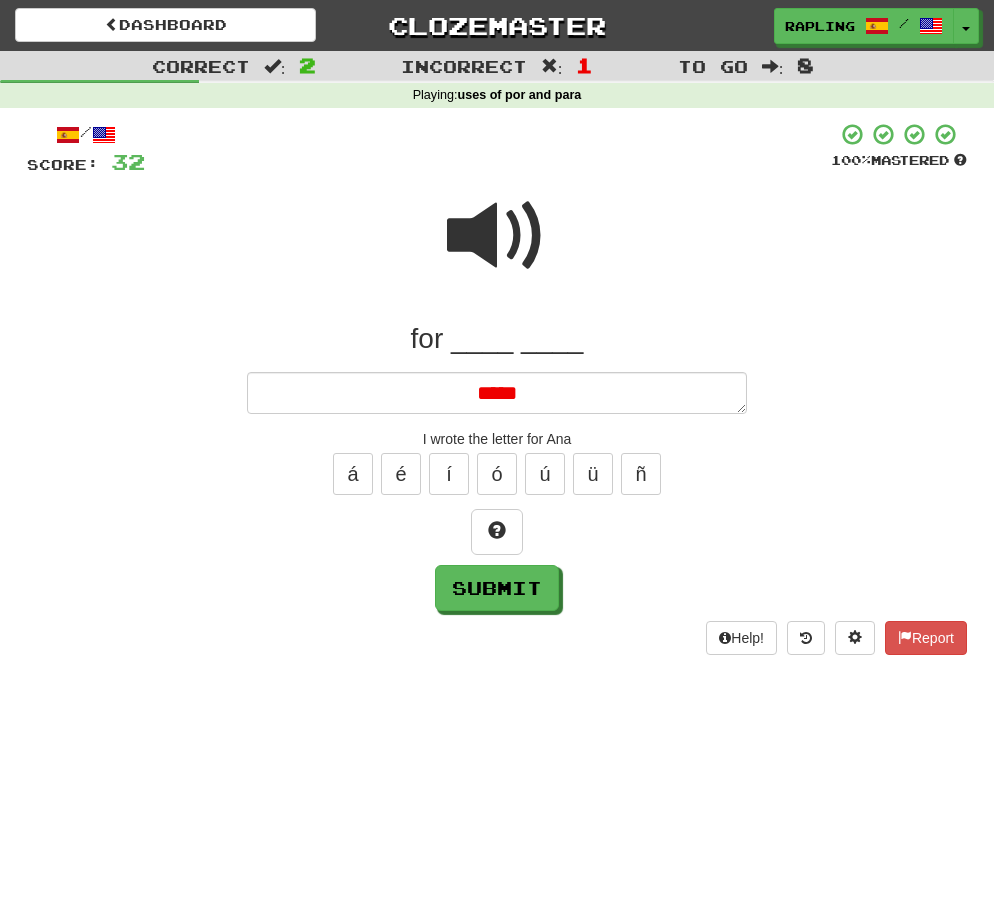 type on "*" 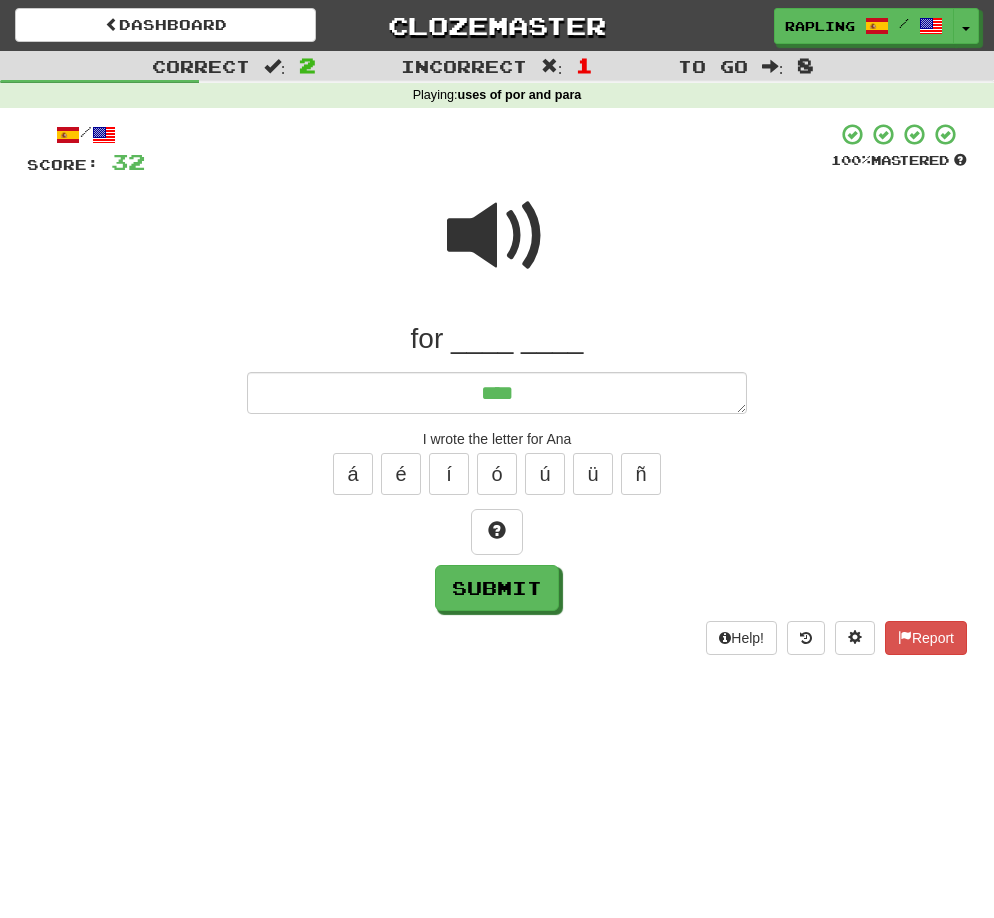 type on "***" 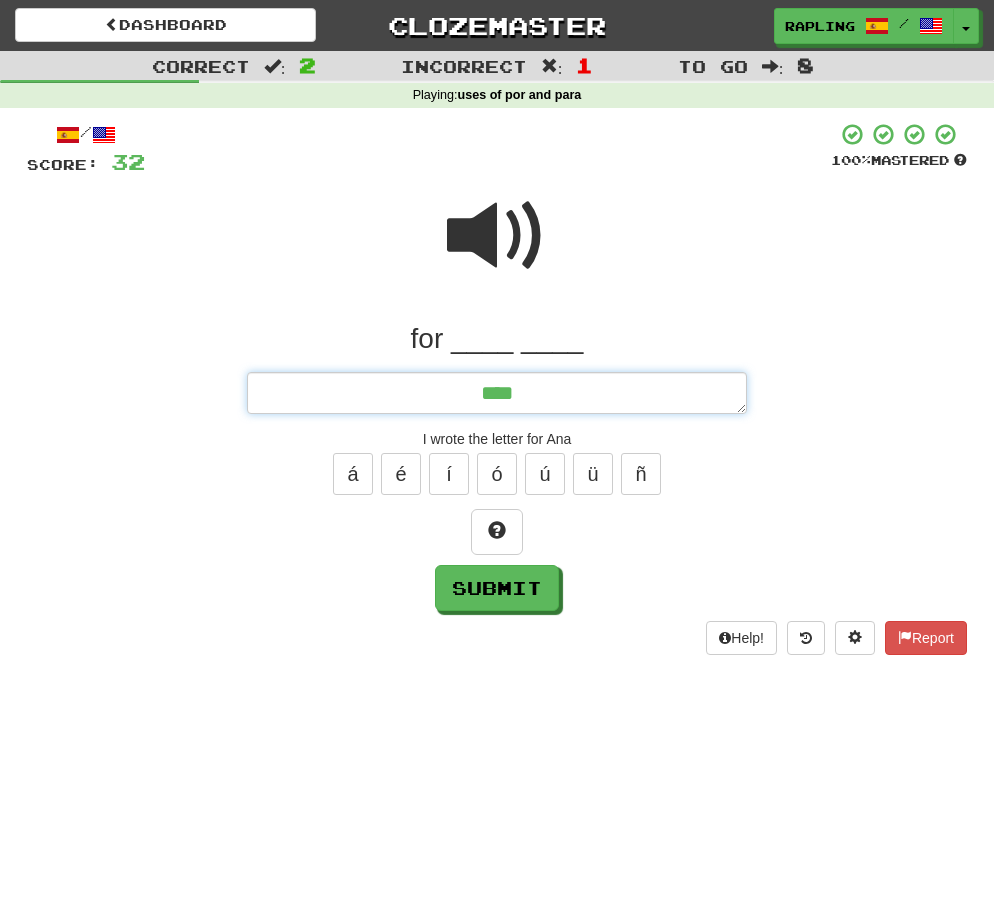 click on "***" at bounding box center [497, 393] 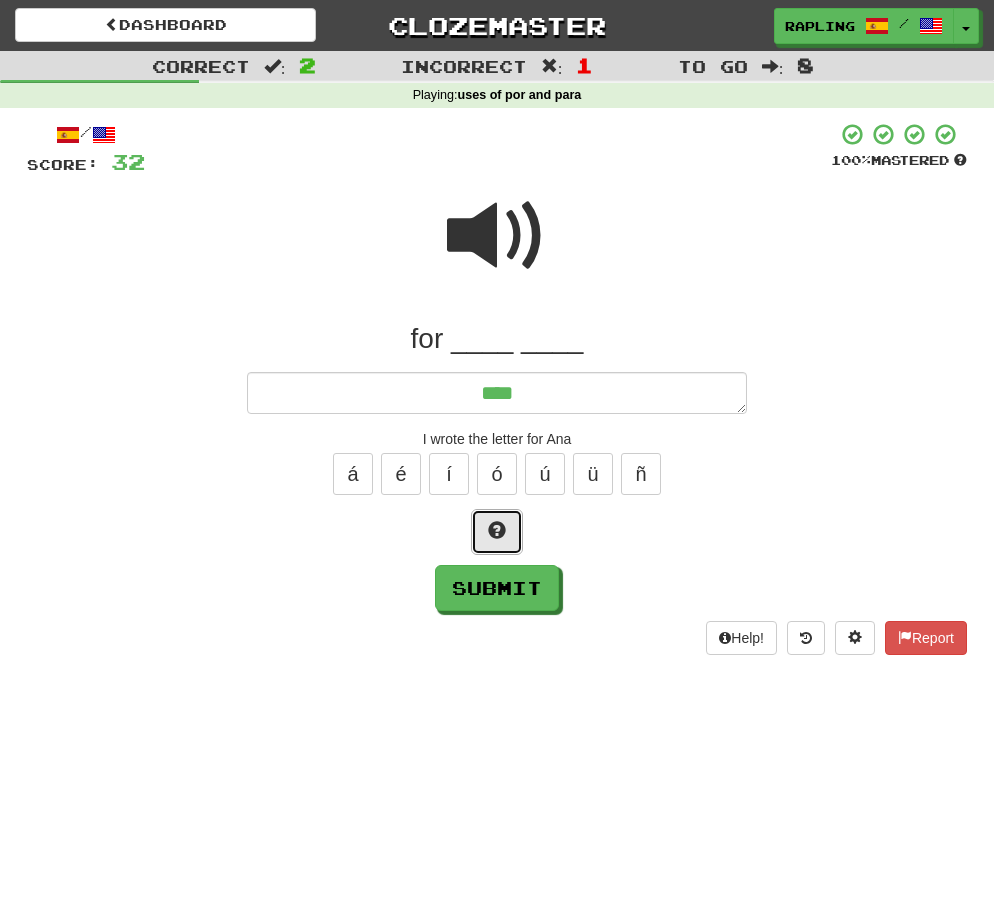 click at bounding box center (497, 532) 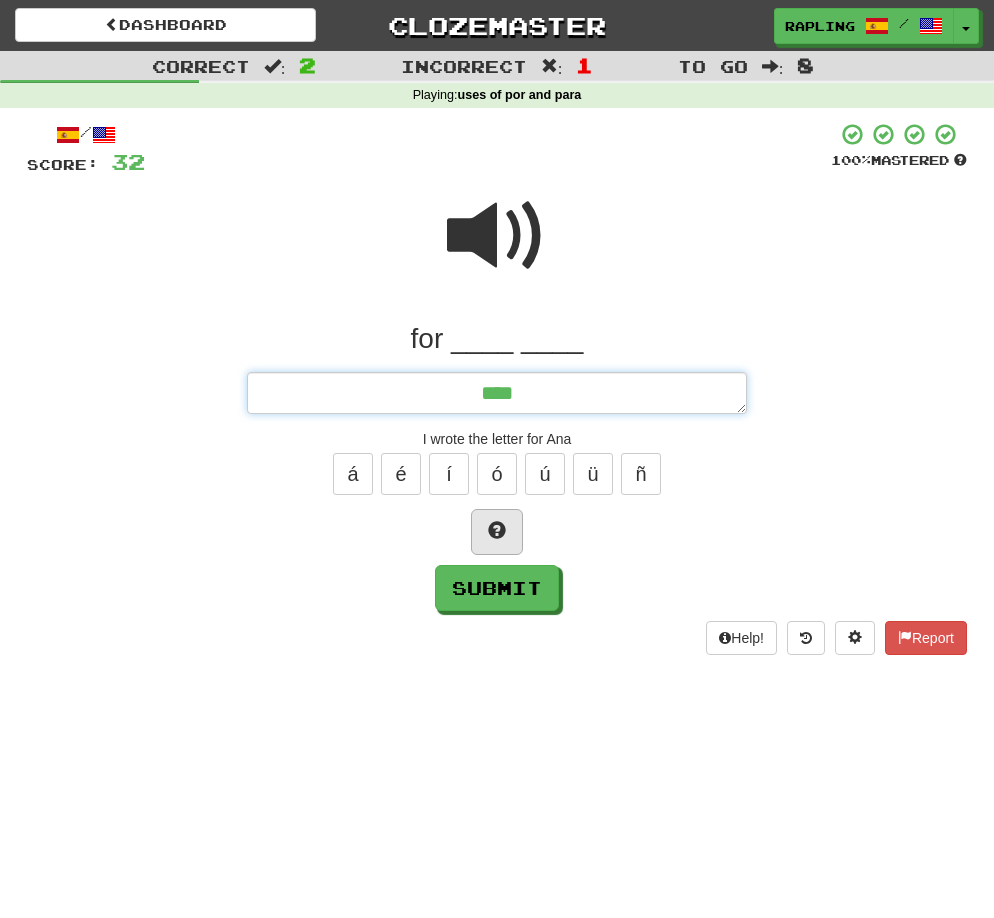 type on "*" 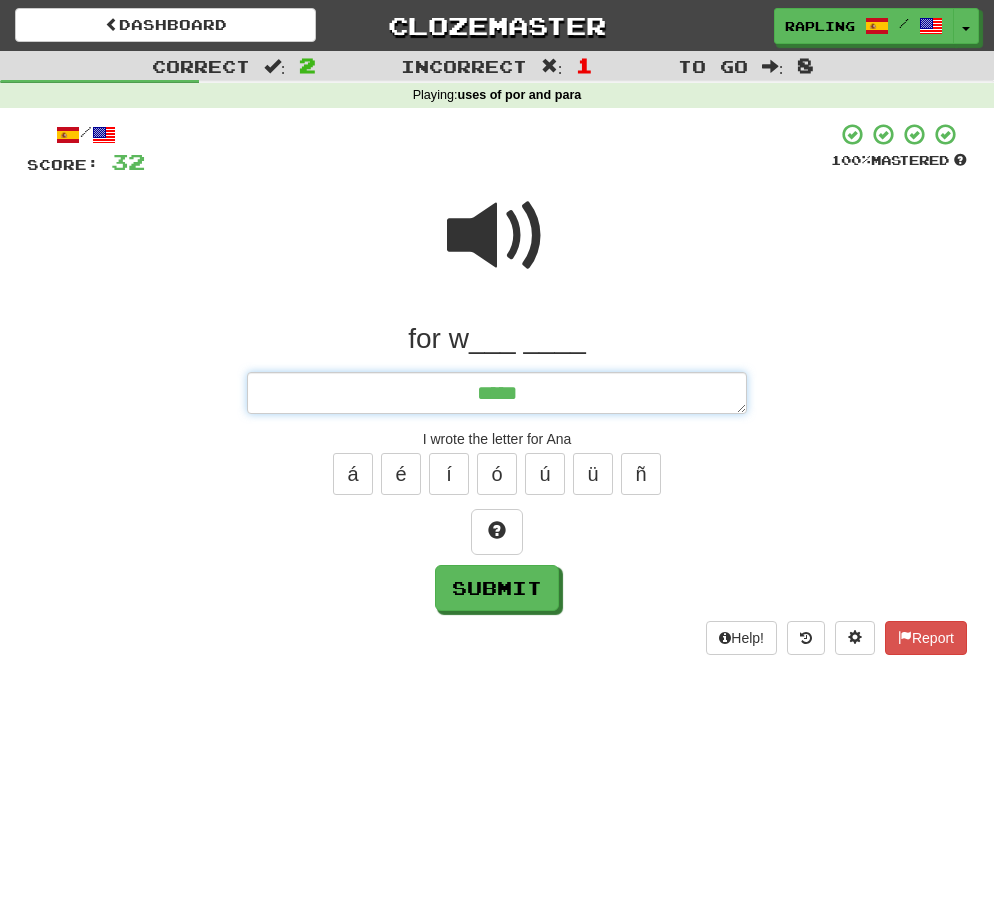 type on "*" 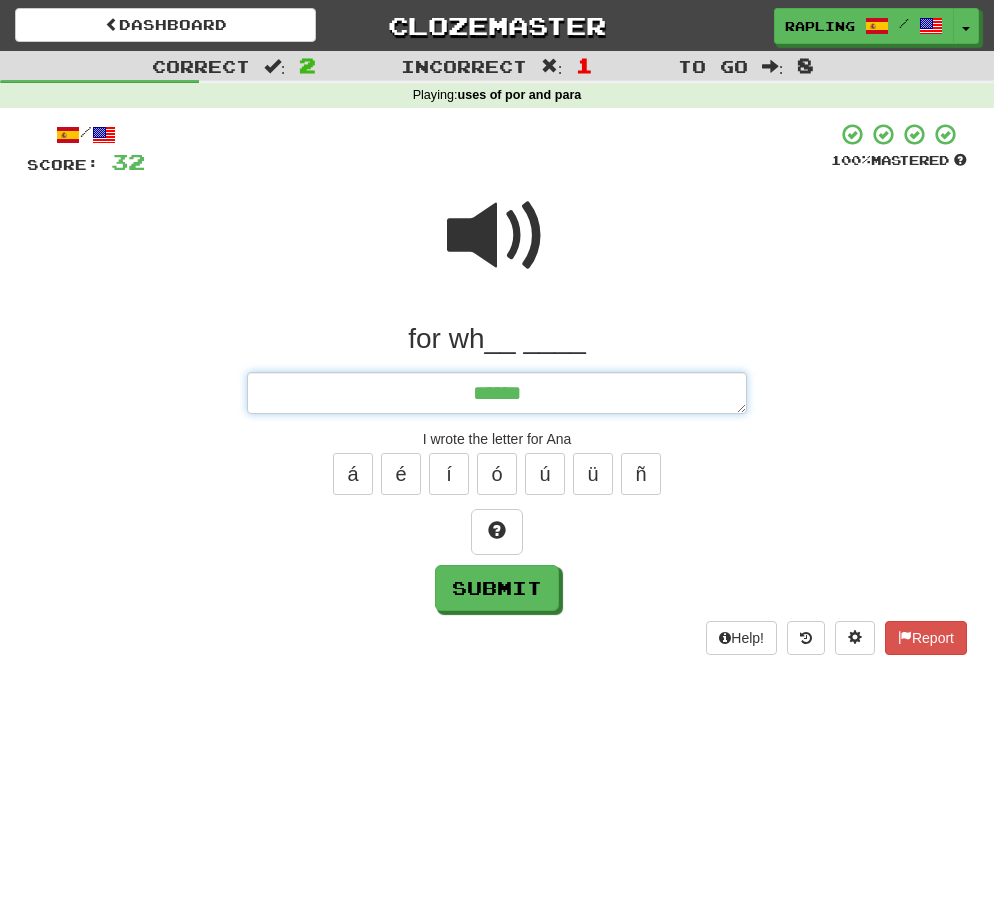 type on "*" 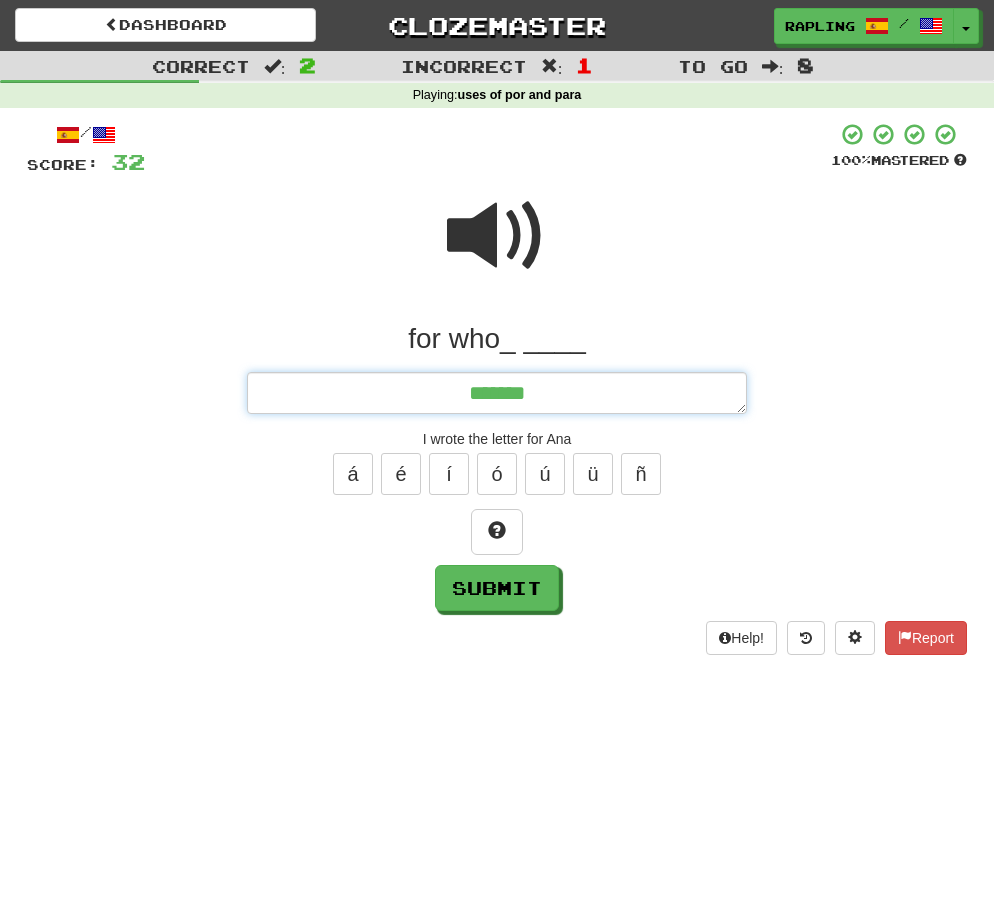 type on "*" 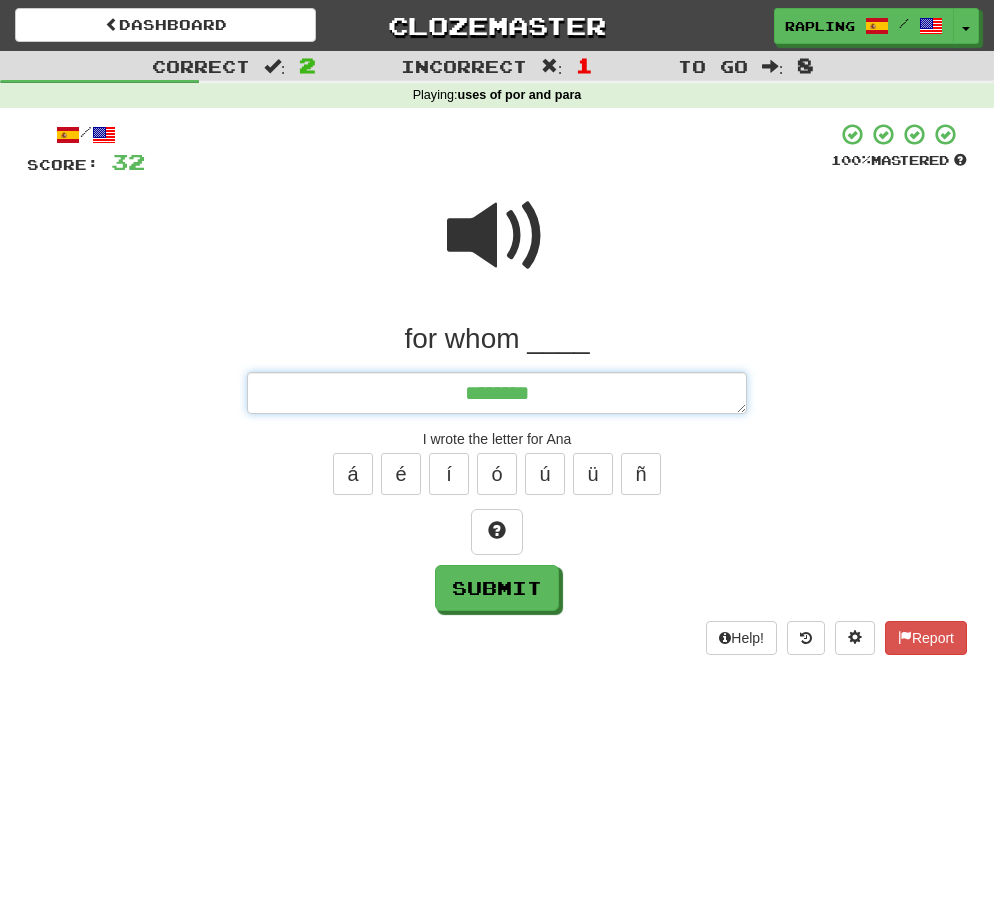 type on "*" 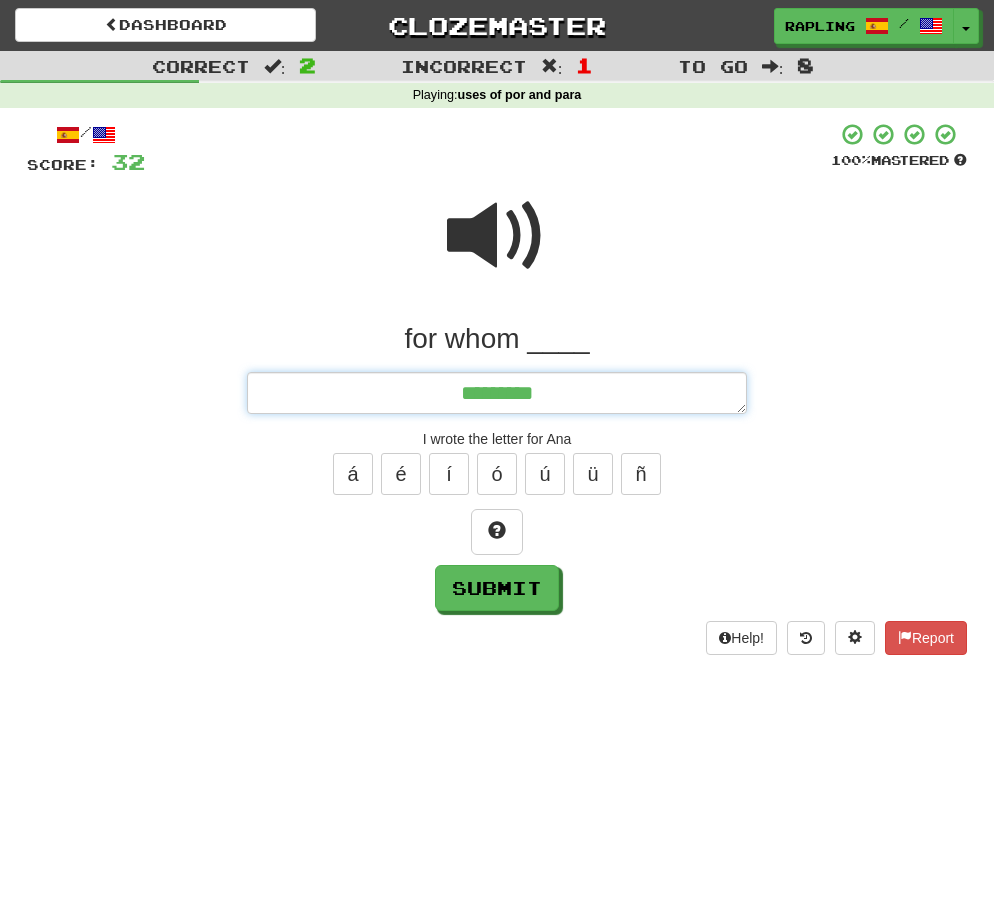 type on "*" 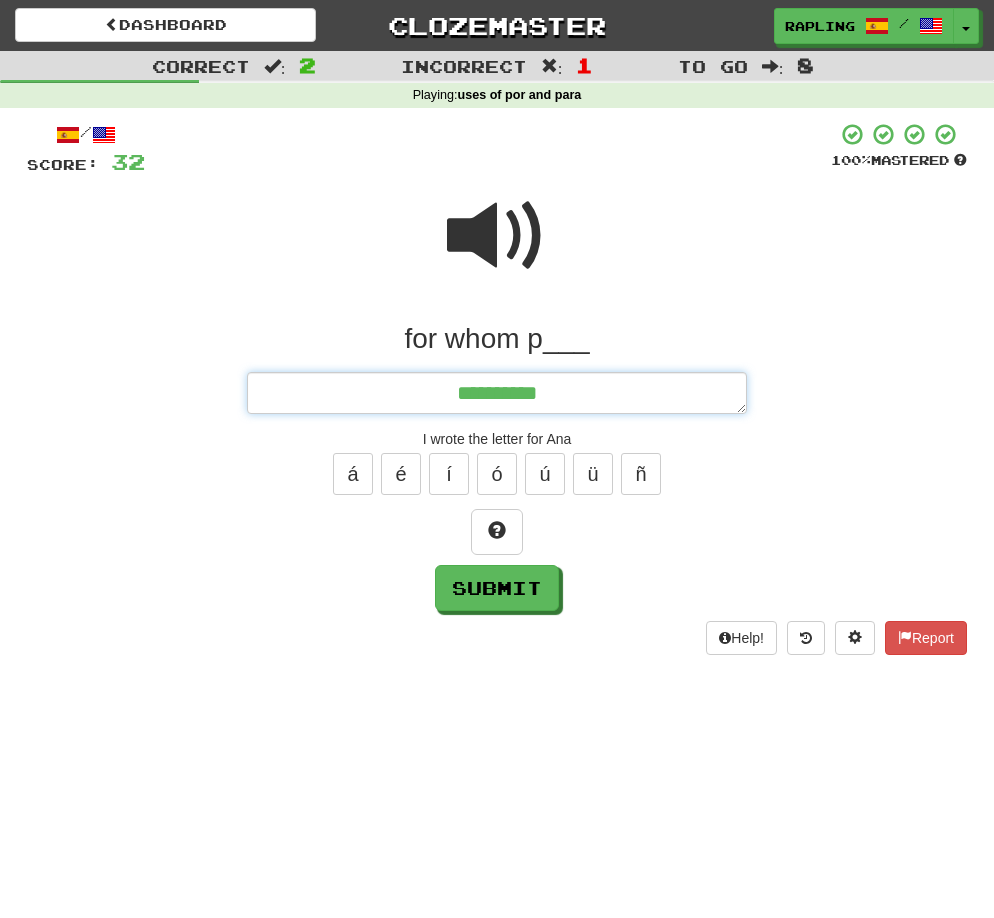 type on "*" 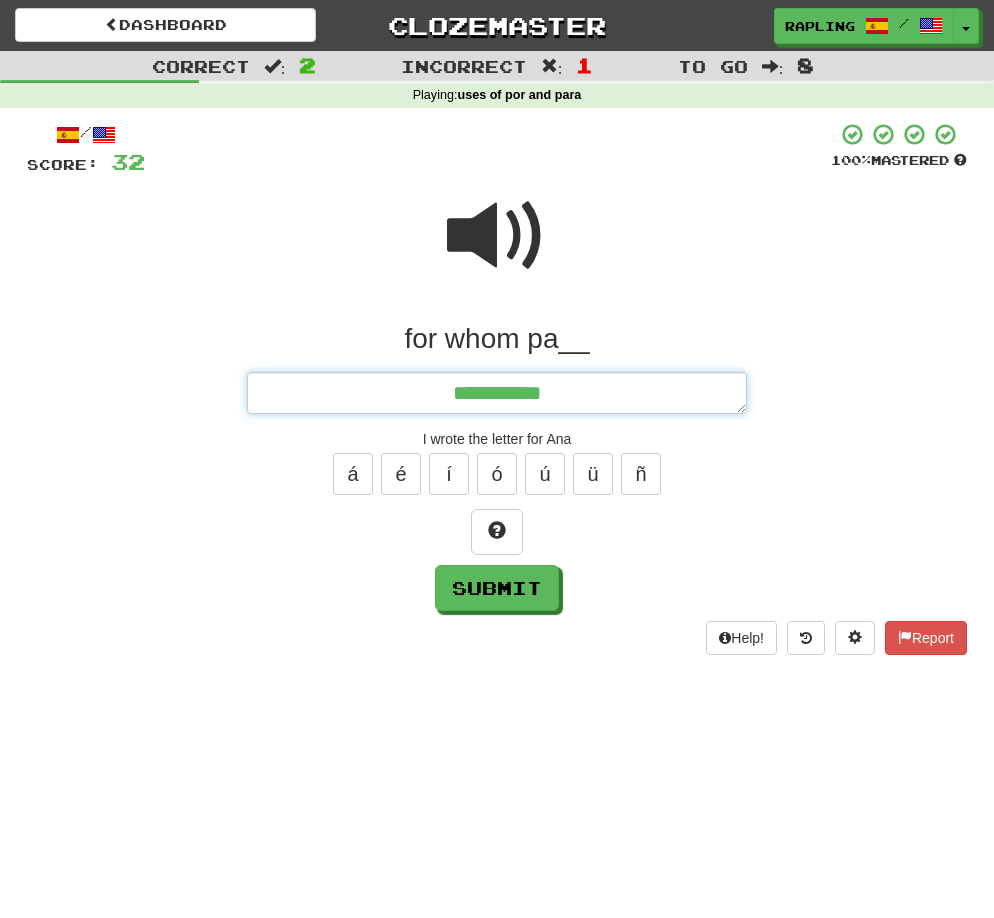 type on "*" 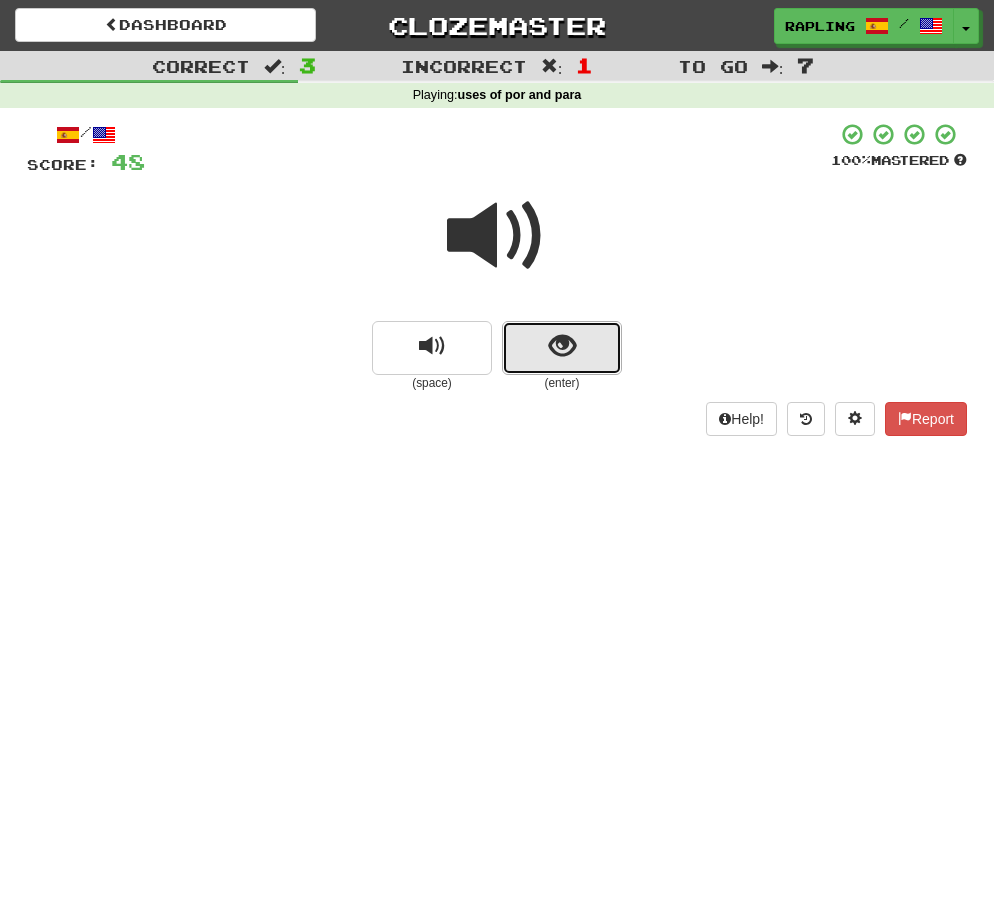 click at bounding box center (562, 348) 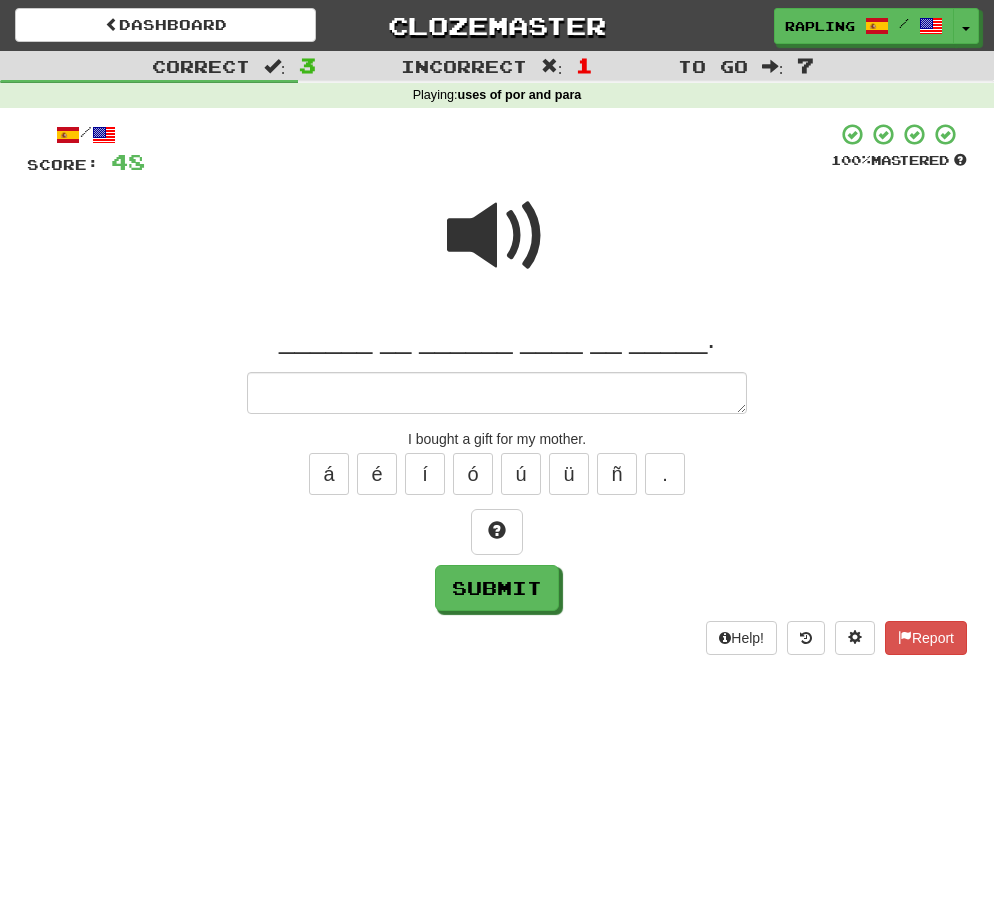 type on "*" 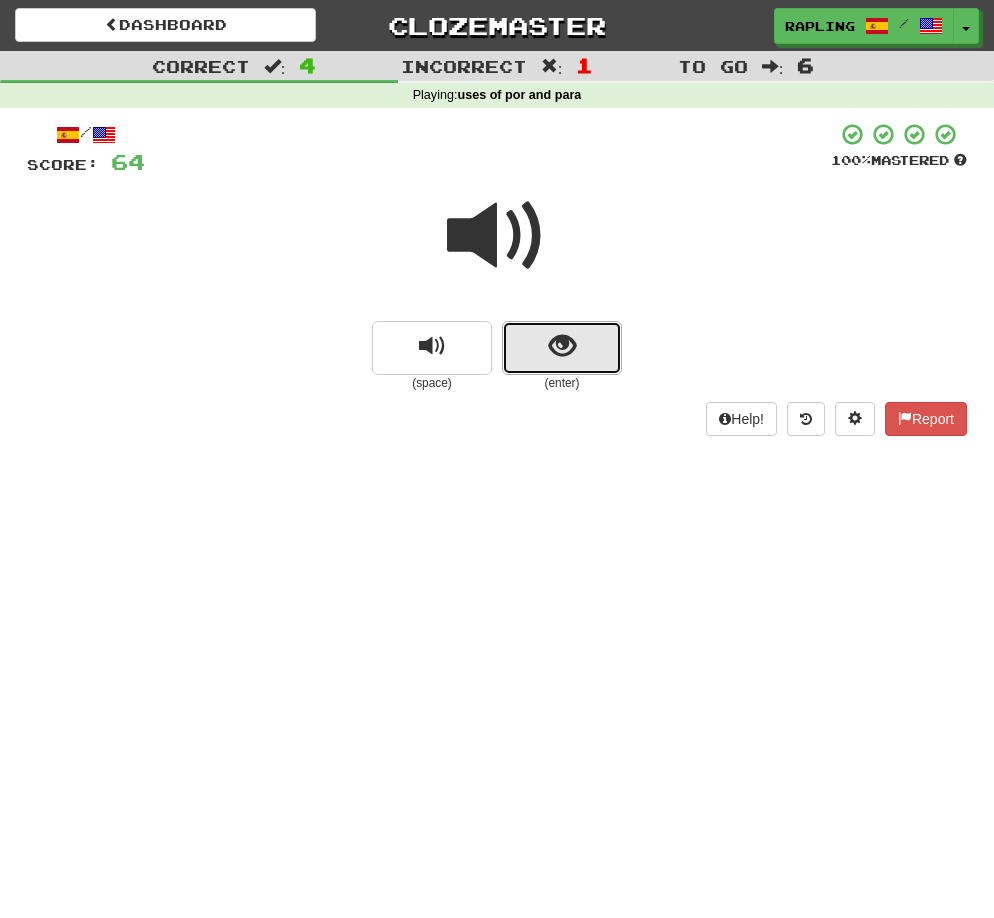 click at bounding box center [562, 348] 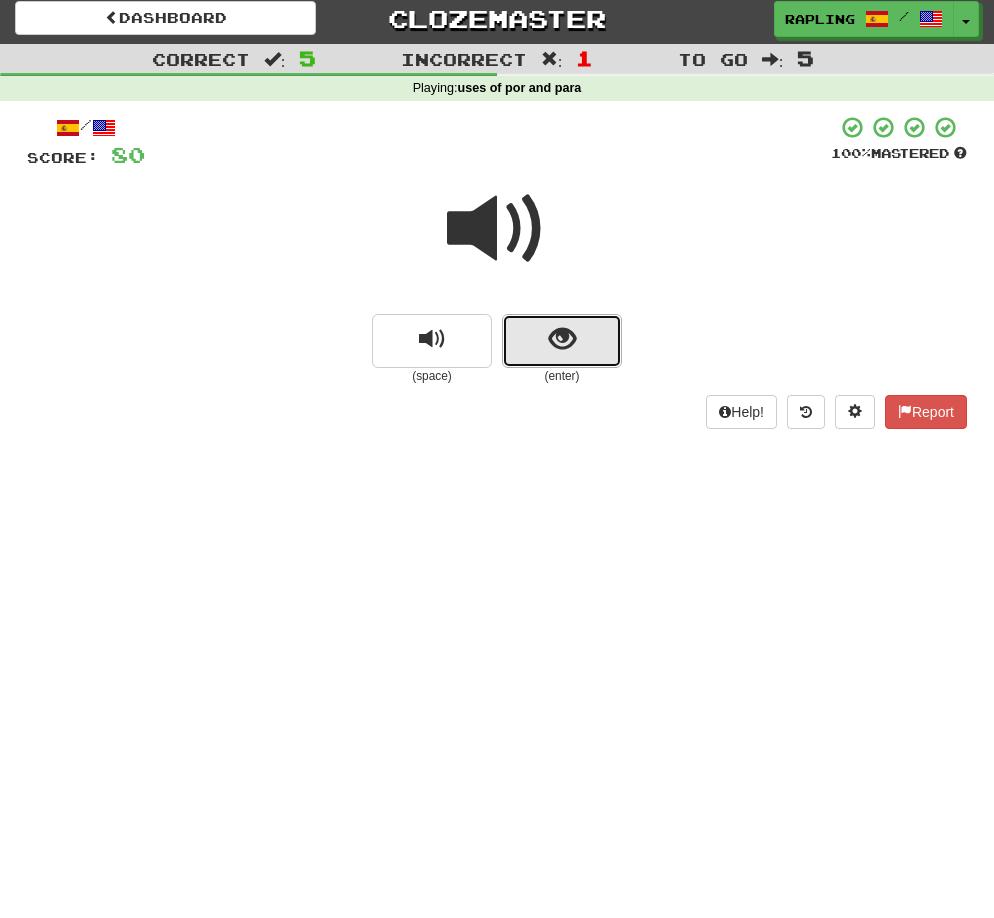 click at bounding box center [562, 341] 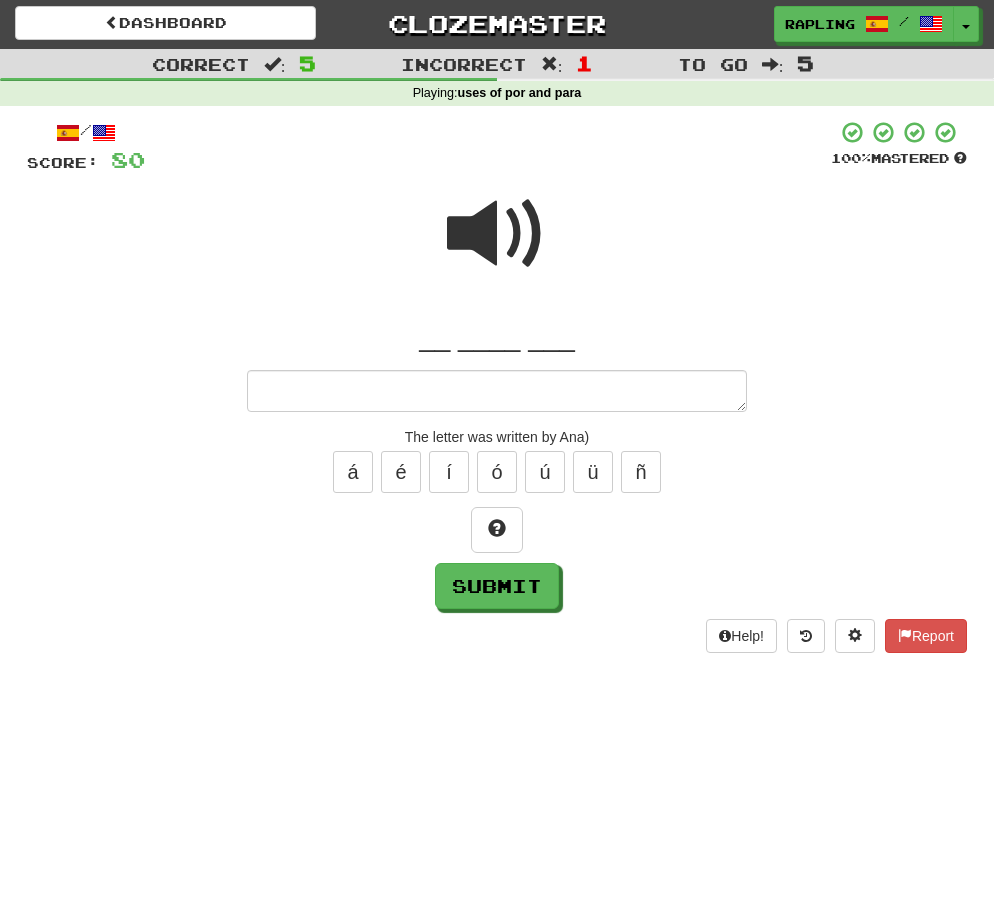 scroll, scrollTop: 3, scrollLeft: 0, axis: vertical 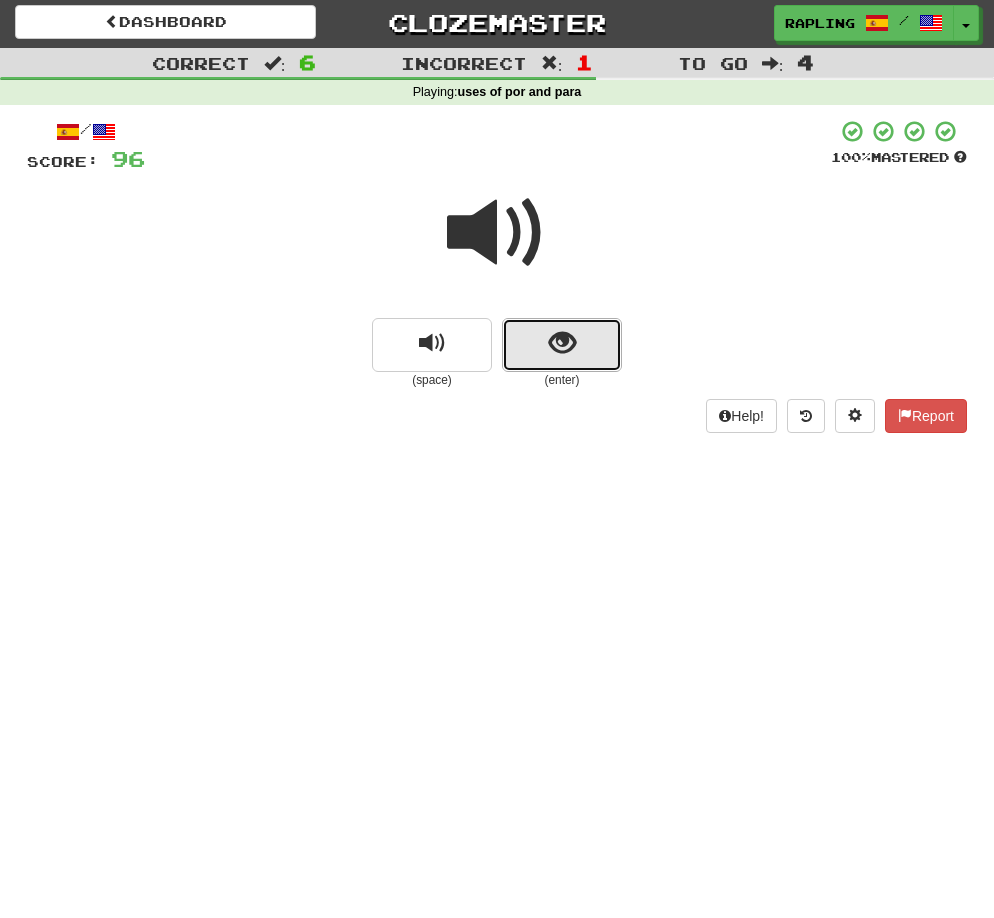 click at bounding box center [562, 345] 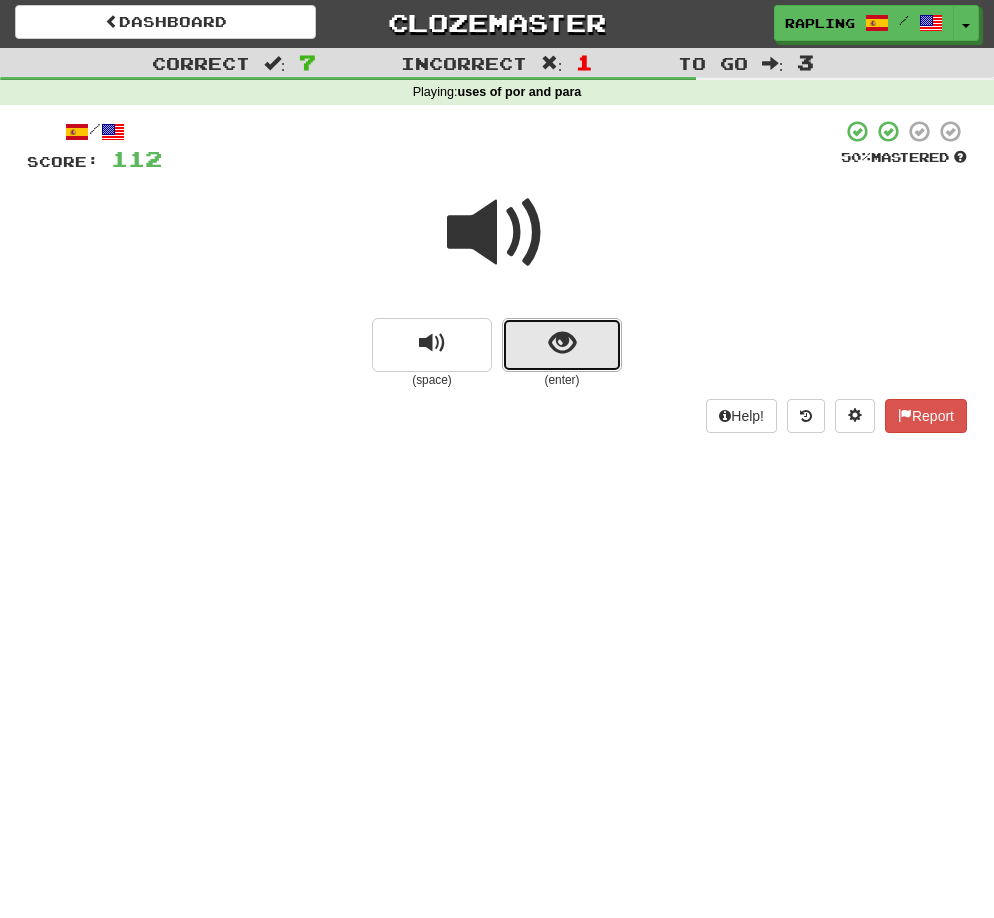 click at bounding box center [562, 345] 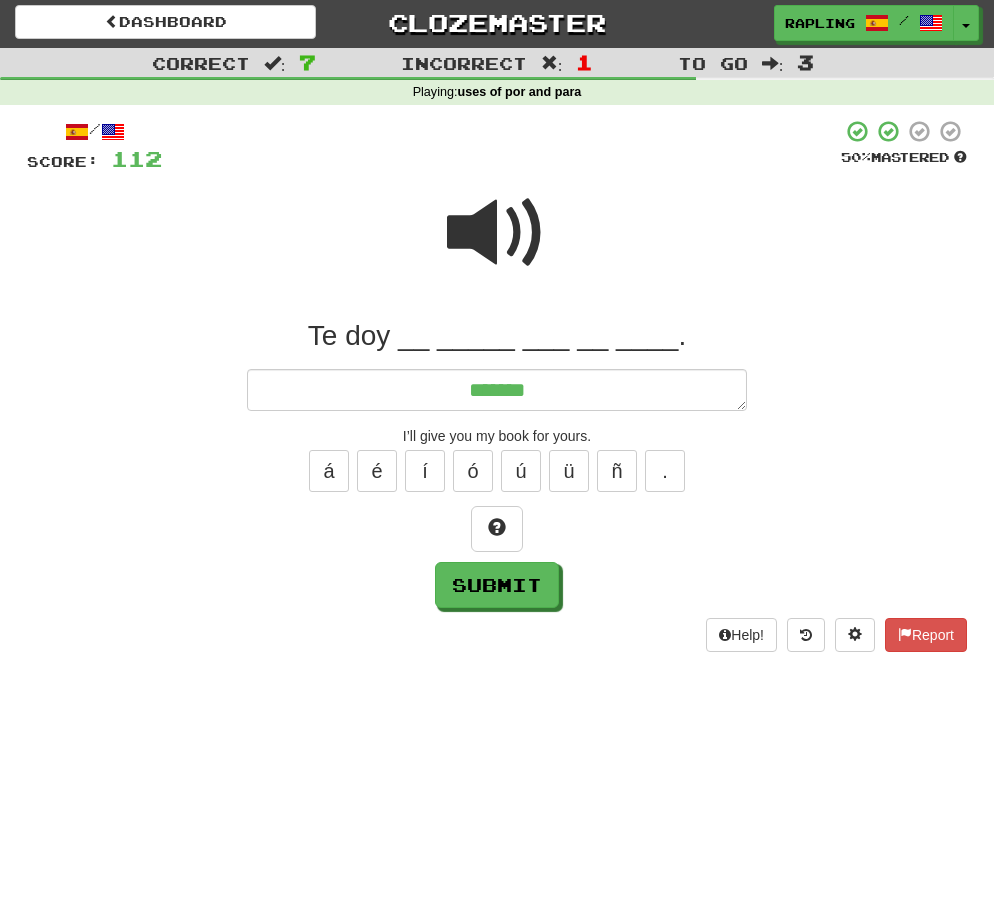 click at bounding box center [497, 233] 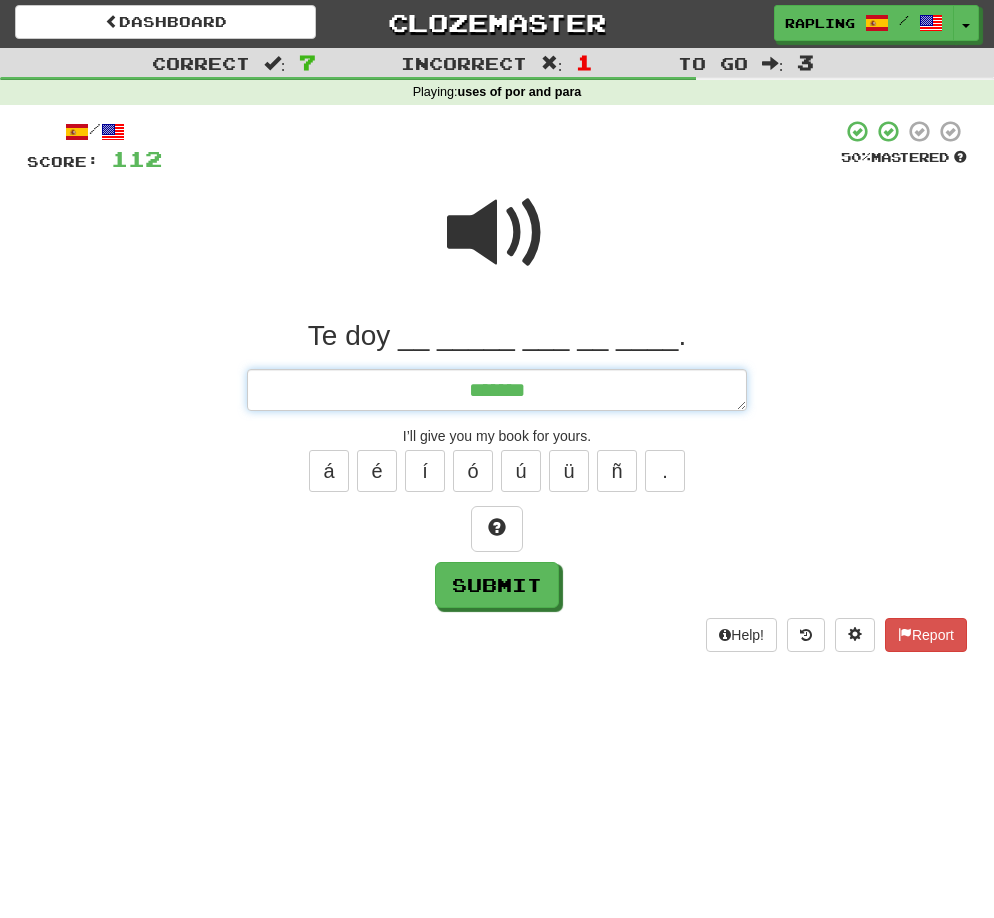 click on "******" at bounding box center [497, 390] 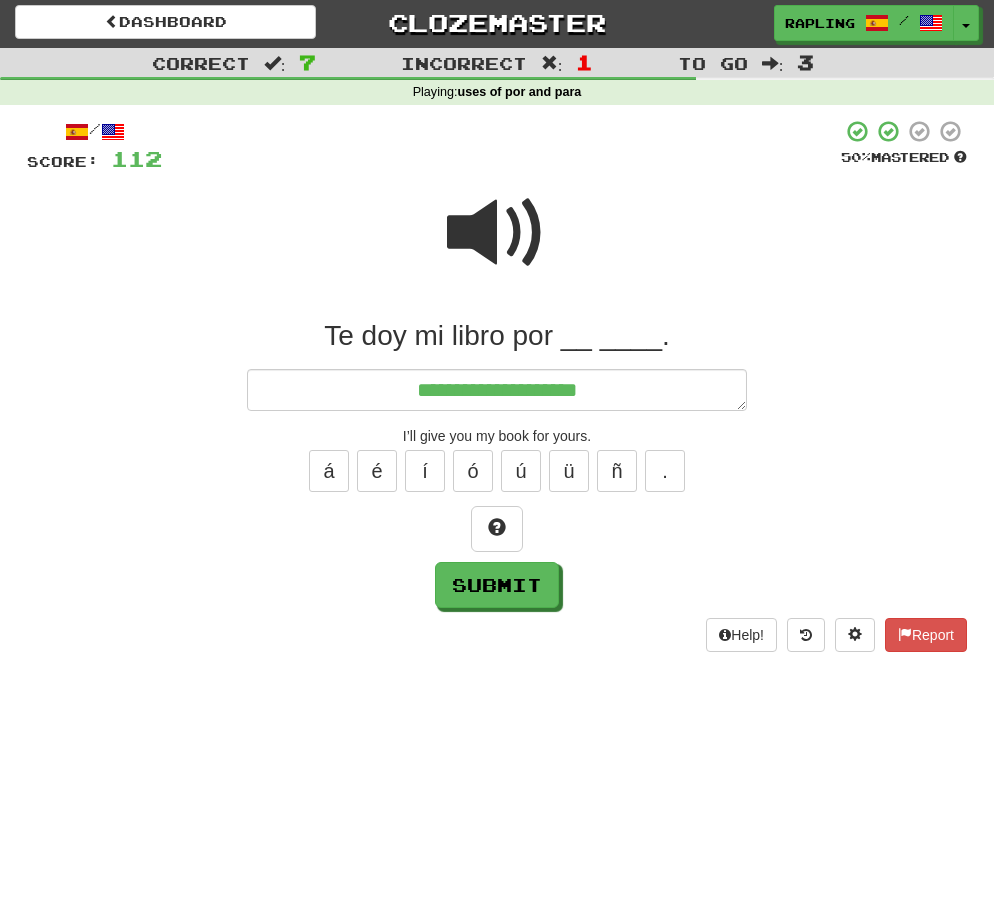click at bounding box center (497, 233) 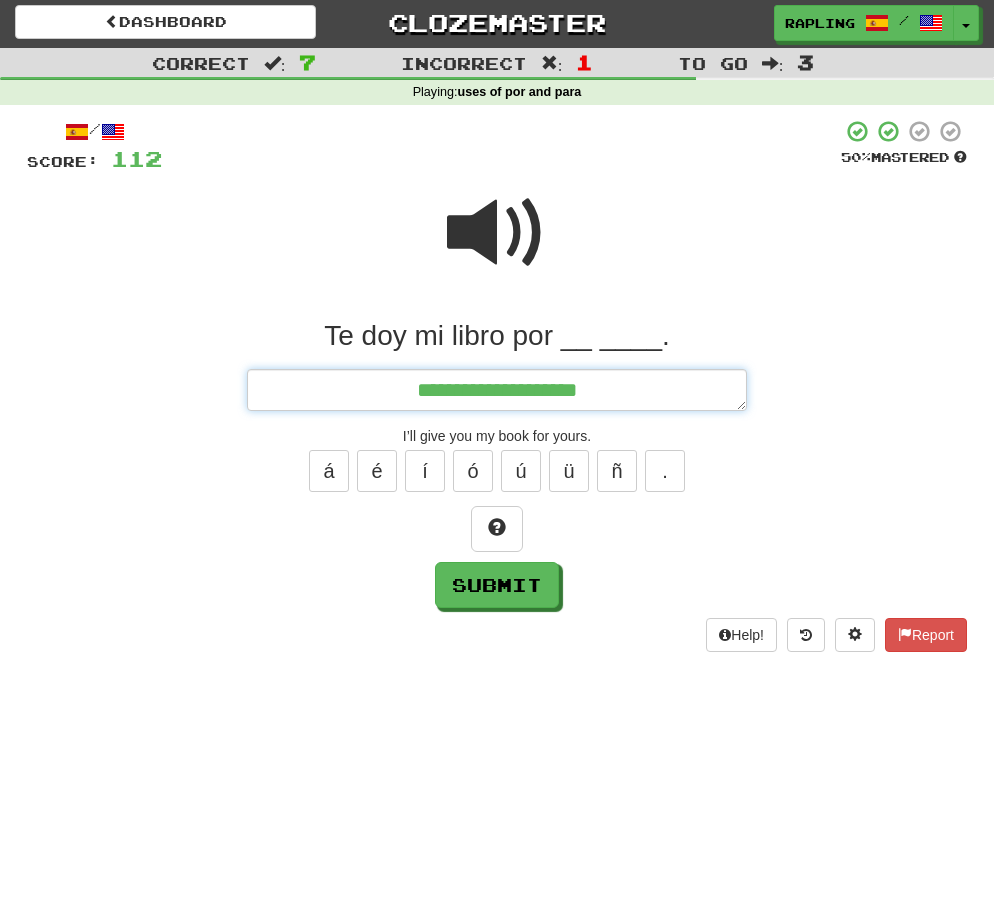 click on "**********" at bounding box center [497, 390] 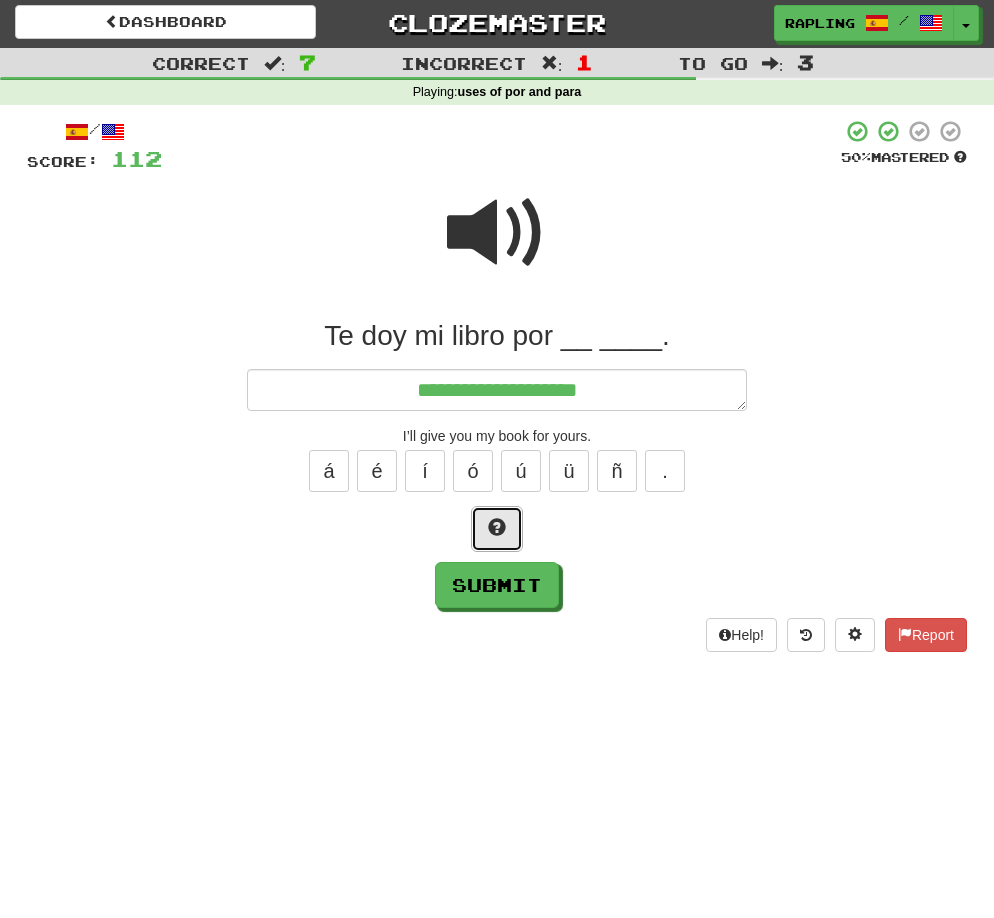 click at bounding box center (497, 527) 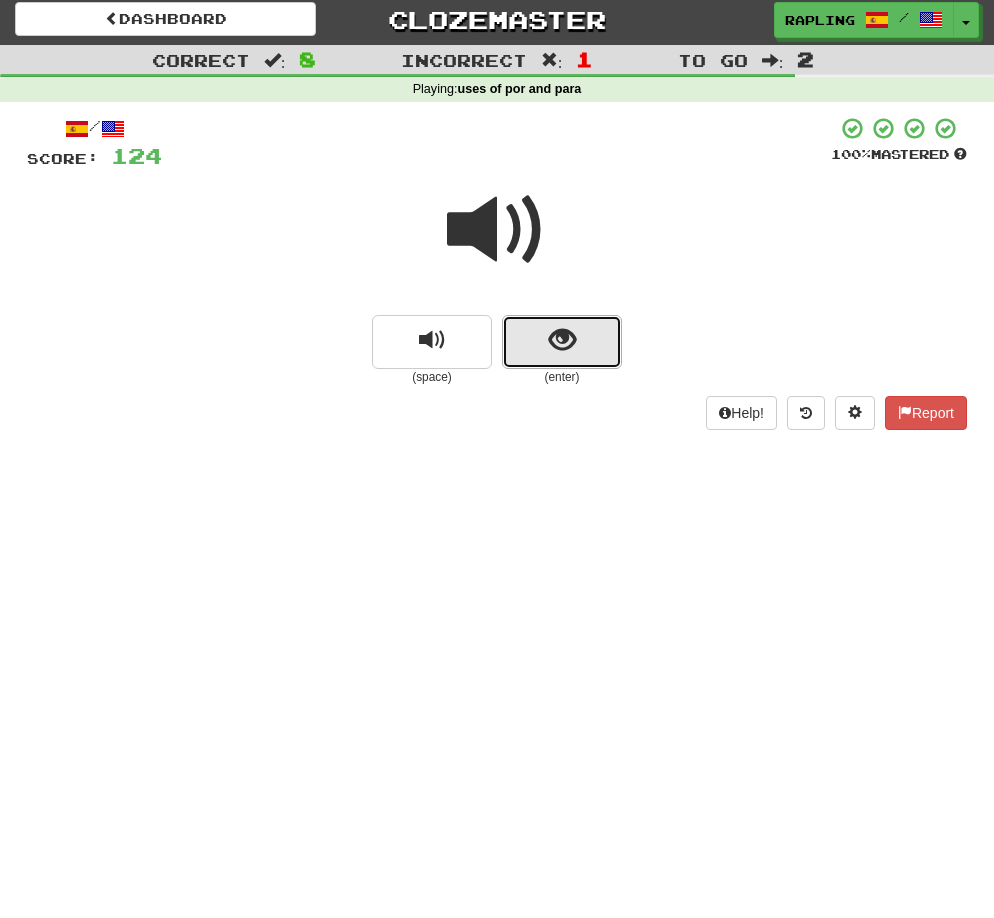 click at bounding box center (562, 340) 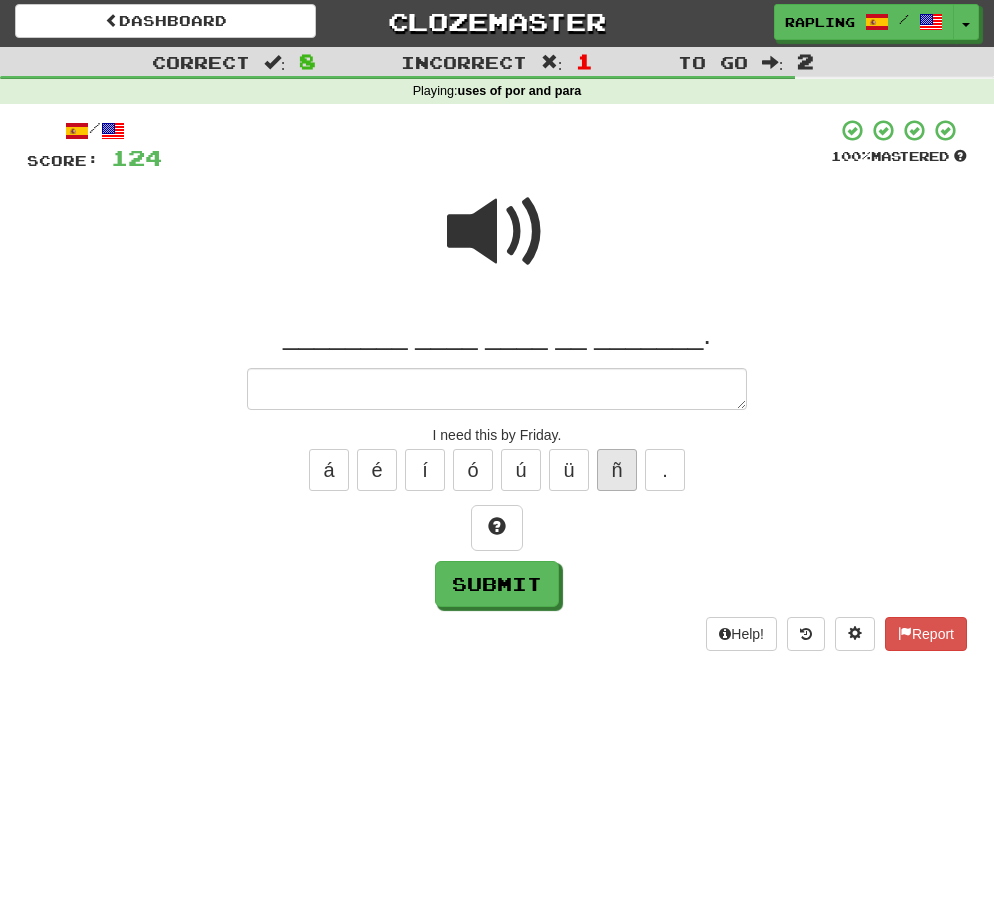 scroll, scrollTop: 0, scrollLeft: 0, axis: both 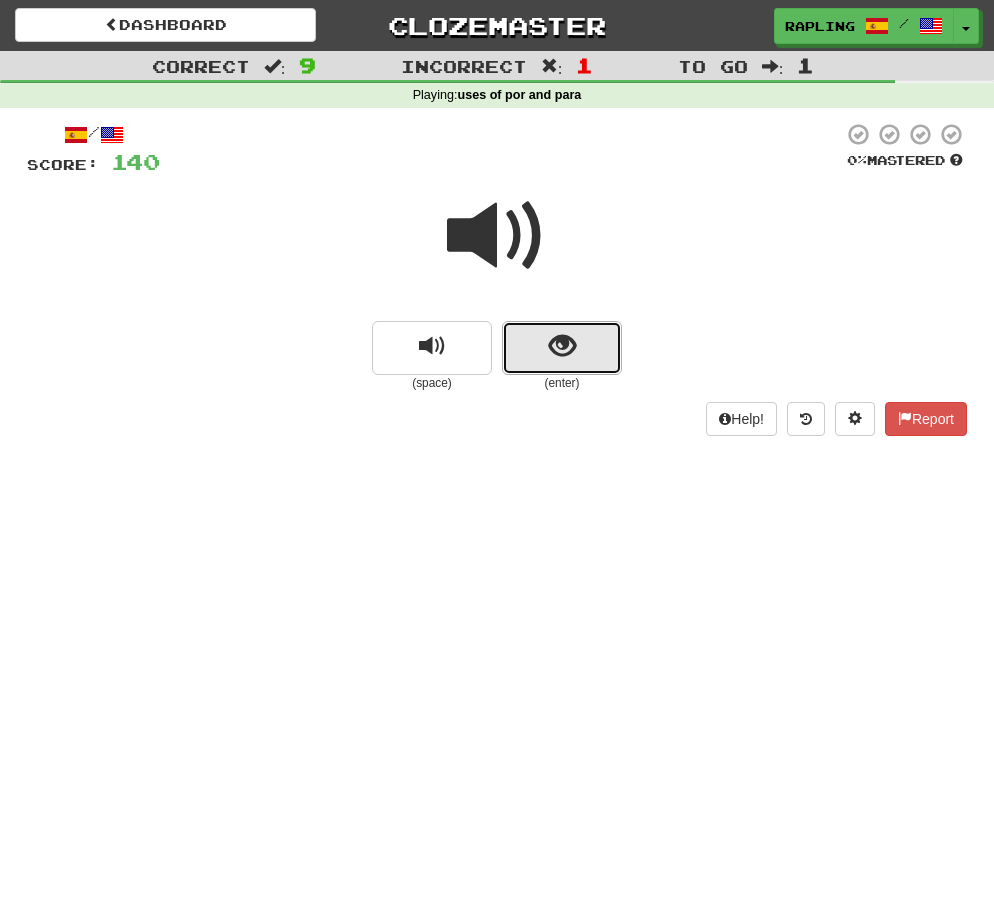 click at bounding box center (562, 348) 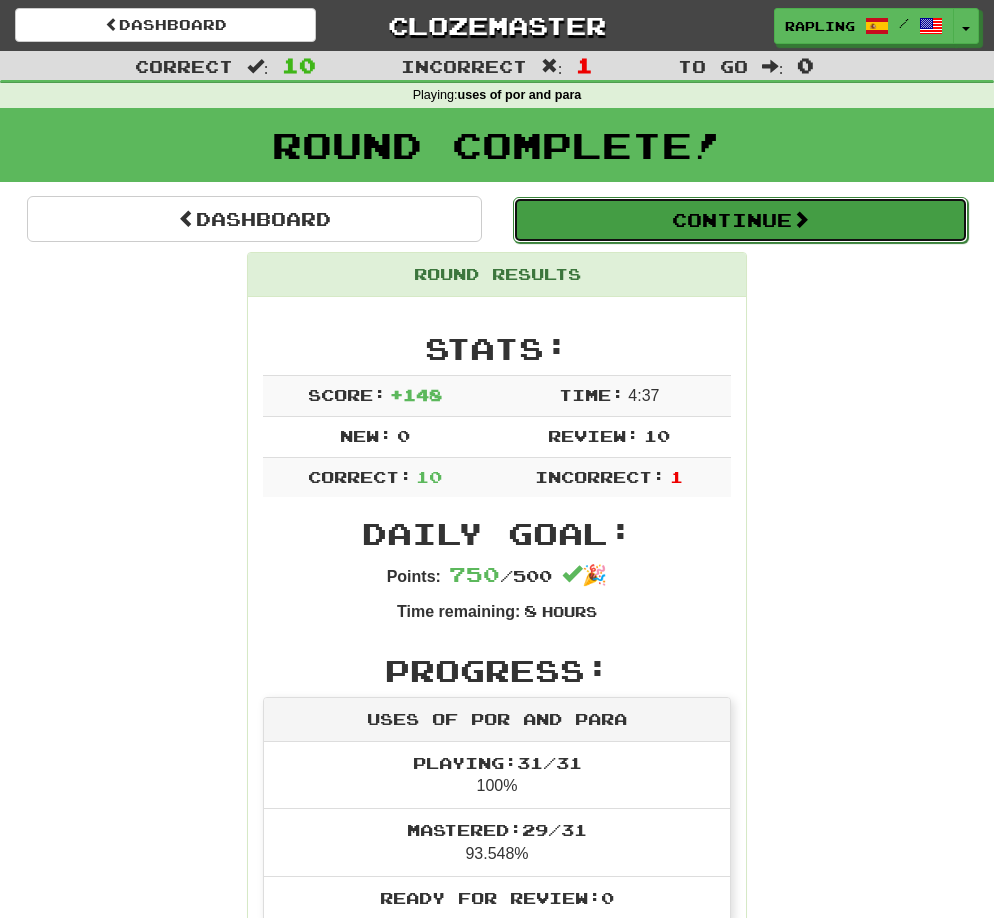 click on "Continue" at bounding box center (740, 220) 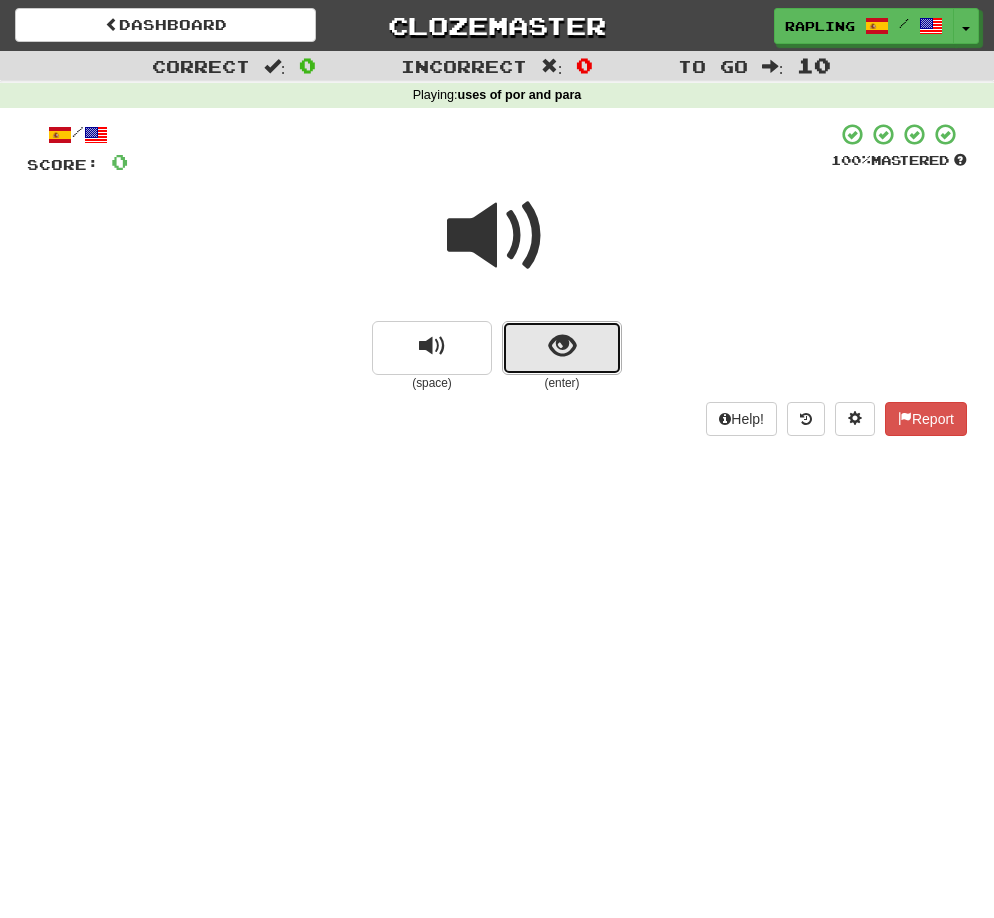 click at bounding box center [562, 348] 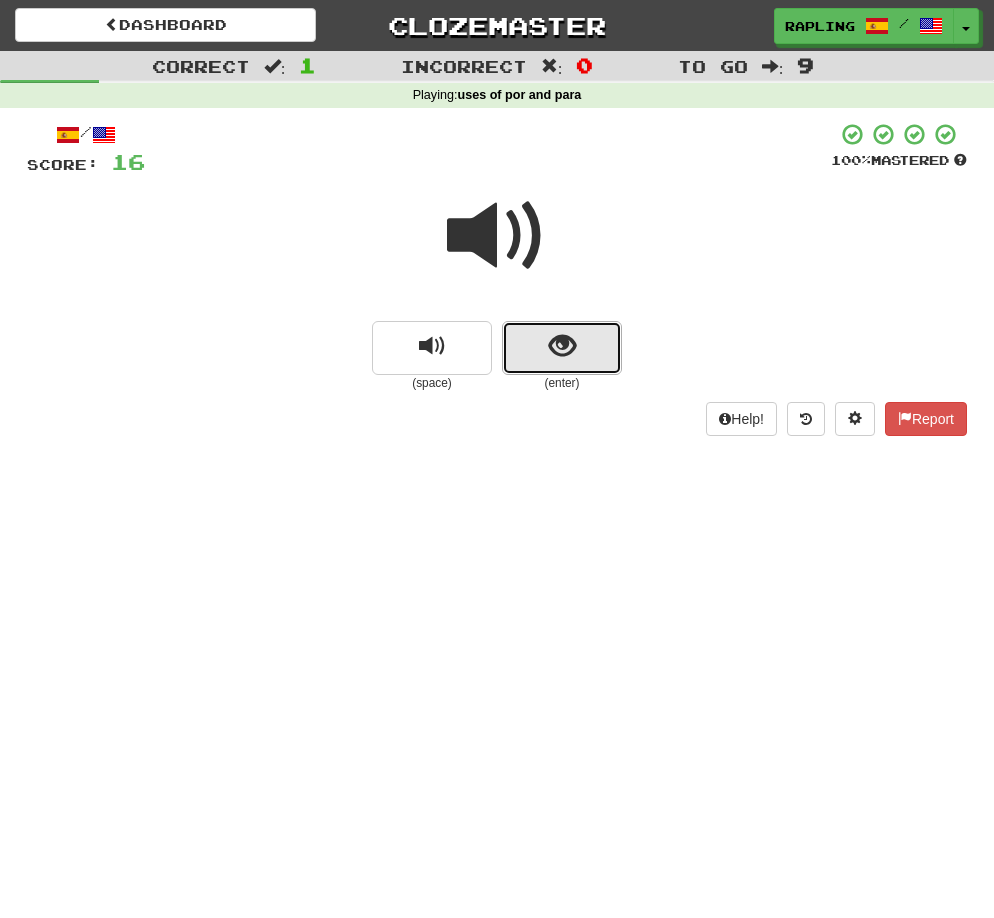 click at bounding box center (562, 346) 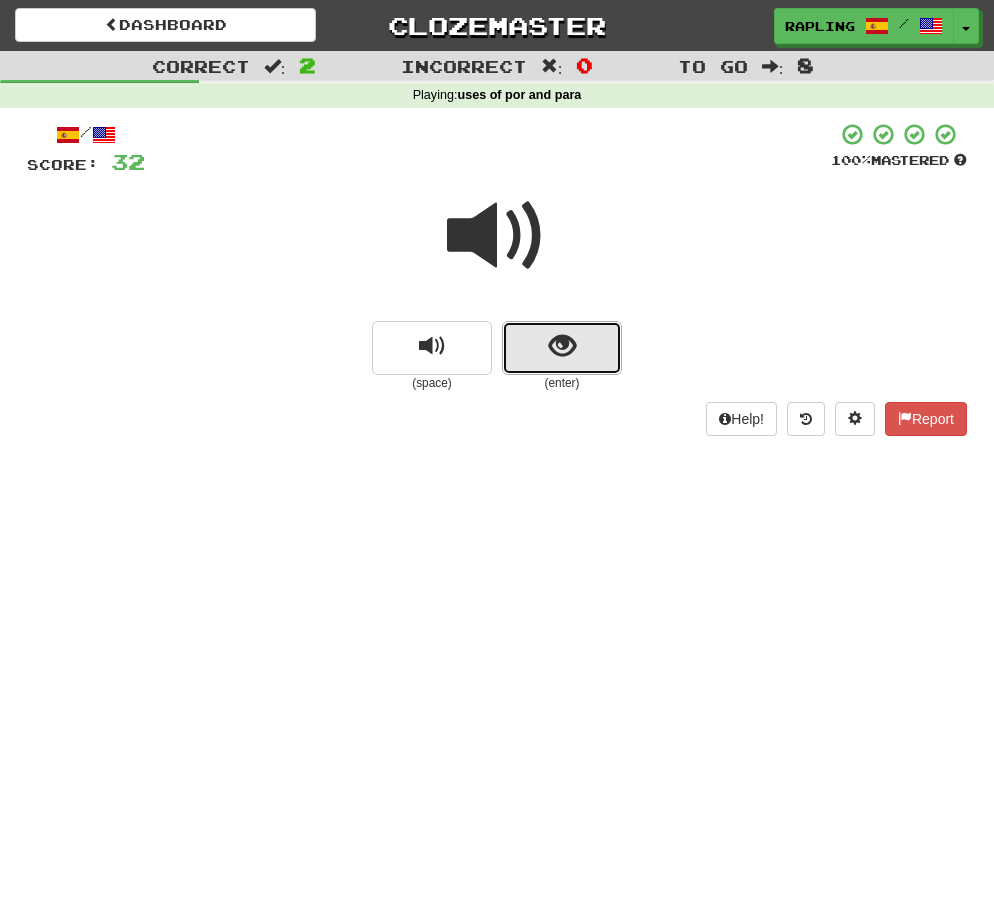 click at bounding box center (562, 348) 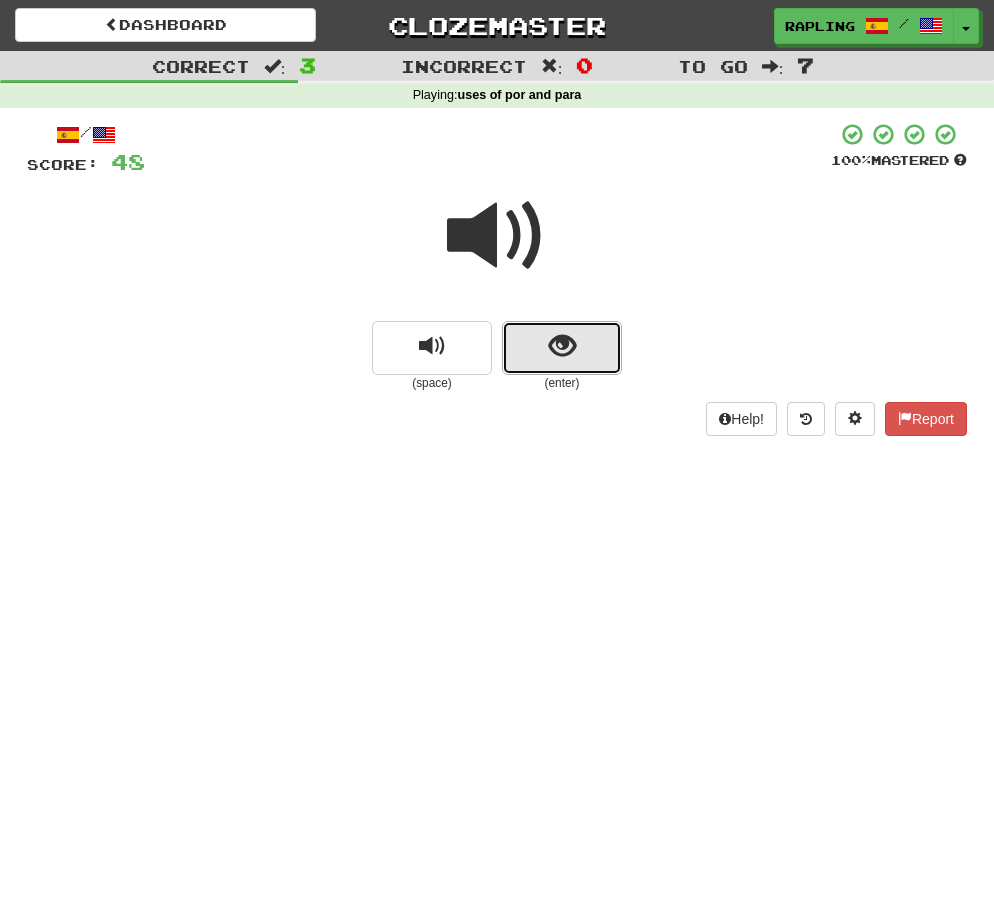 click at bounding box center (562, 348) 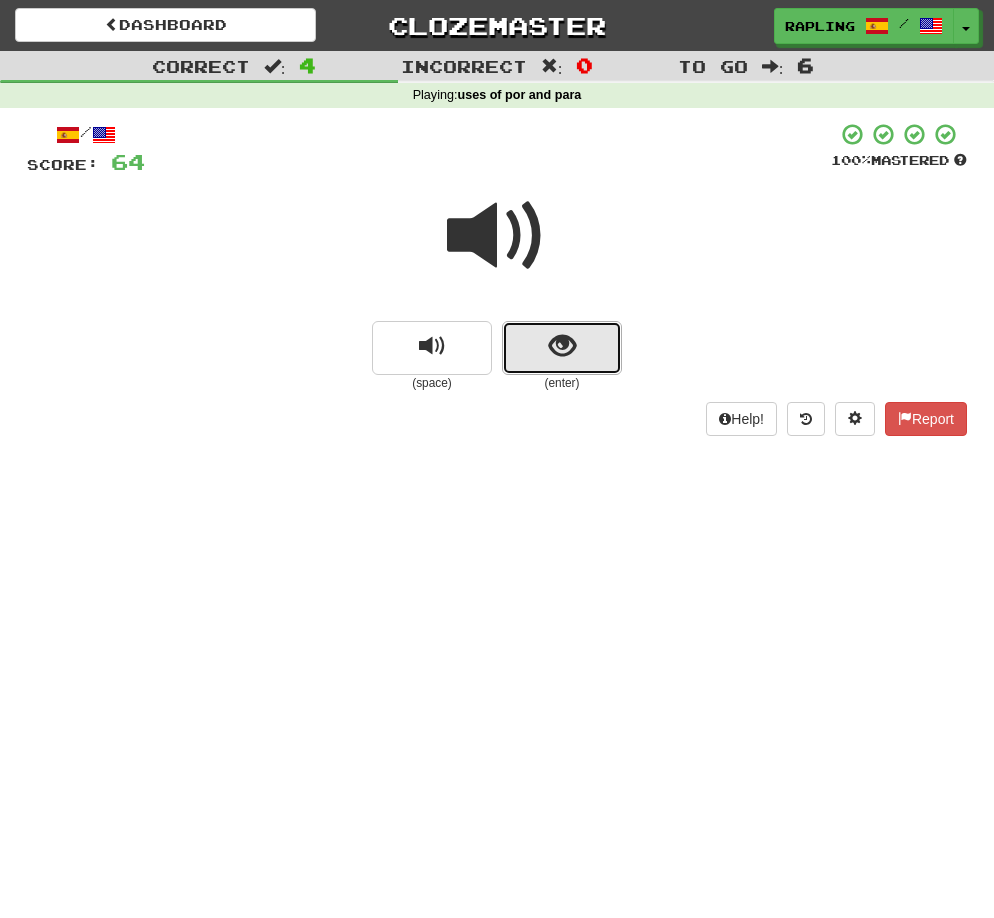 click at bounding box center (562, 348) 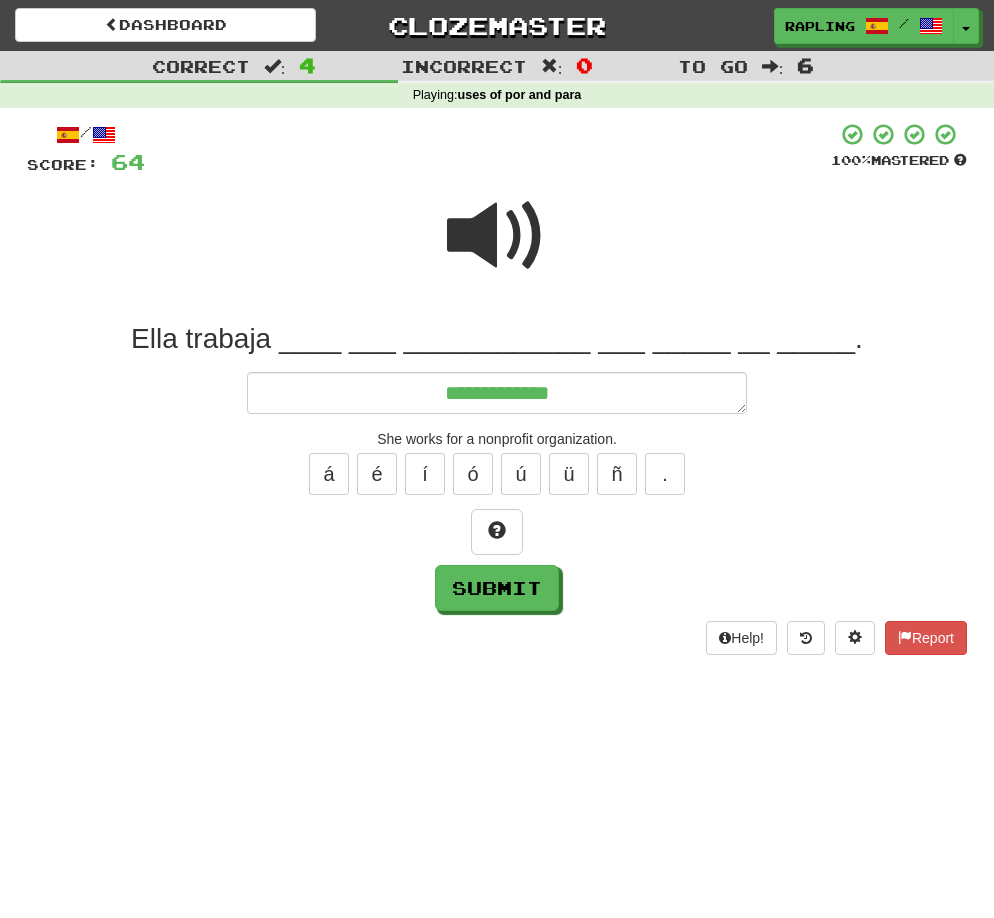 click at bounding box center [497, 236] 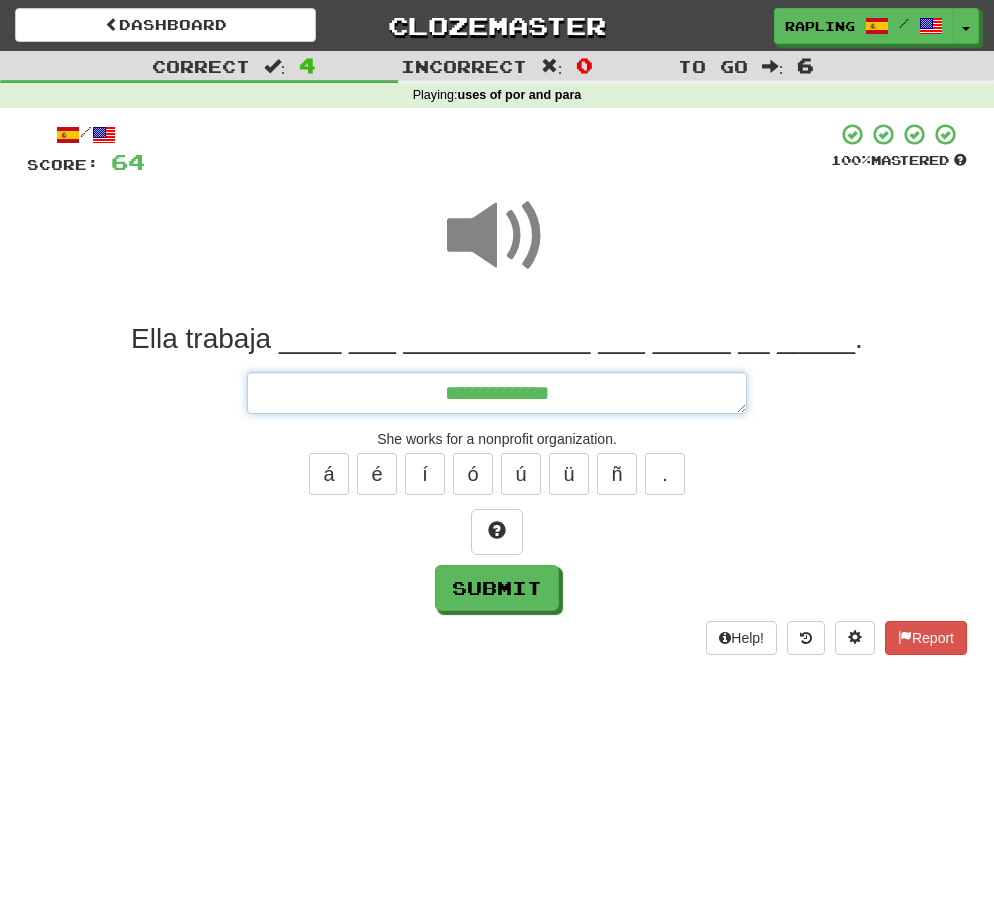 click on "**********" at bounding box center [497, 393] 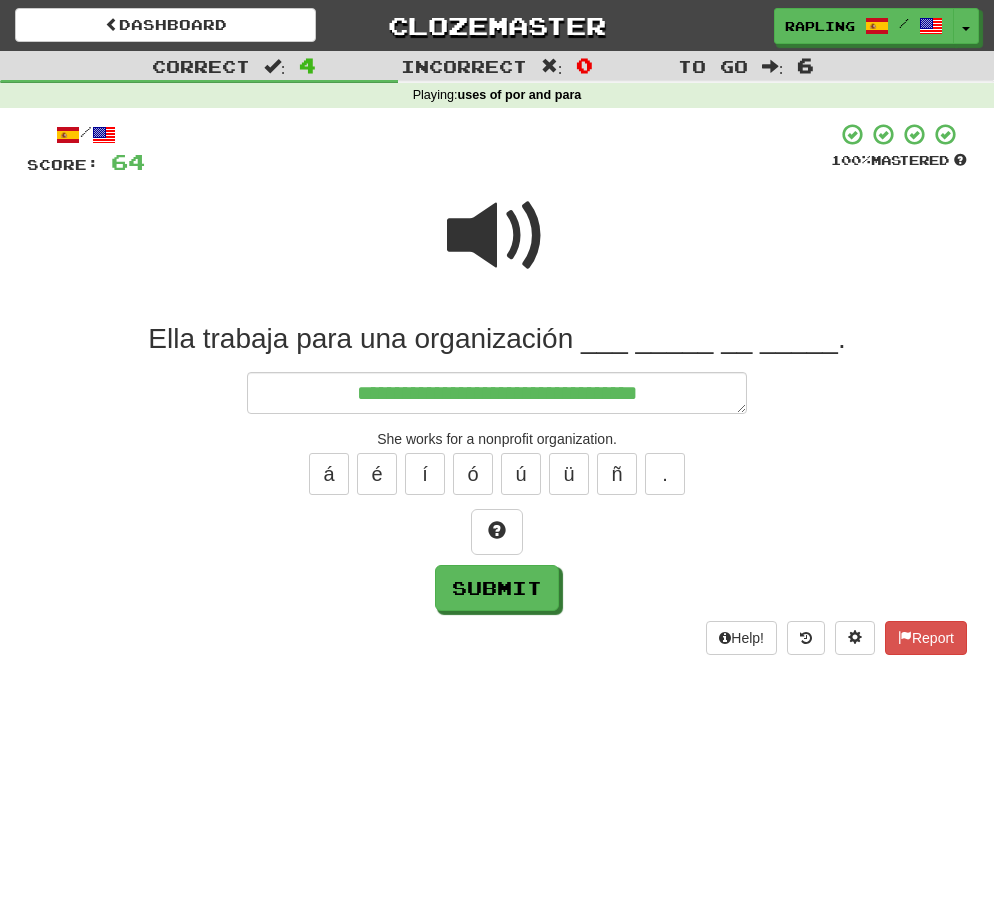 click at bounding box center (497, 236) 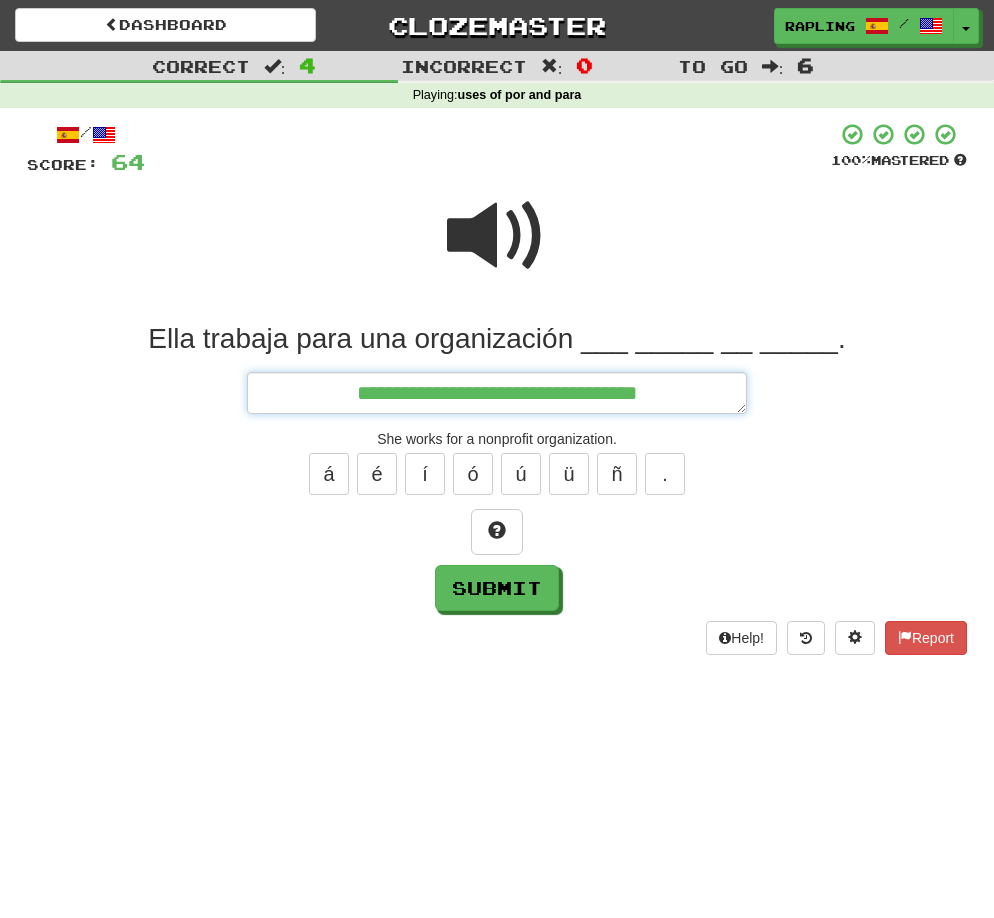 click on "**********" at bounding box center (497, 393) 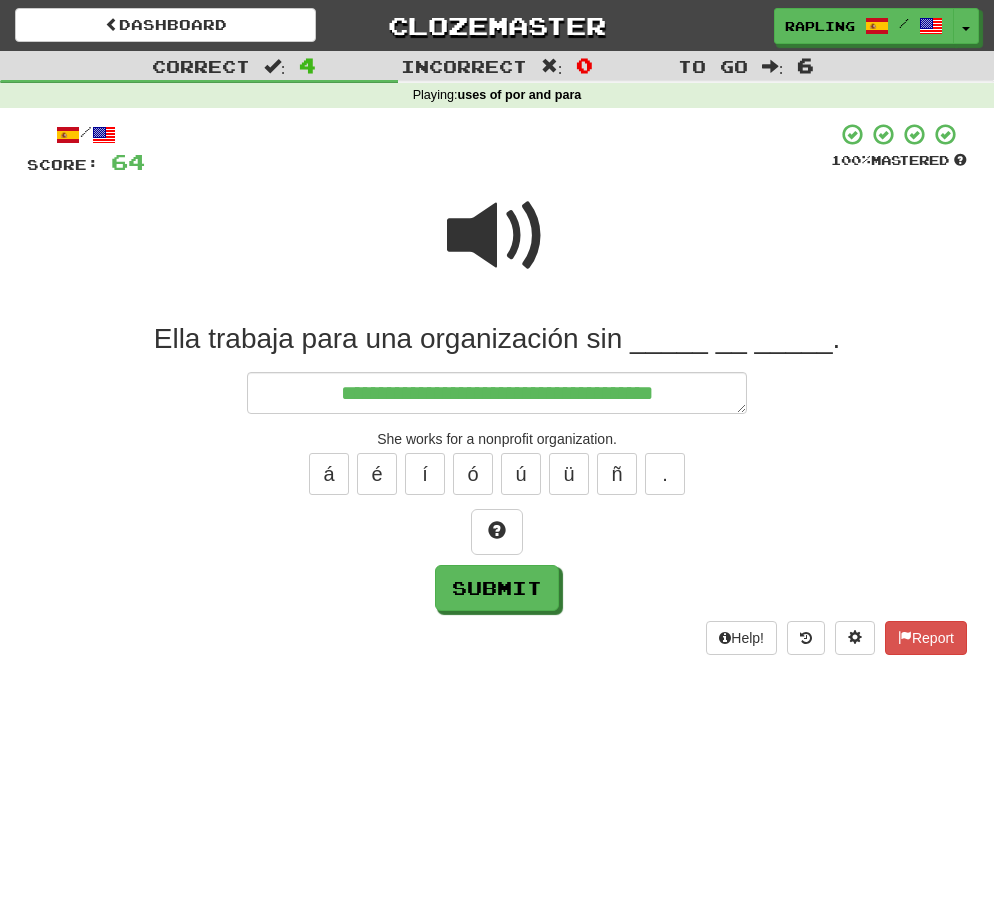 click at bounding box center [497, 236] 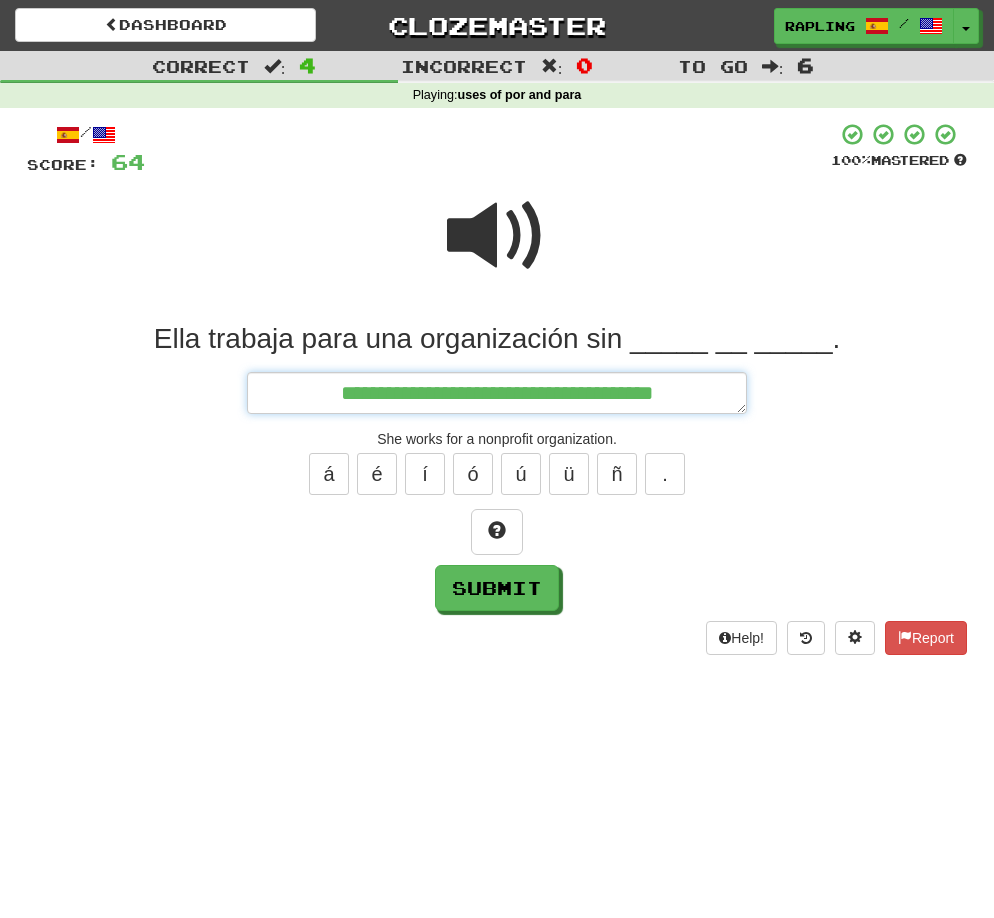 click on "**********" at bounding box center [497, 393] 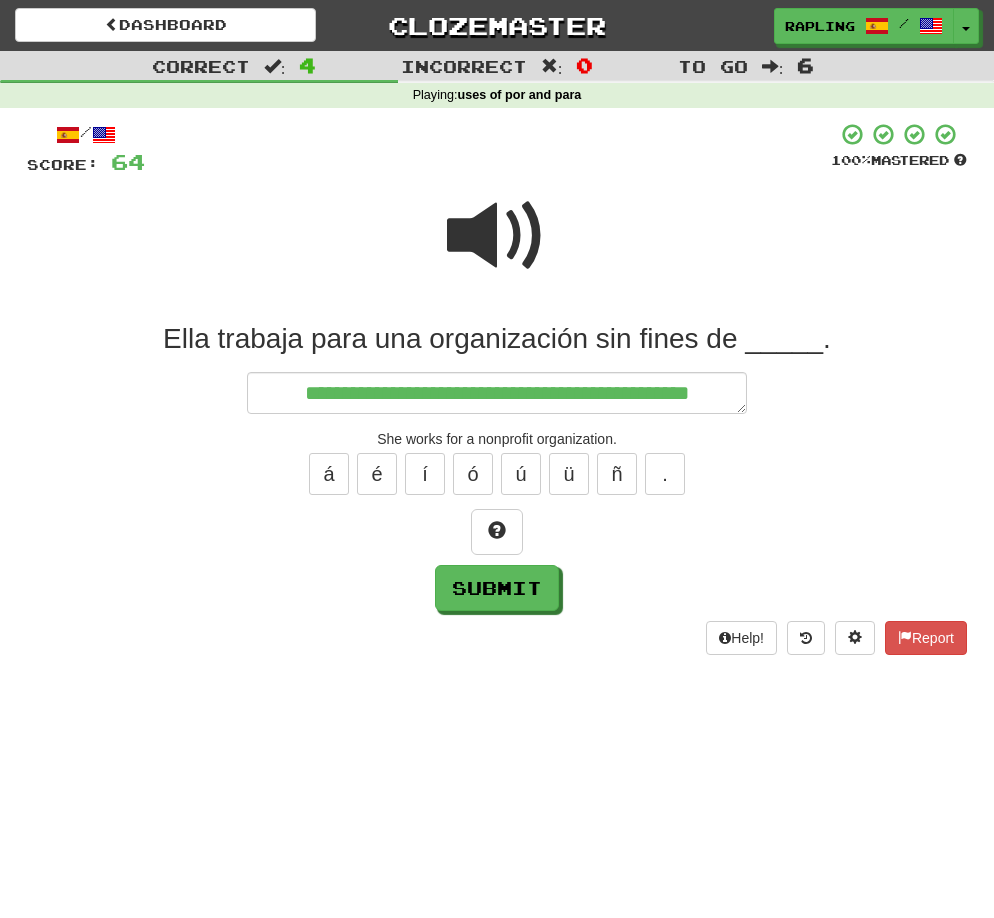 click at bounding box center (497, 236) 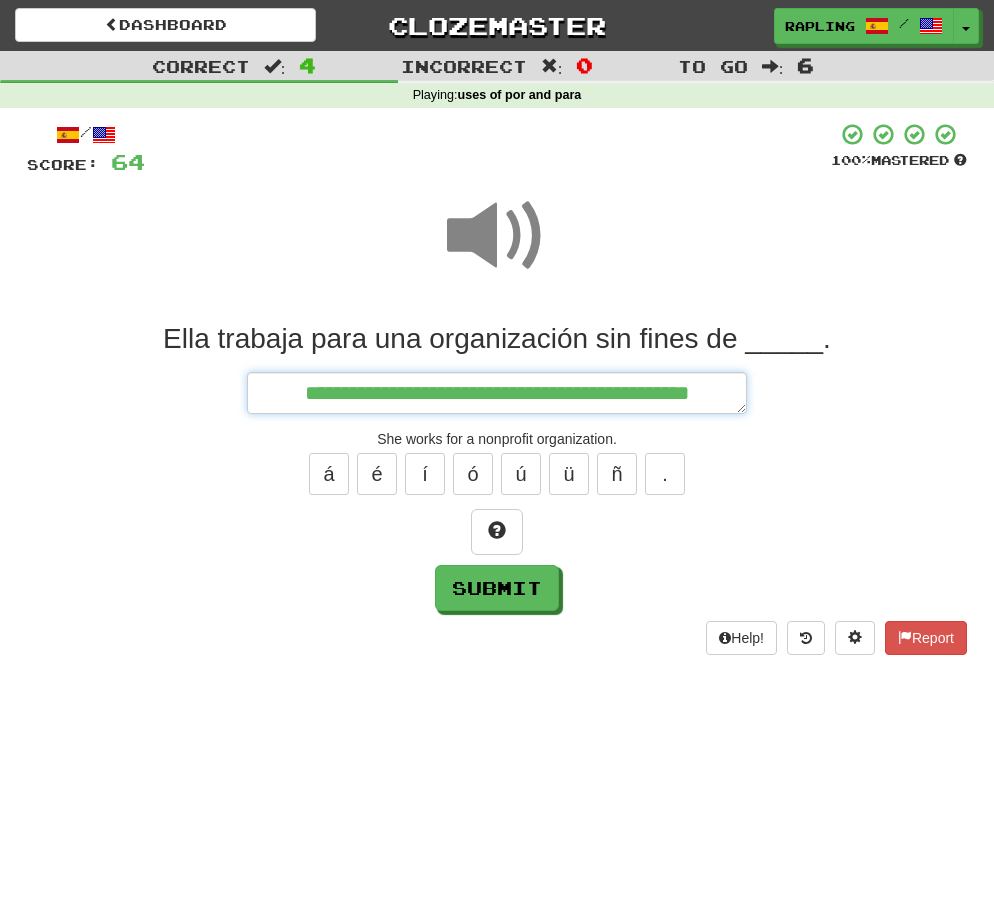click on "**********" at bounding box center (497, 393) 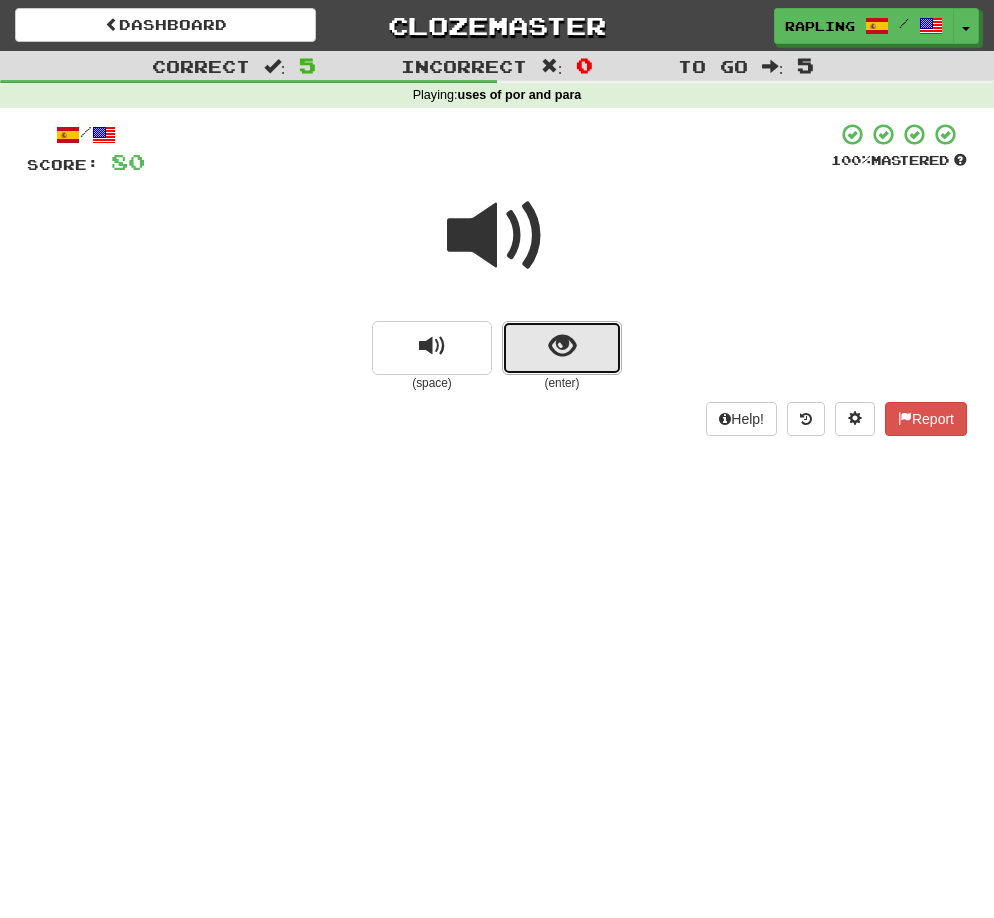 click at bounding box center [562, 348] 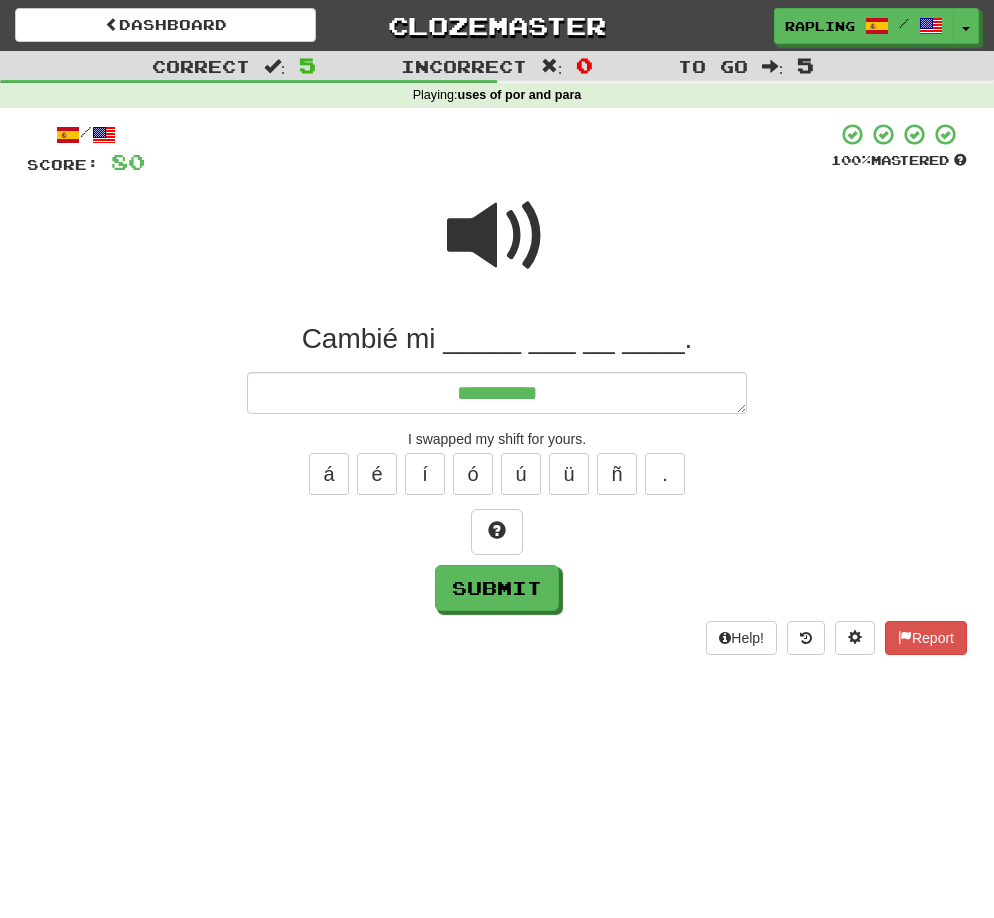 click at bounding box center (497, 236) 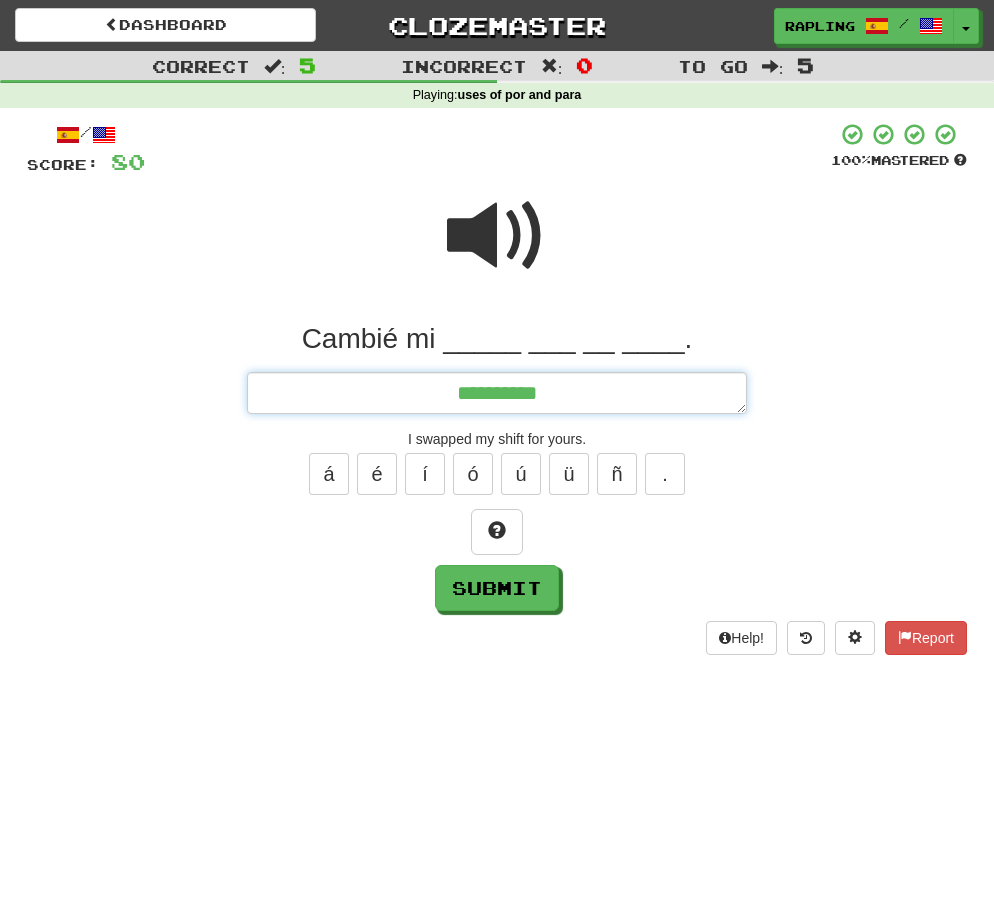 click on "*********" at bounding box center [497, 393] 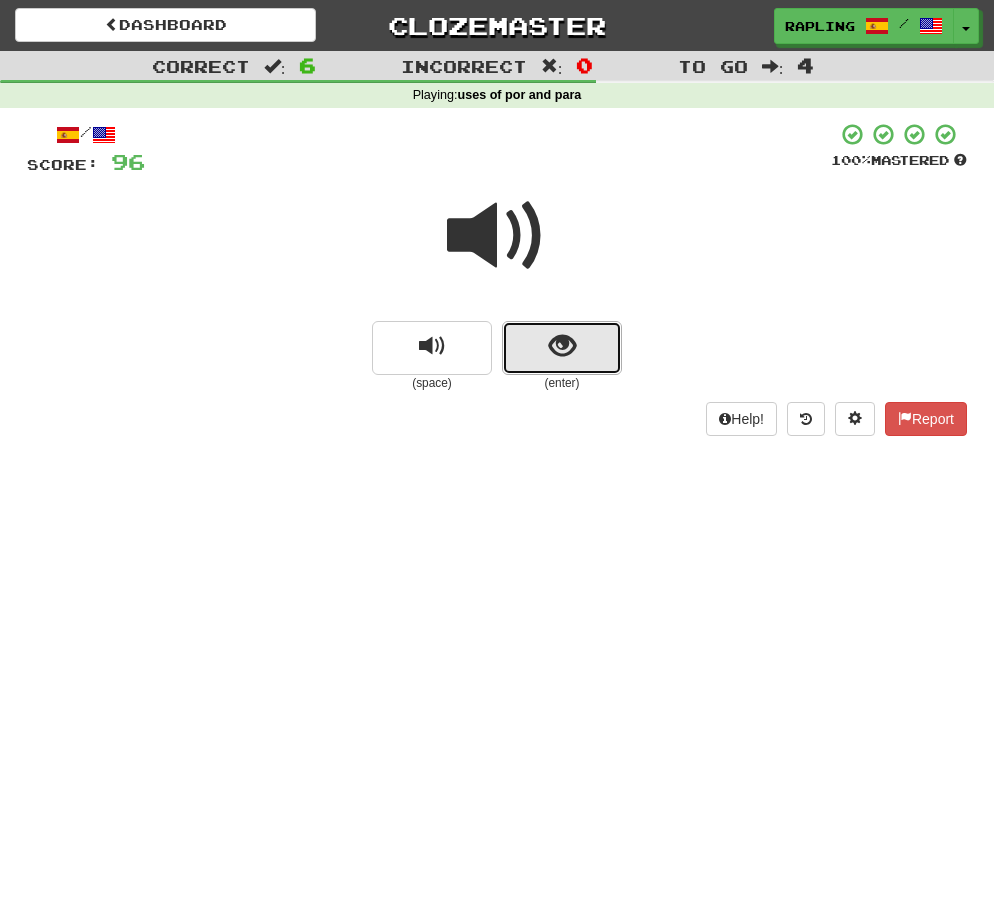 click at bounding box center [562, 348] 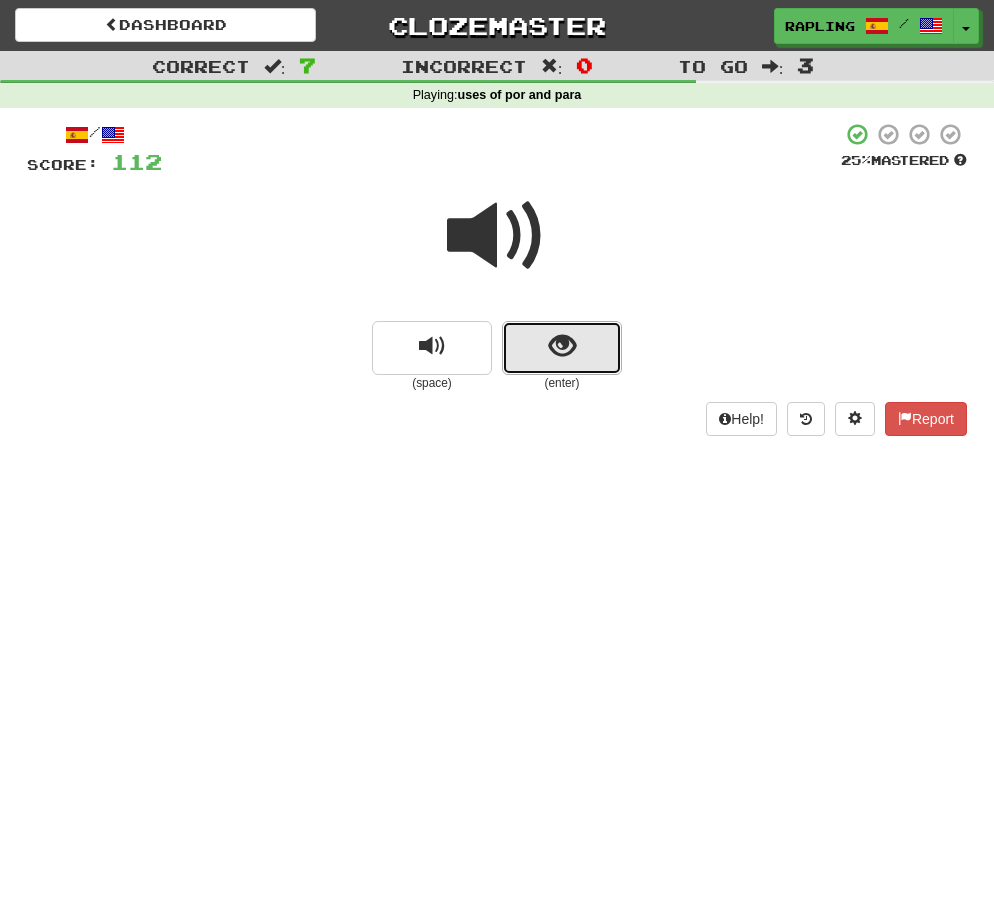 click at bounding box center [562, 348] 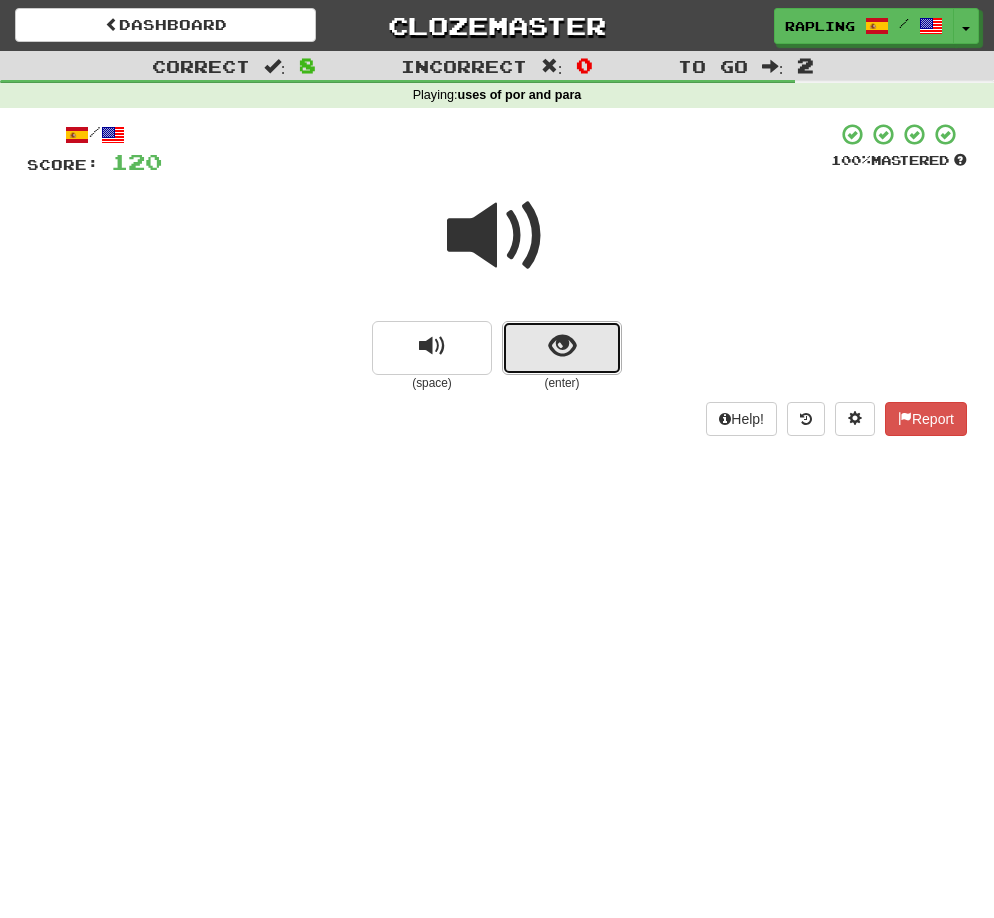 click at bounding box center [562, 348] 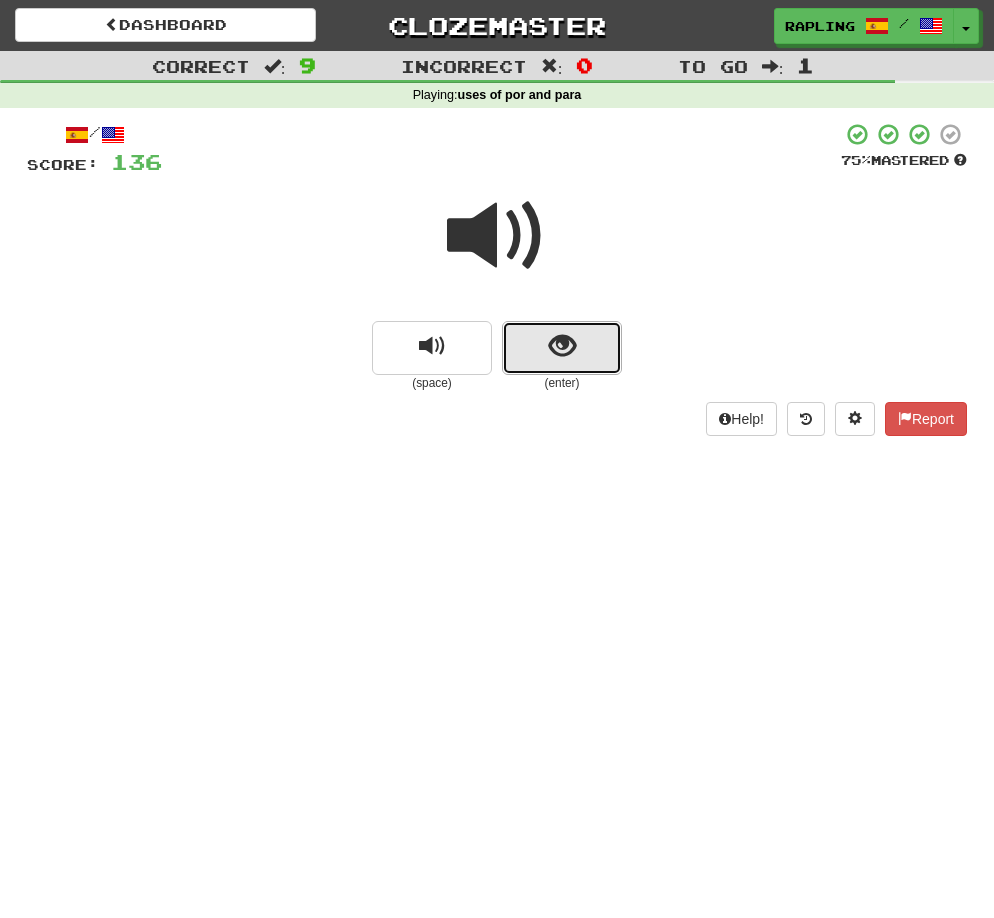 click at bounding box center (562, 348) 